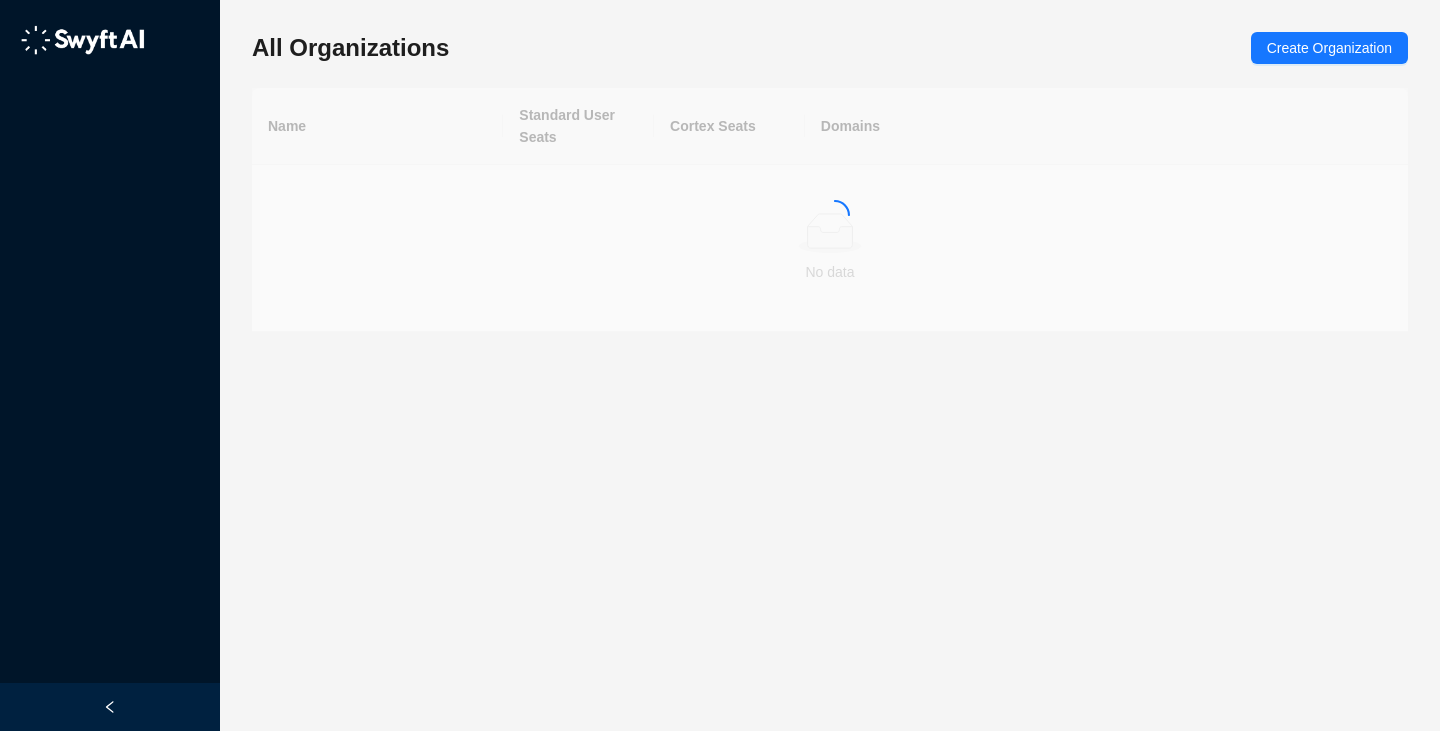scroll, scrollTop: 0, scrollLeft: 0, axis: both 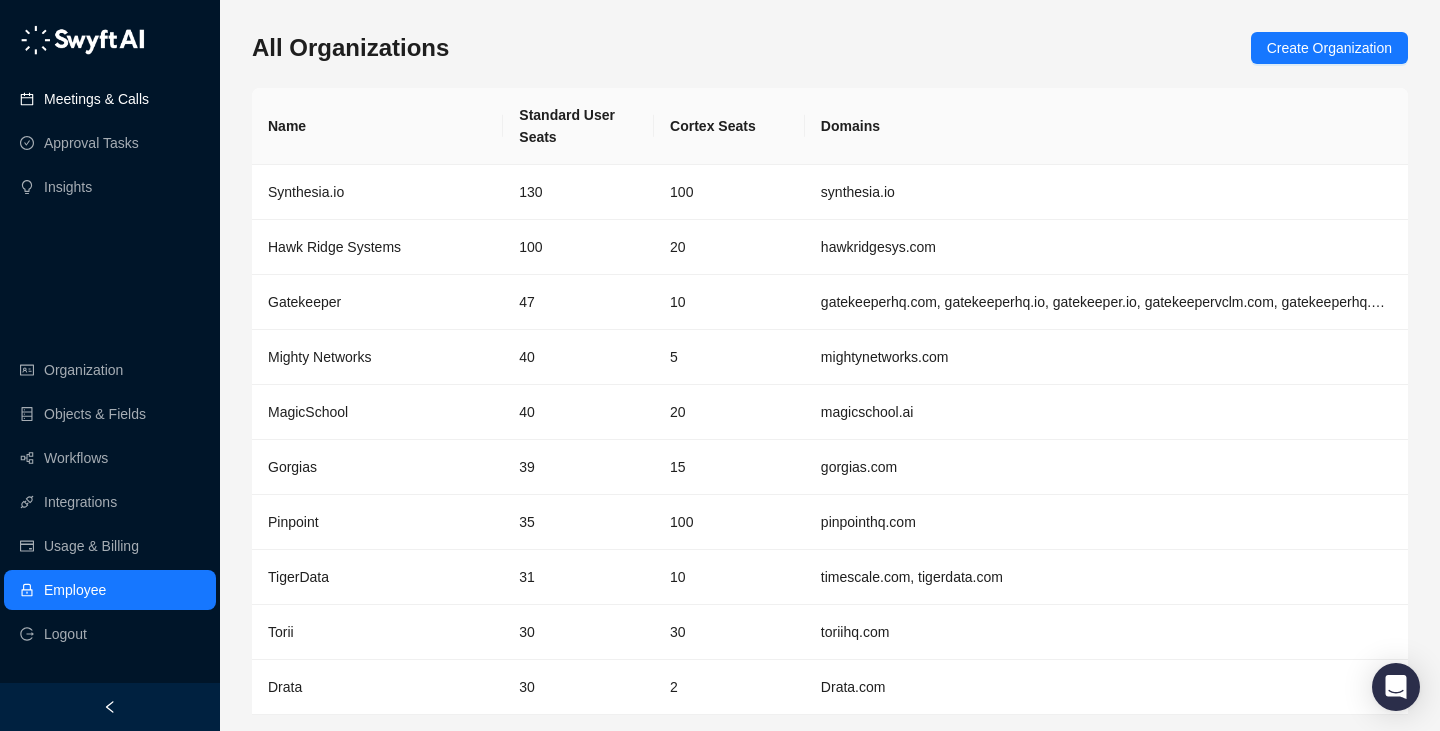 click on "Meetings & Calls" at bounding box center (96, 99) 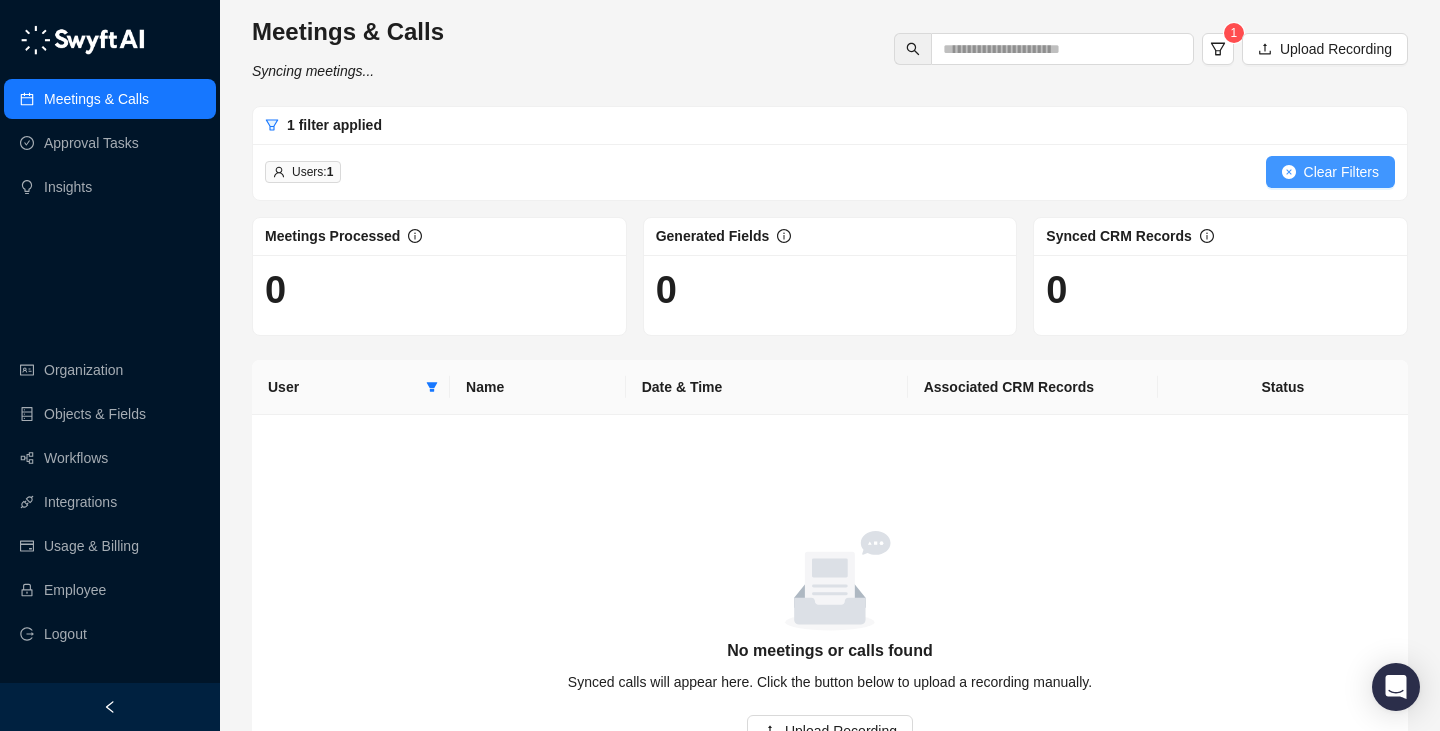 click on "Clear Filters" at bounding box center (1330, 172) 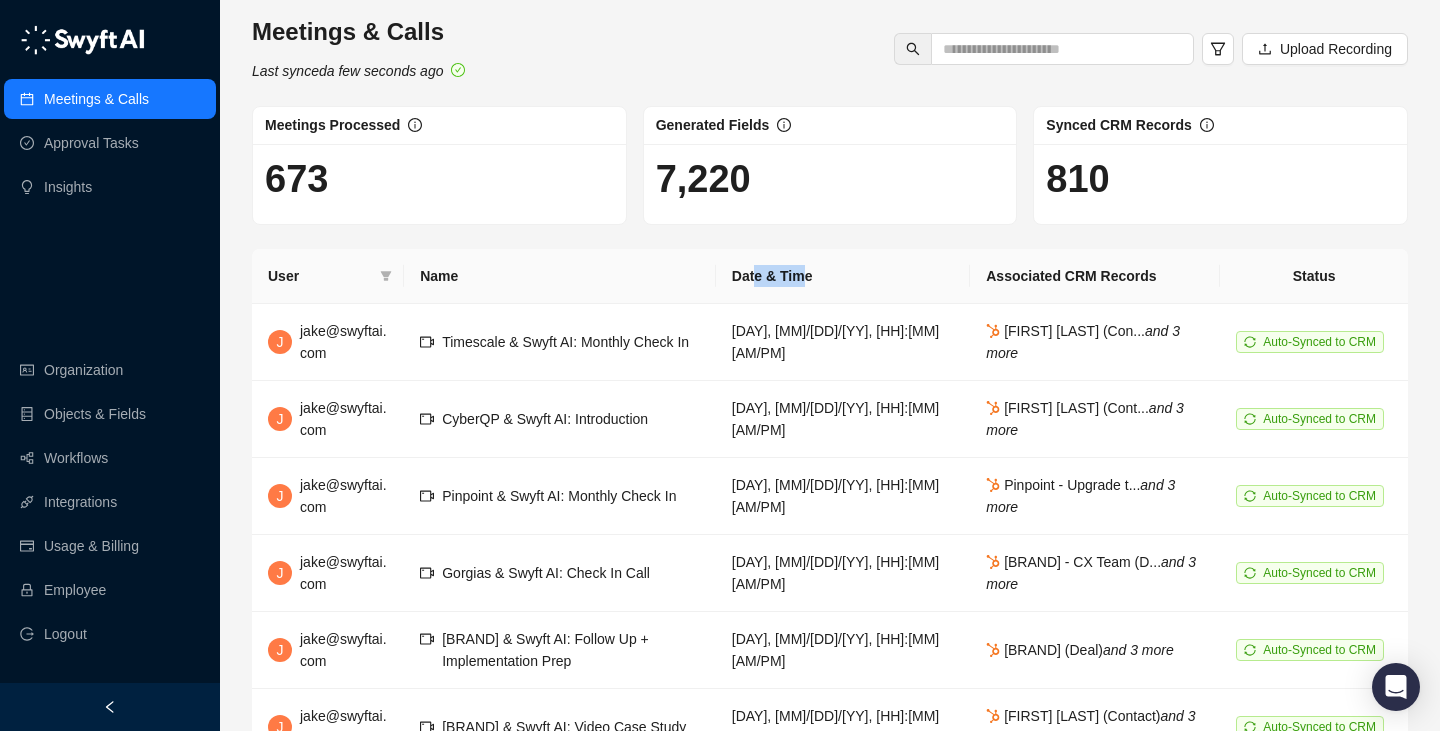 drag, startPoint x: 836, startPoint y: 277, endPoint x: 780, endPoint y: 277, distance: 56 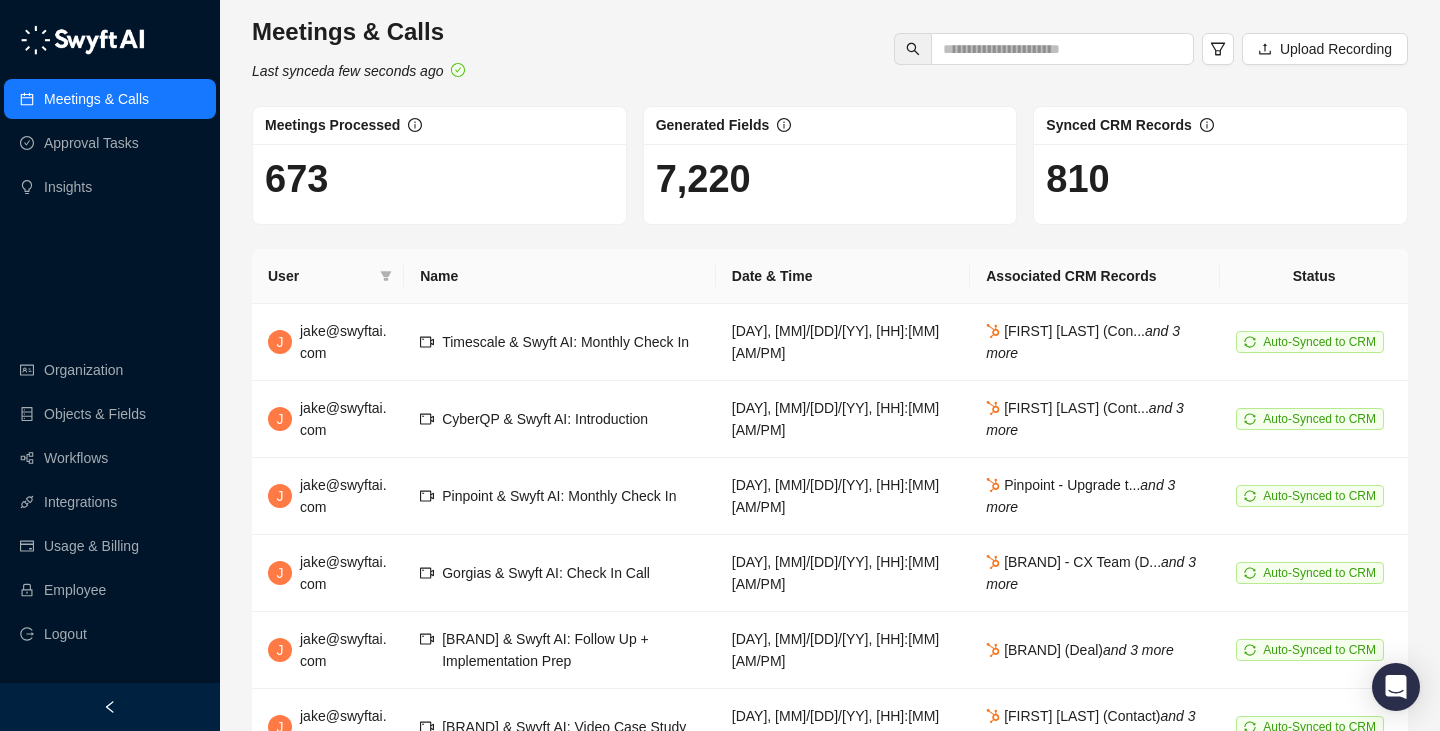 click on "Date & Time" at bounding box center (843, 276) 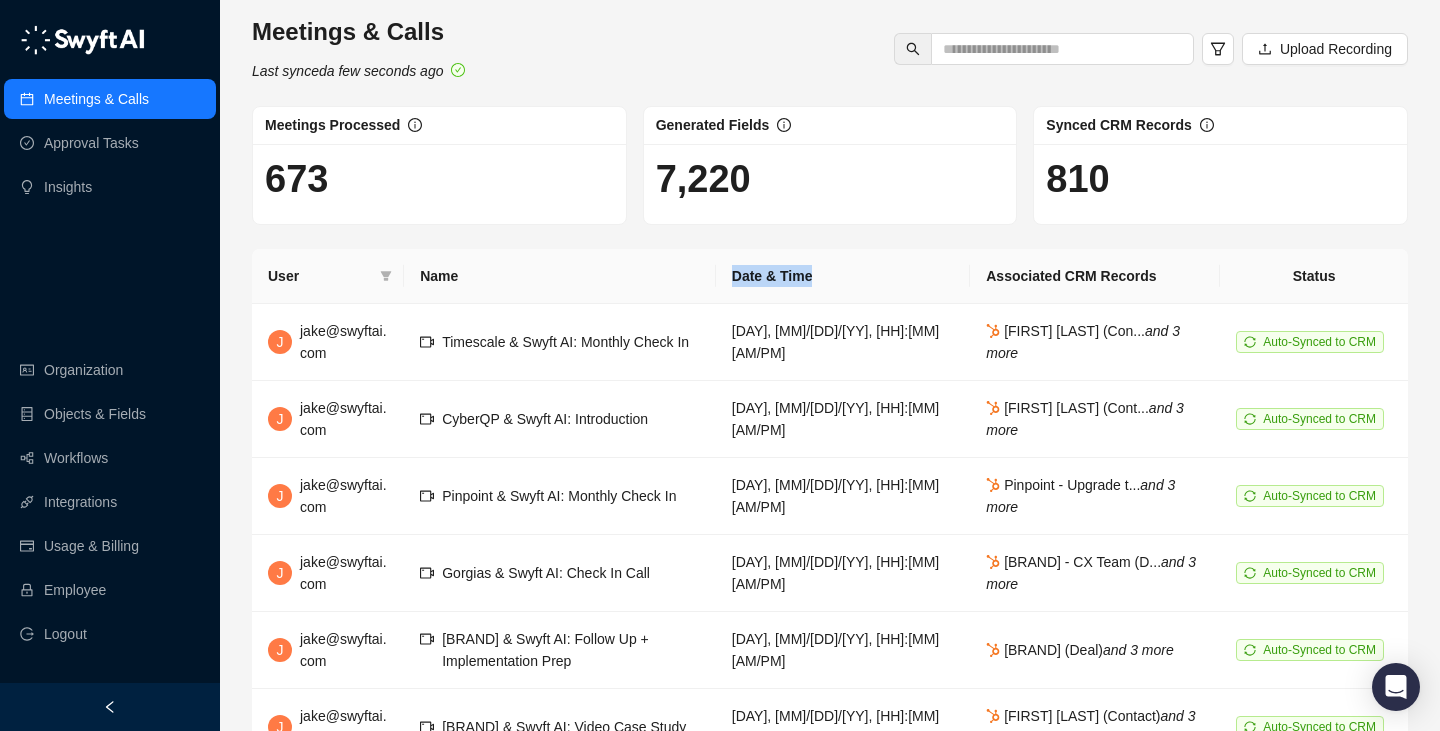 drag, startPoint x: 780, startPoint y: 277, endPoint x: 890, endPoint y: 277, distance: 110 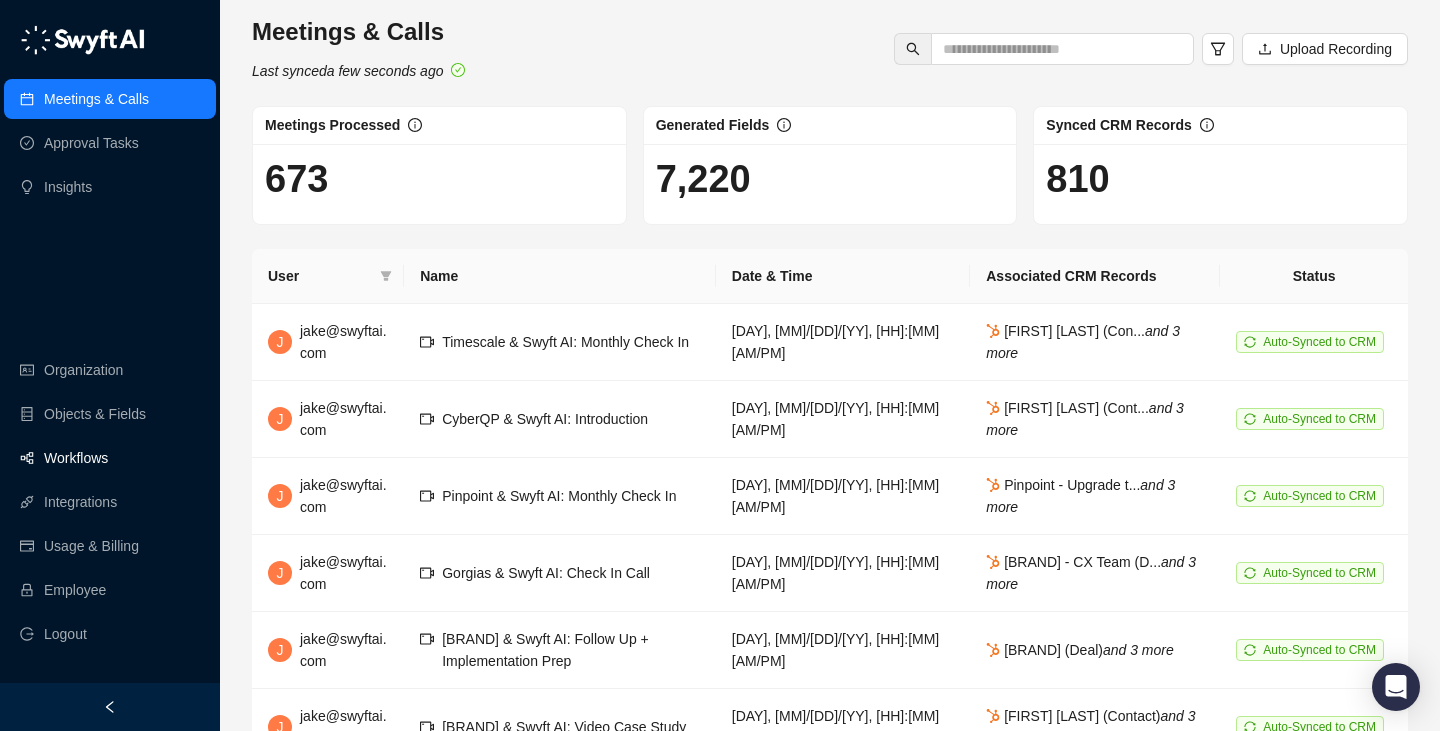 click on "Workflows" at bounding box center [76, 458] 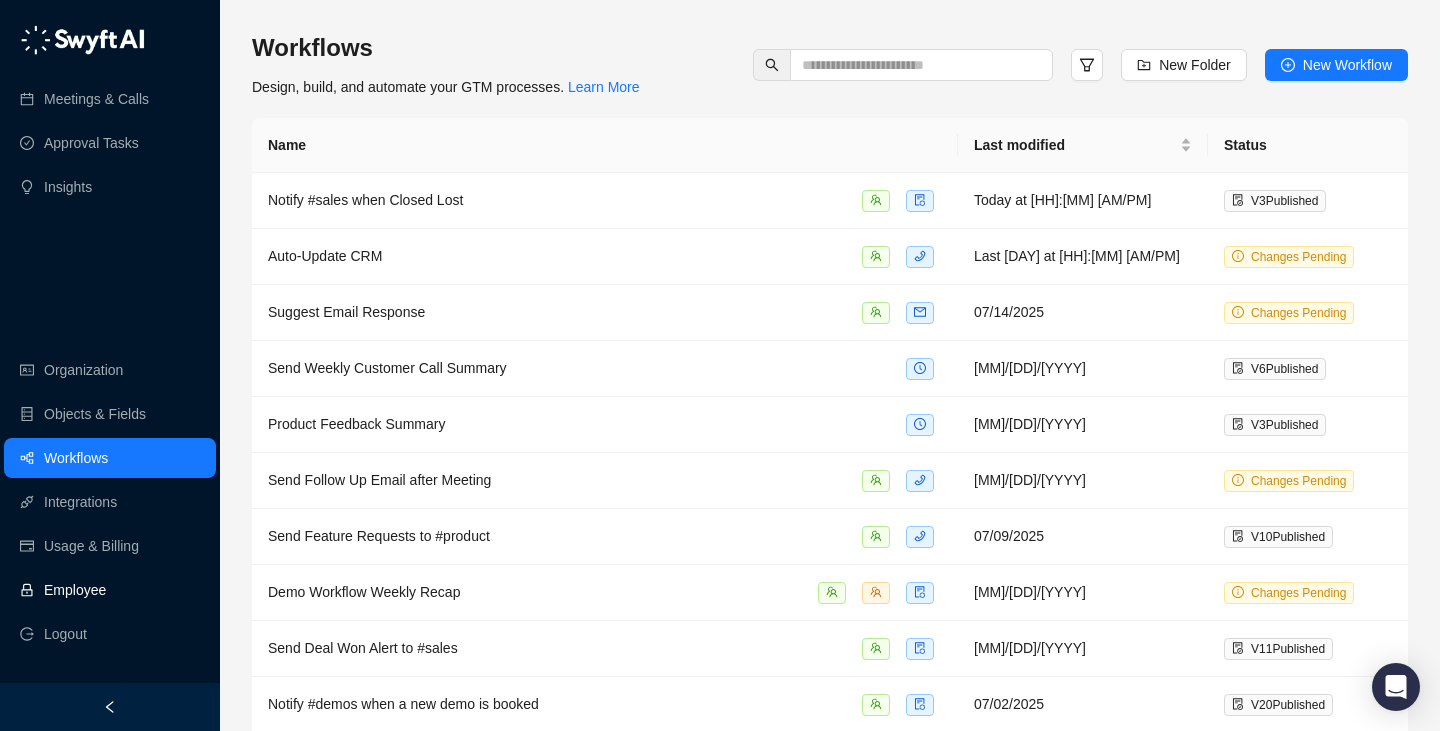 click on "Employee" at bounding box center [75, 590] 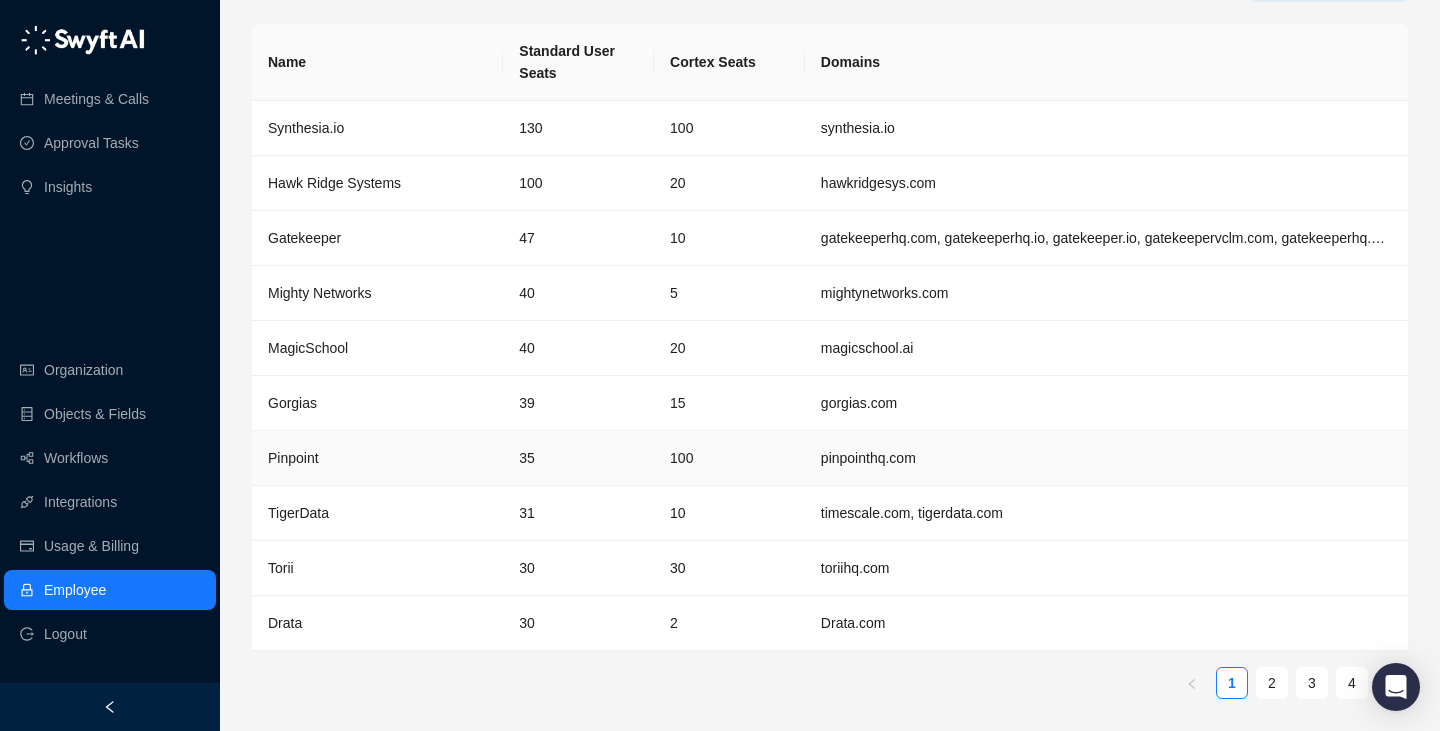 scroll, scrollTop: 0, scrollLeft: 0, axis: both 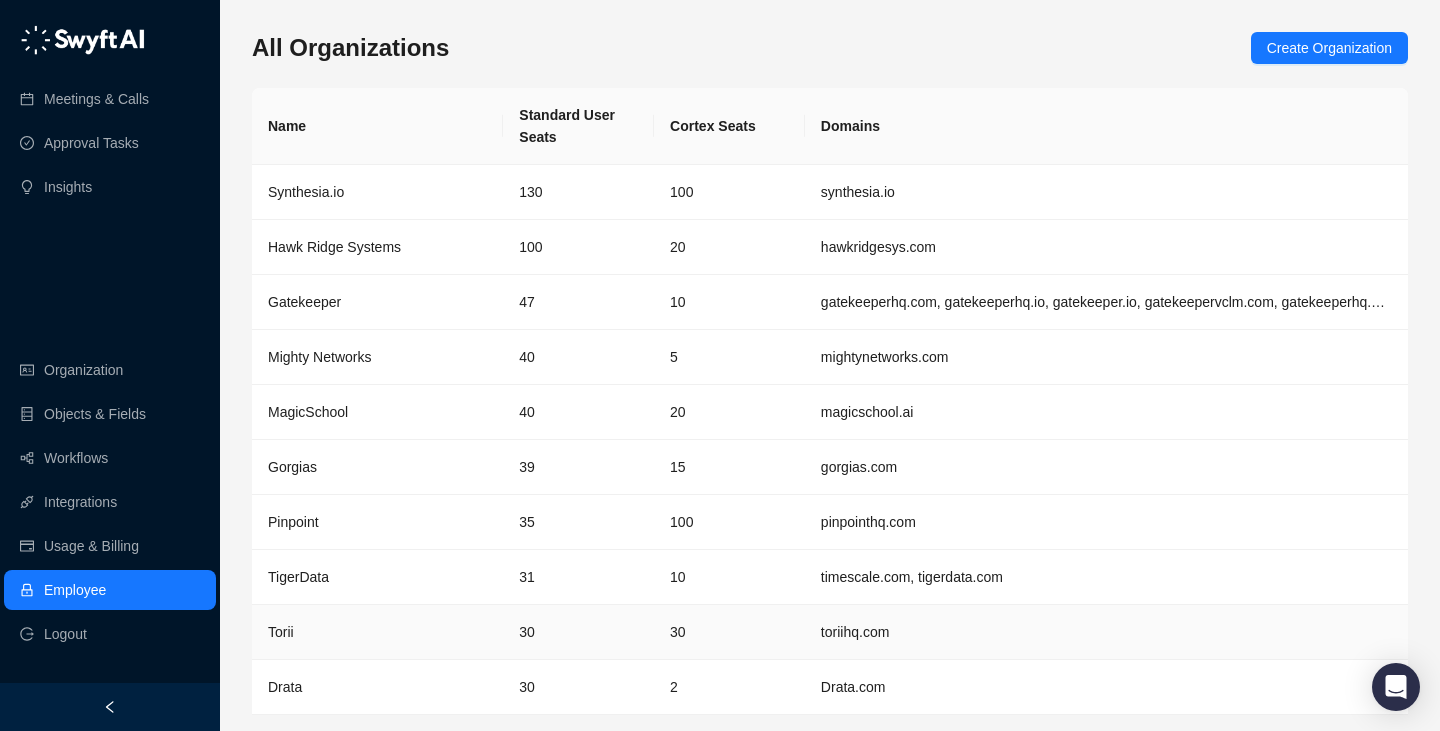 click on "30" at bounding box center [729, 632] 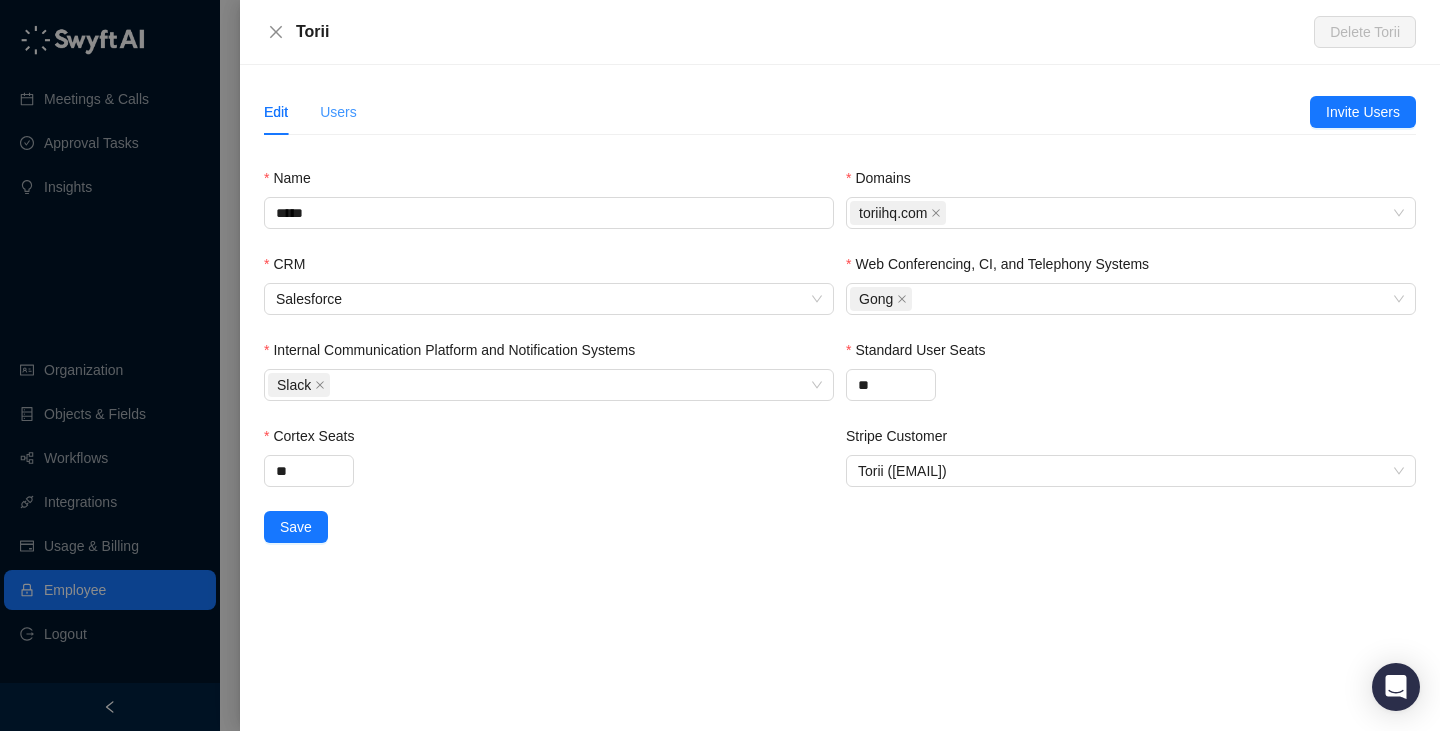 click on "Users" at bounding box center (338, 112) 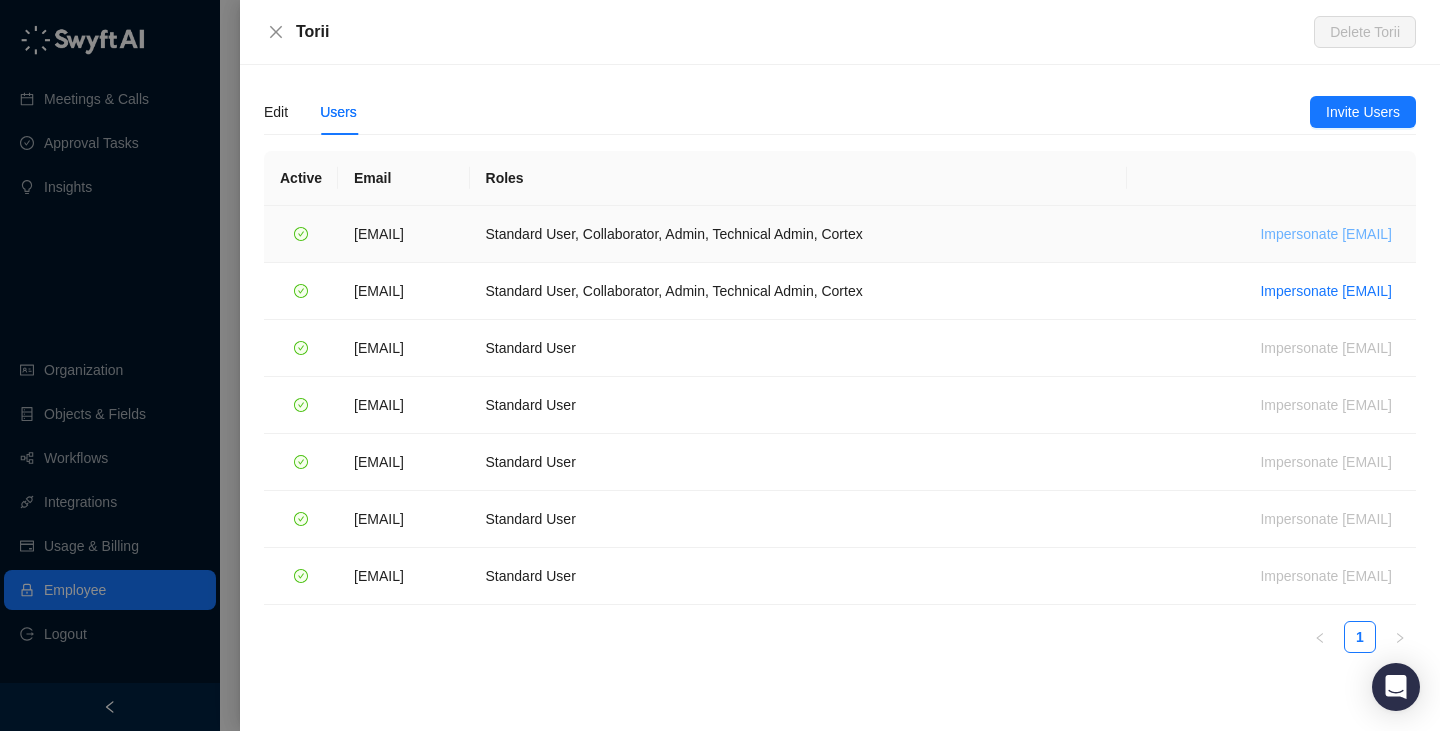 click on "Impersonate rachel.maciver@toriihq.com" at bounding box center (1326, 234) 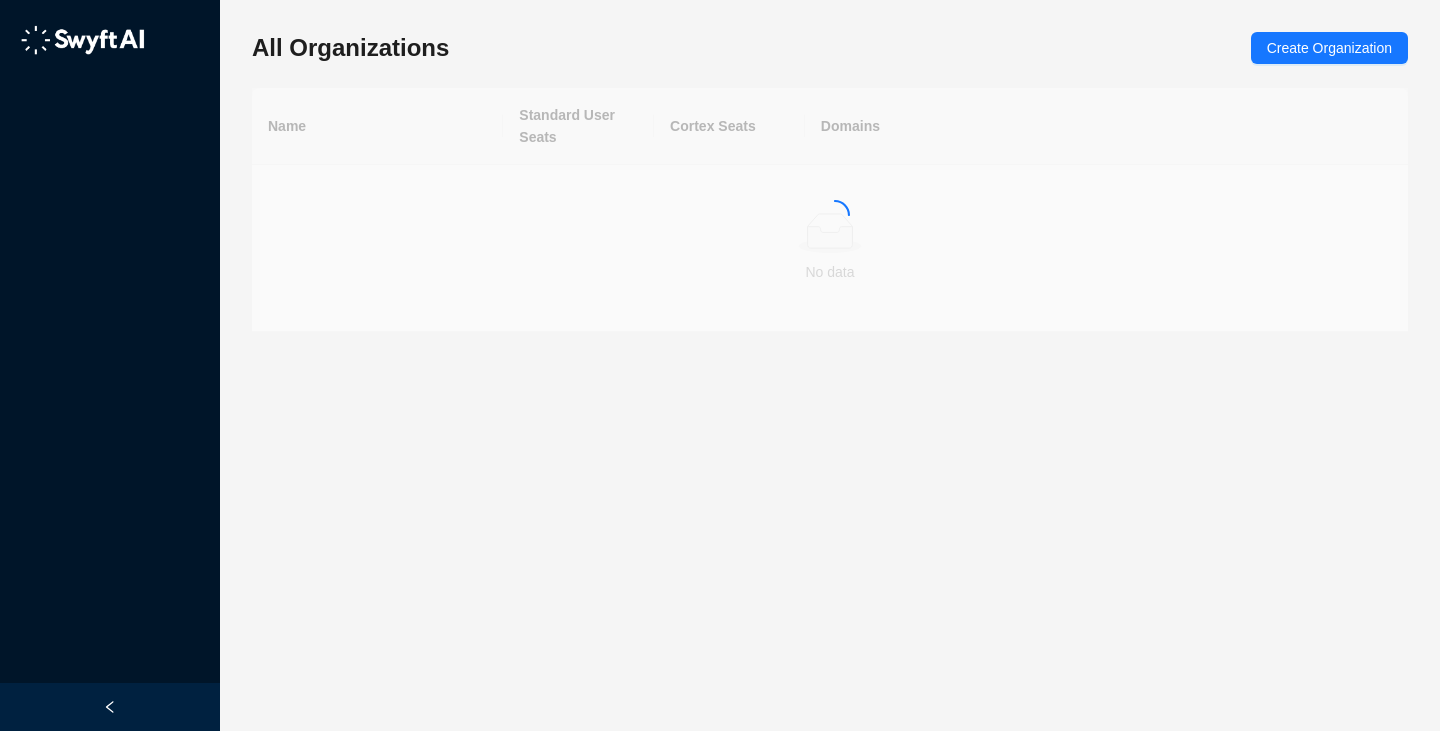 scroll, scrollTop: 0, scrollLeft: 0, axis: both 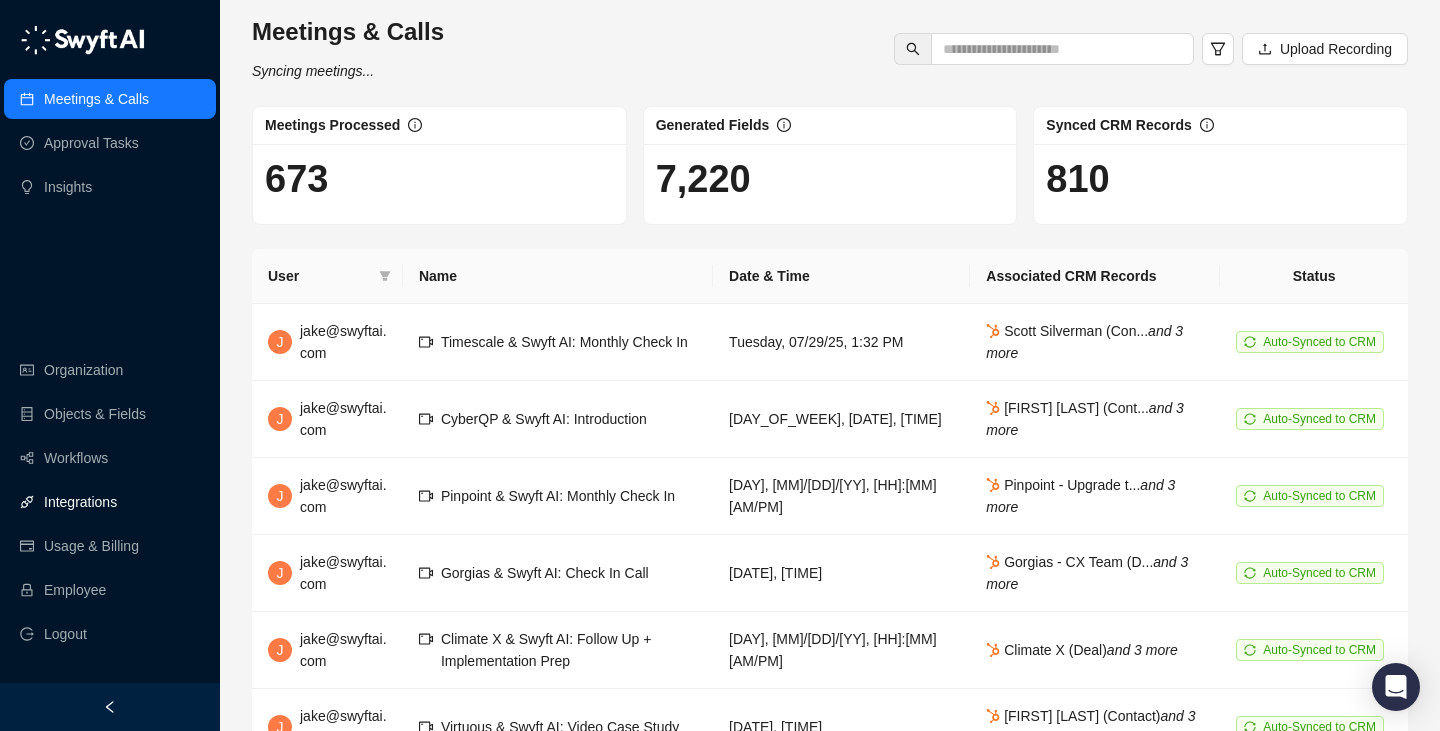 click on "Integrations" at bounding box center [80, 502] 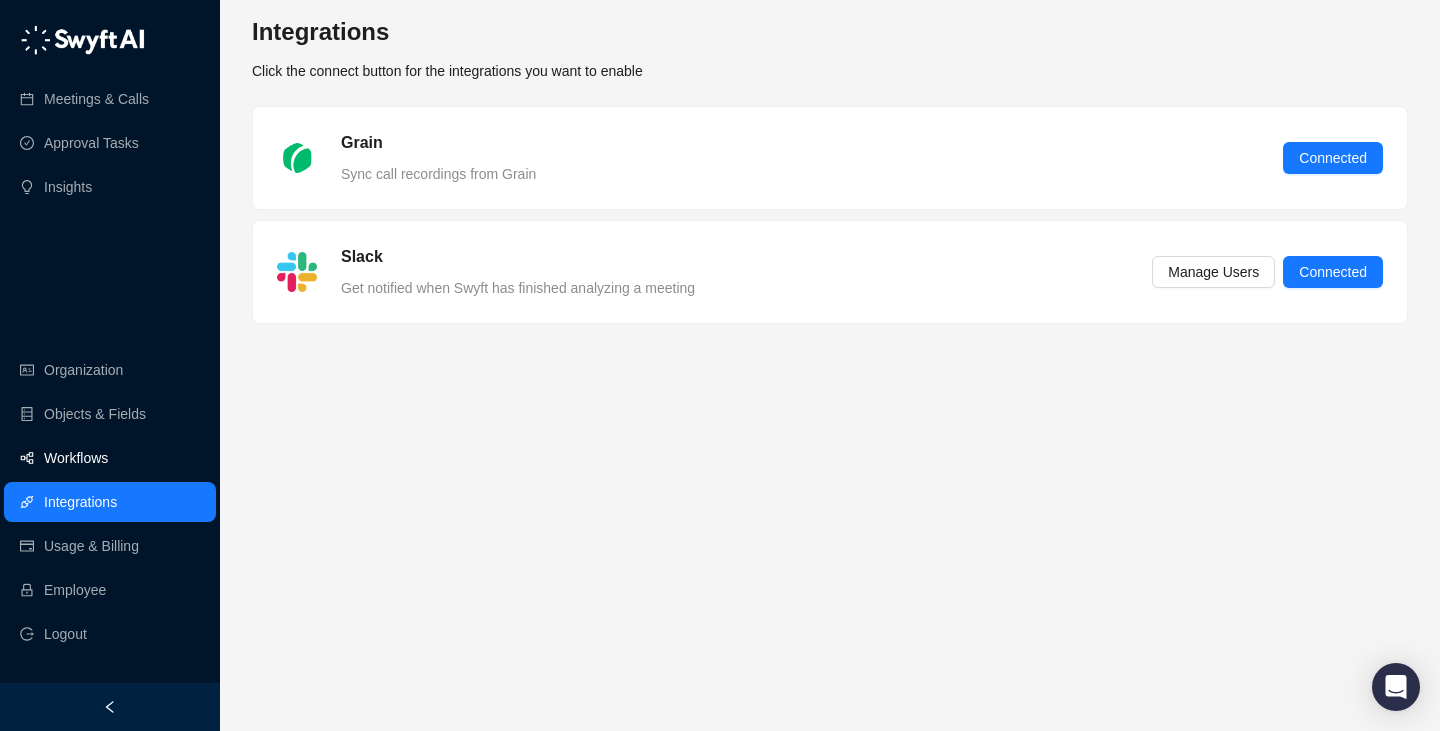 click on "Workflows" at bounding box center (76, 458) 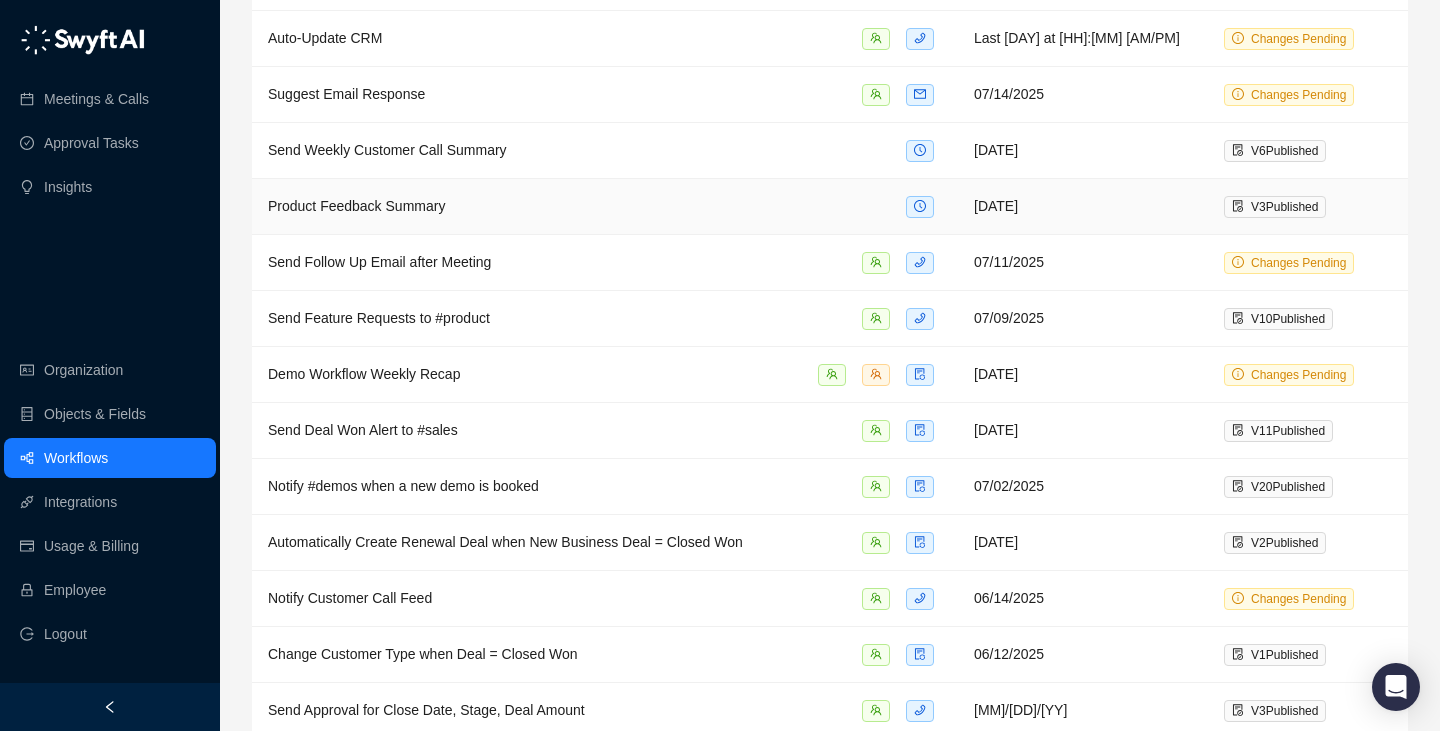 scroll, scrollTop: 228, scrollLeft: 0, axis: vertical 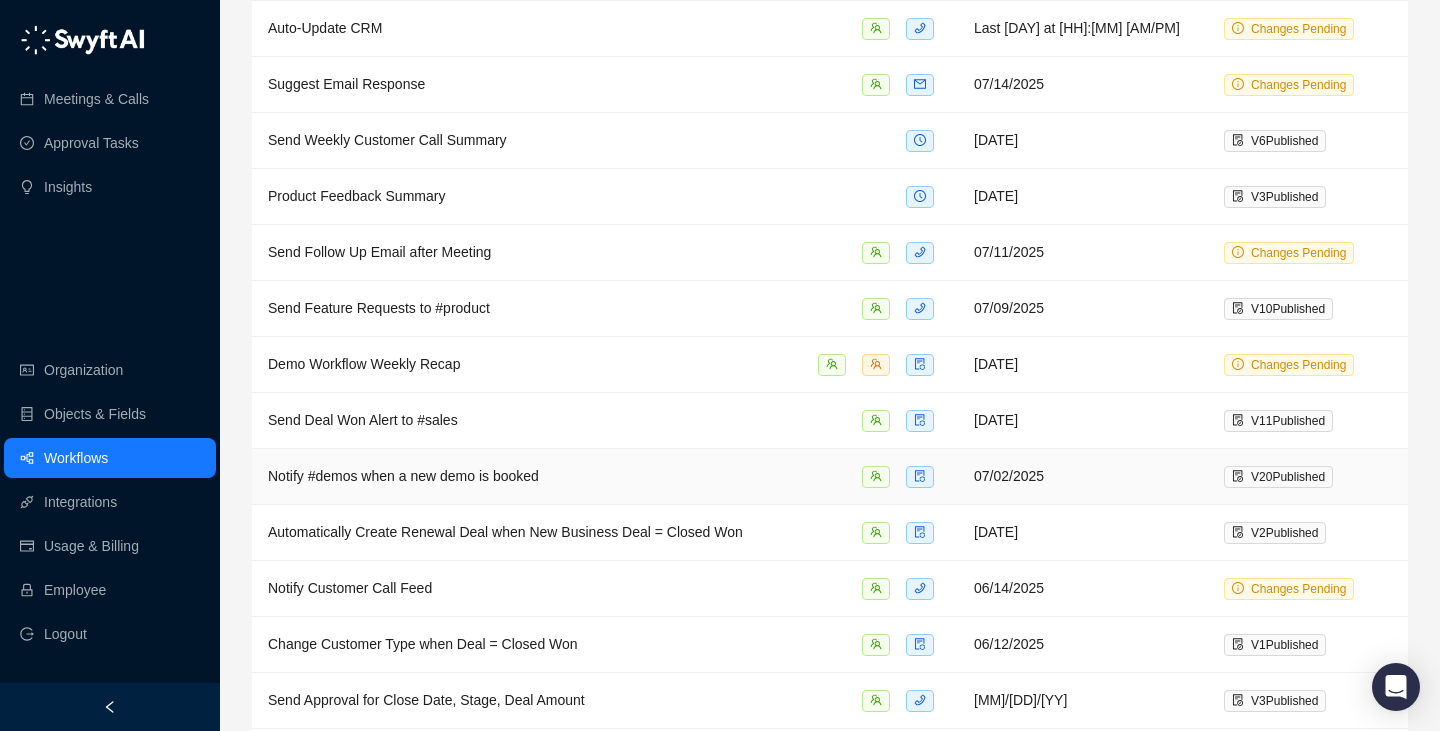 click on "Notify #demos when a new demo is booked" at bounding box center (605, 476) 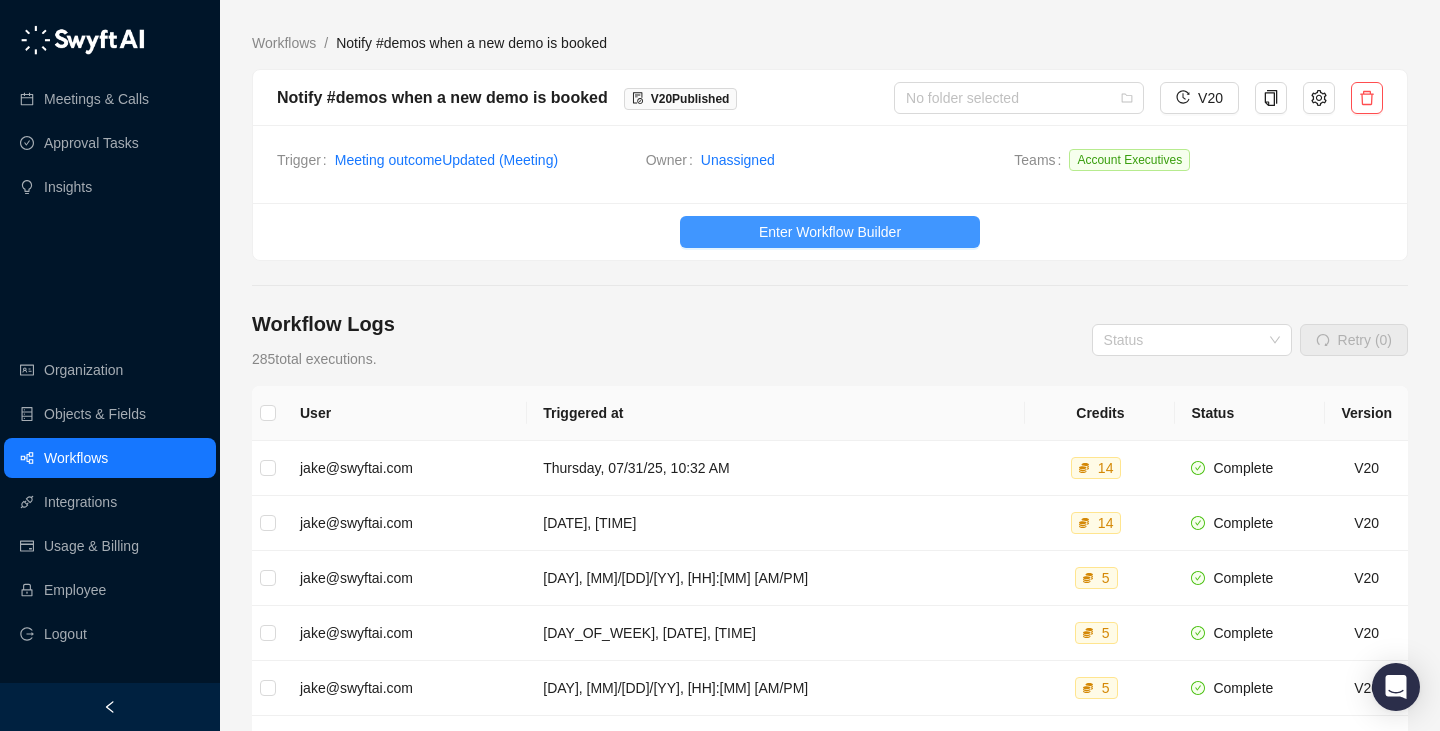 click on "Enter Workflow Builder" at bounding box center [830, 232] 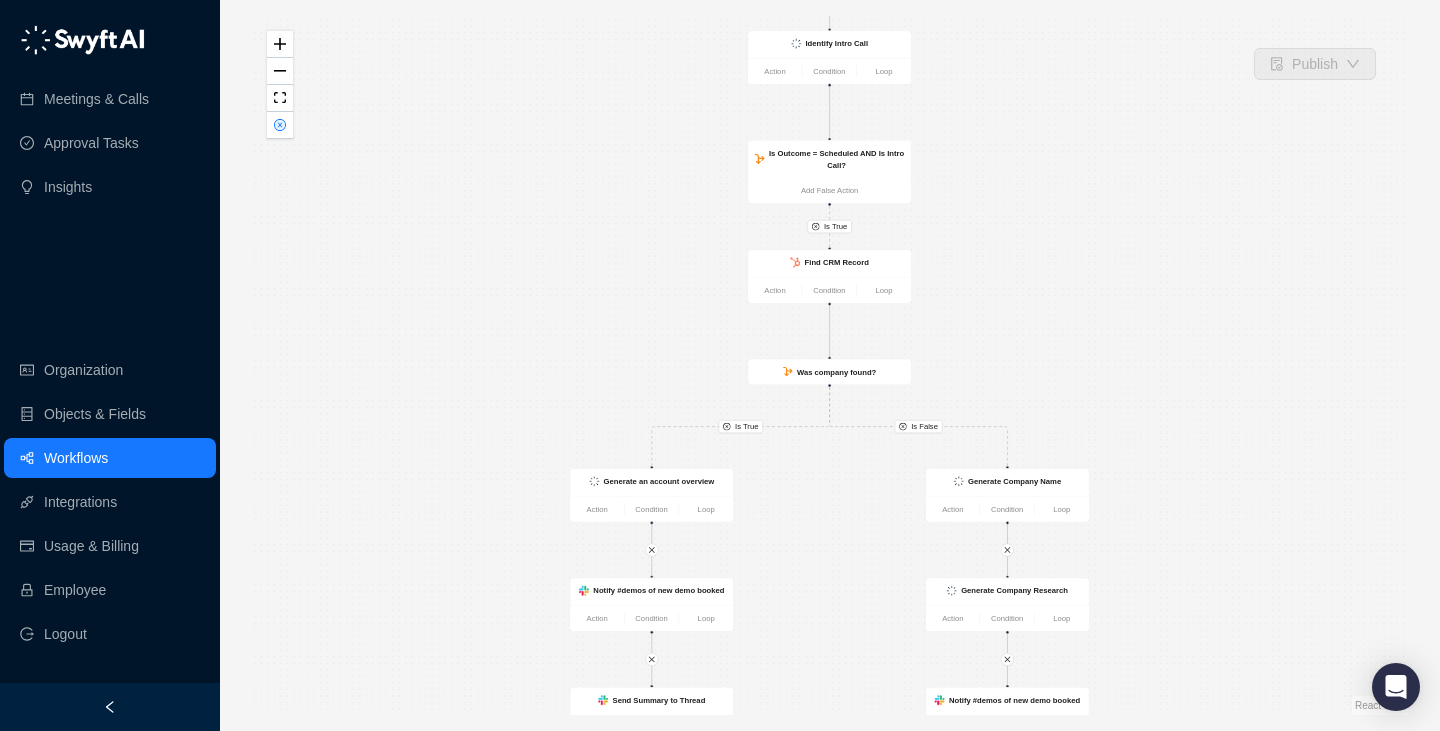 drag, startPoint x: 985, startPoint y: 140, endPoint x: 985, endPoint y: 252, distance: 112 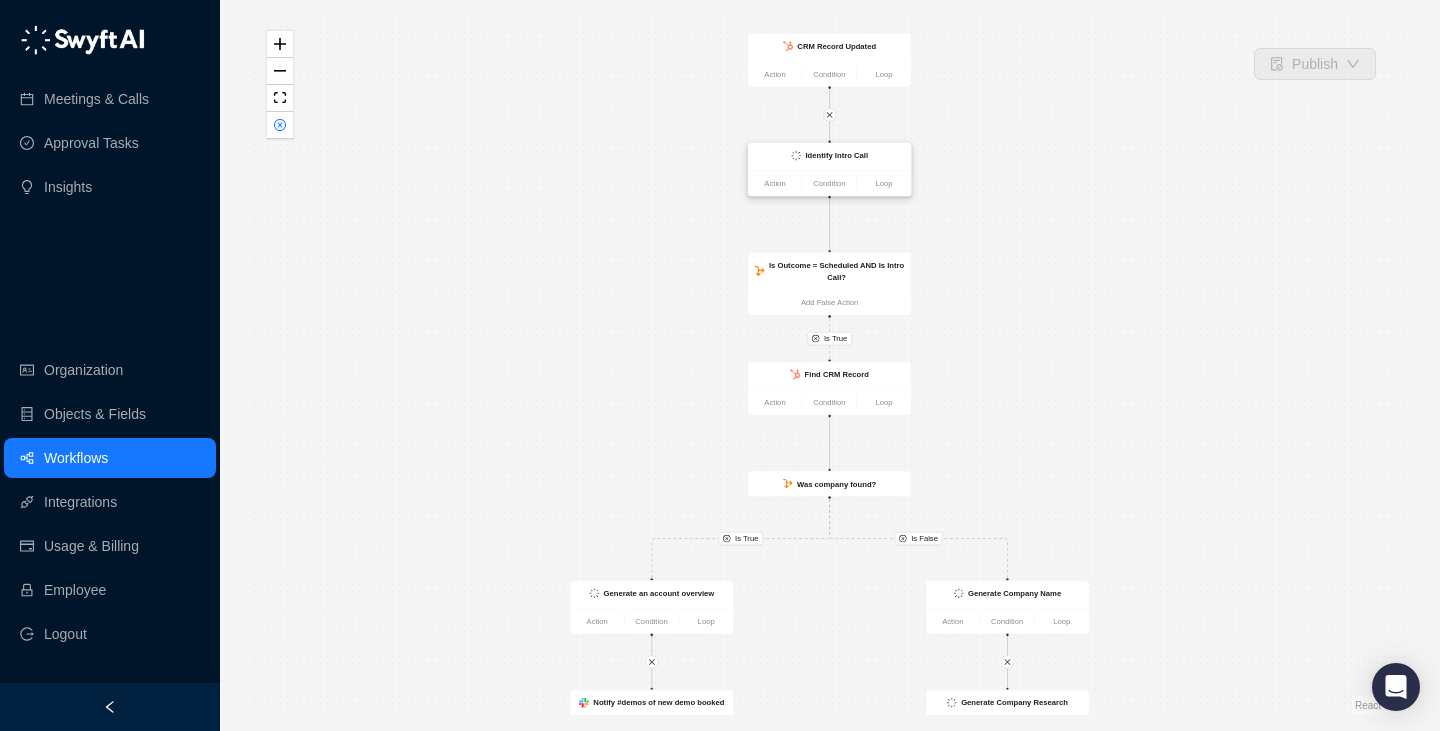 click on "Identify Intro Call" at bounding box center (836, 156) 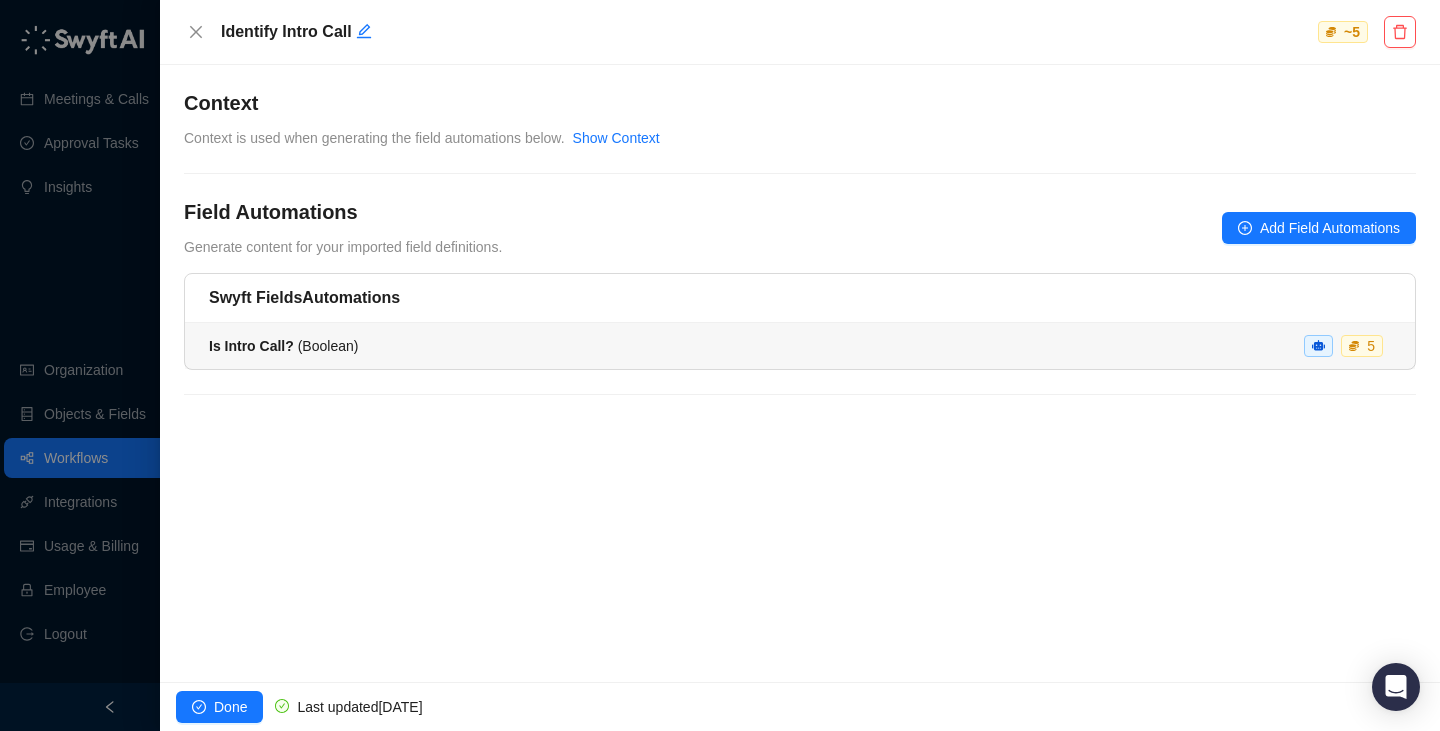 click on "Is Intro Call?   ( Boolean ) 5" at bounding box center [800, 346] 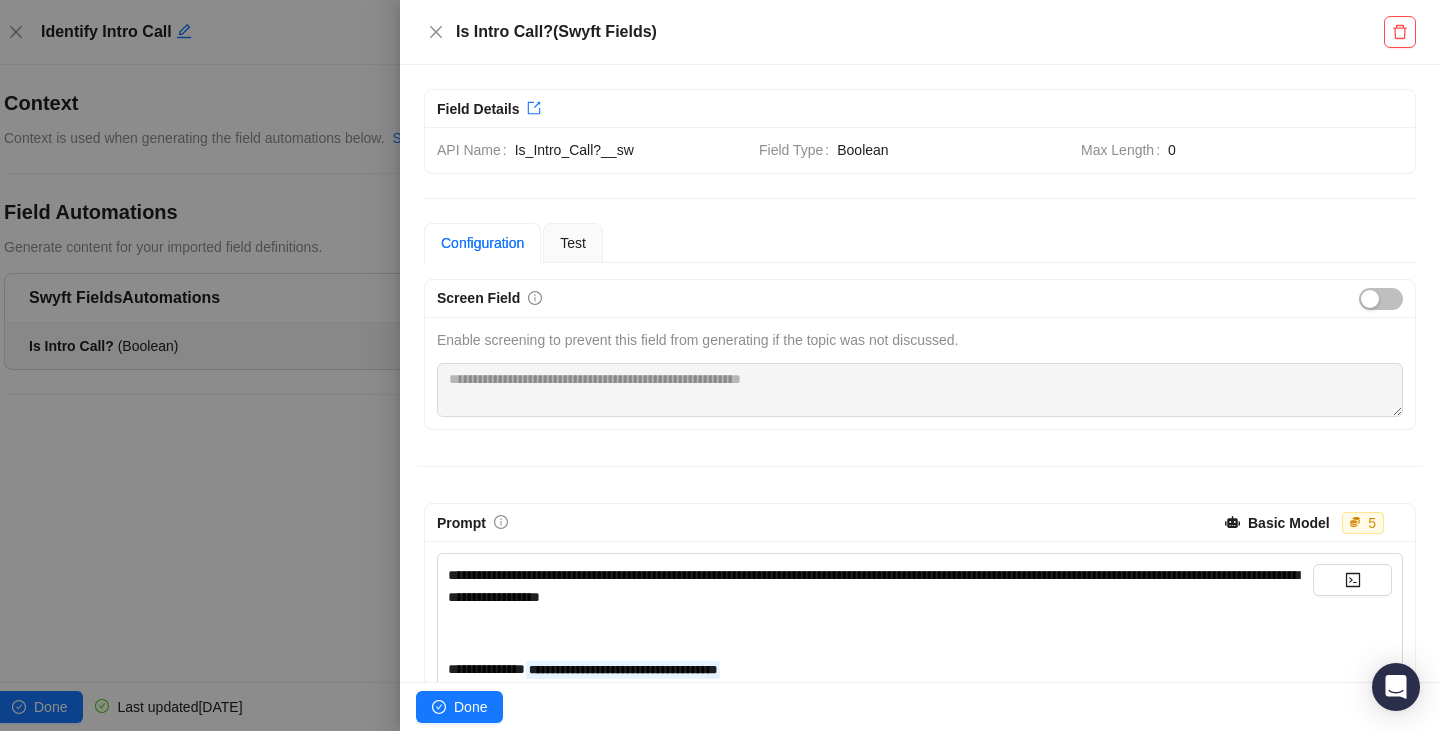 scroll, scrollTop: 96, scrollLeft: 0, axis: vertical 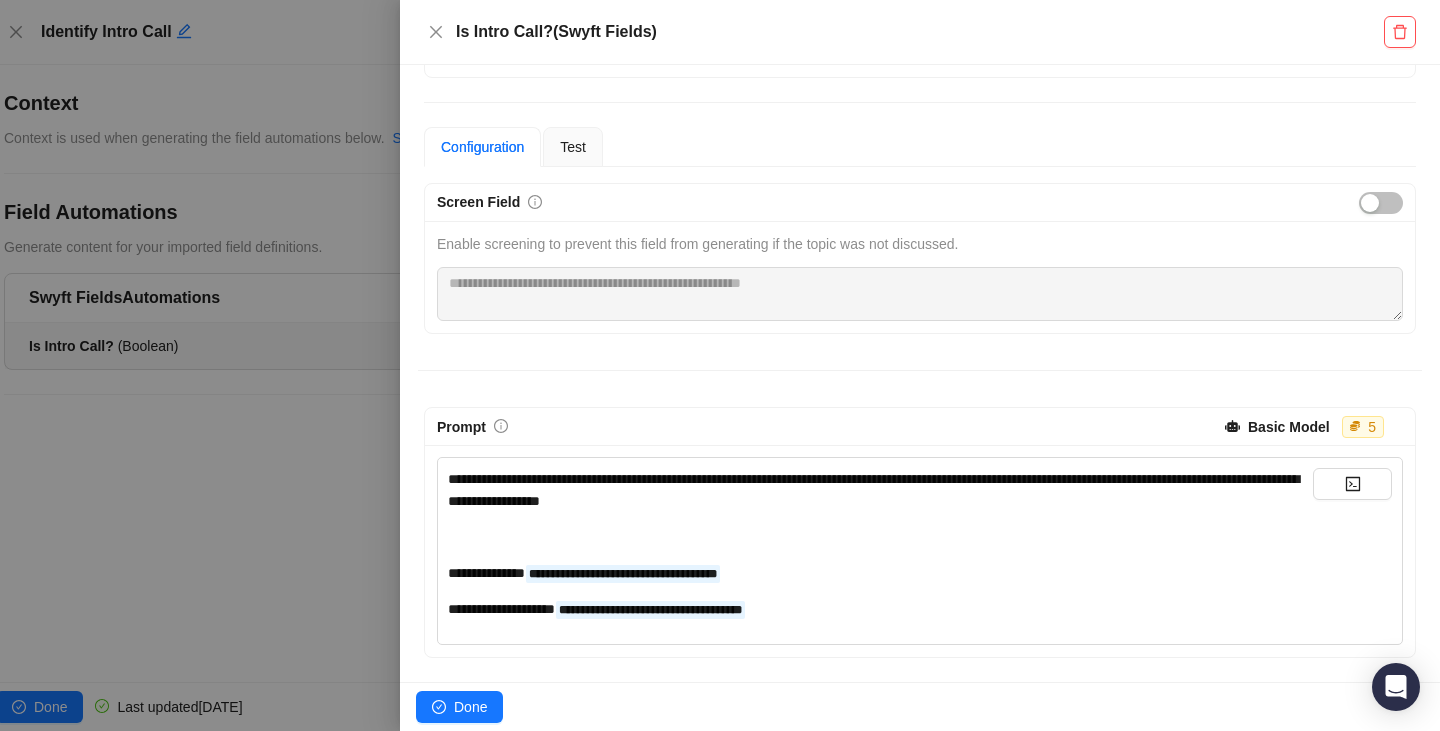 click on "**********" at bounding box center [880, 609] 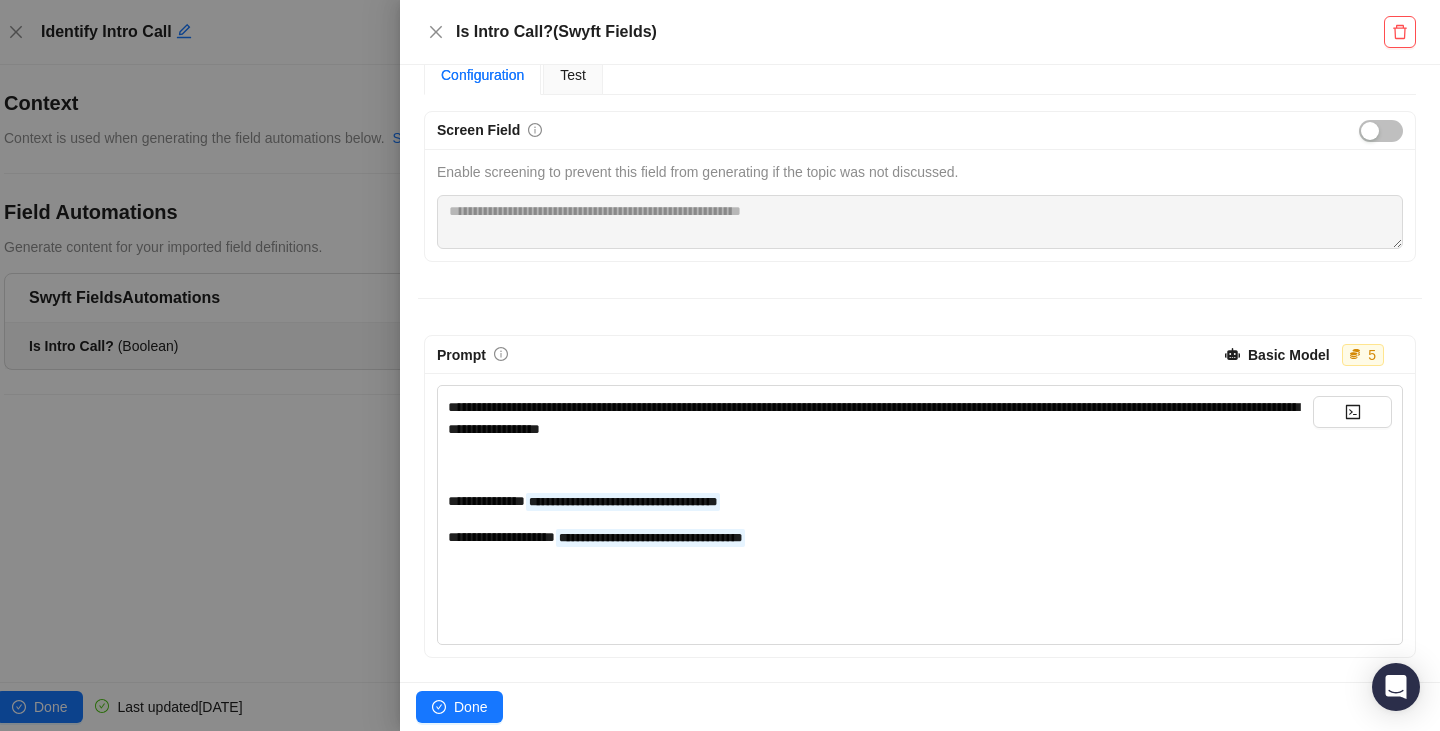 scroll, scrollTop: 132, scrollLeft: 0, axis: vertical 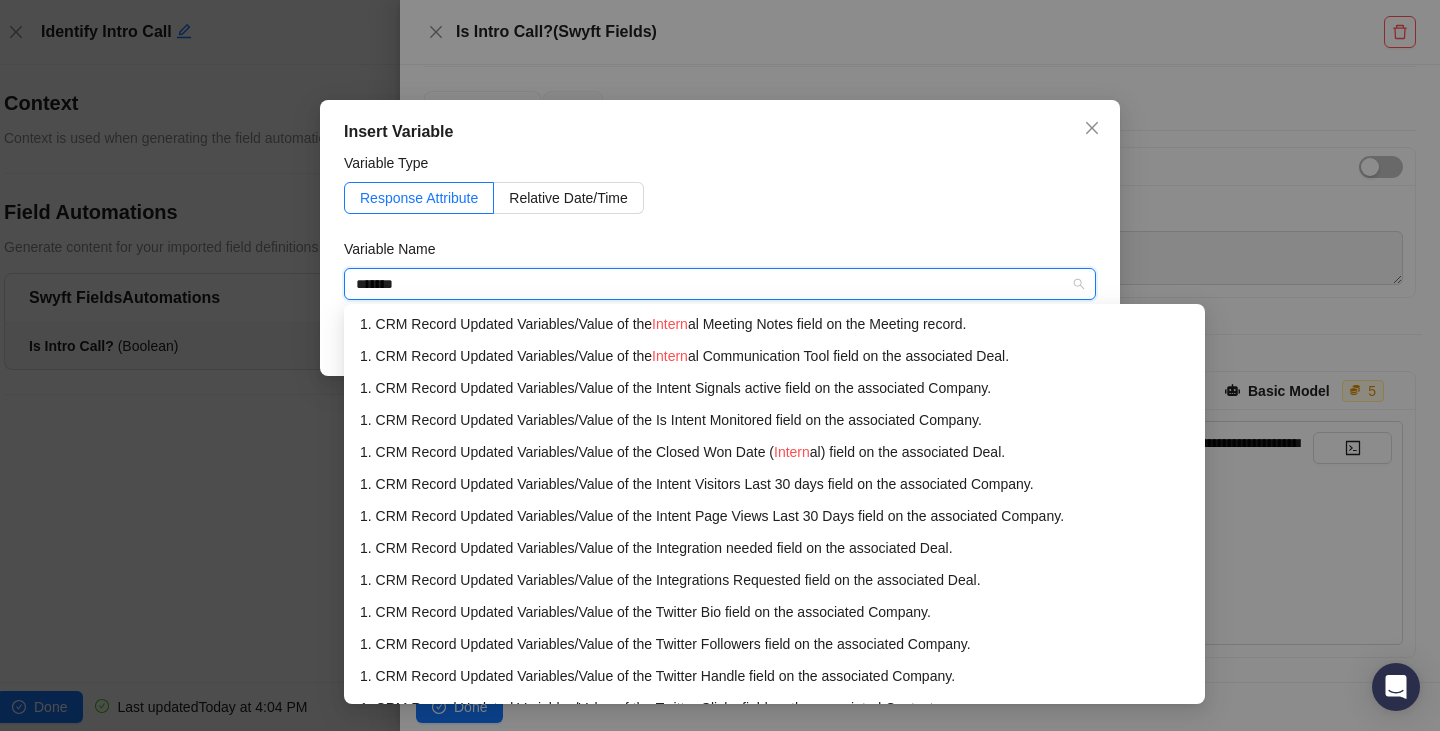 type on "********" 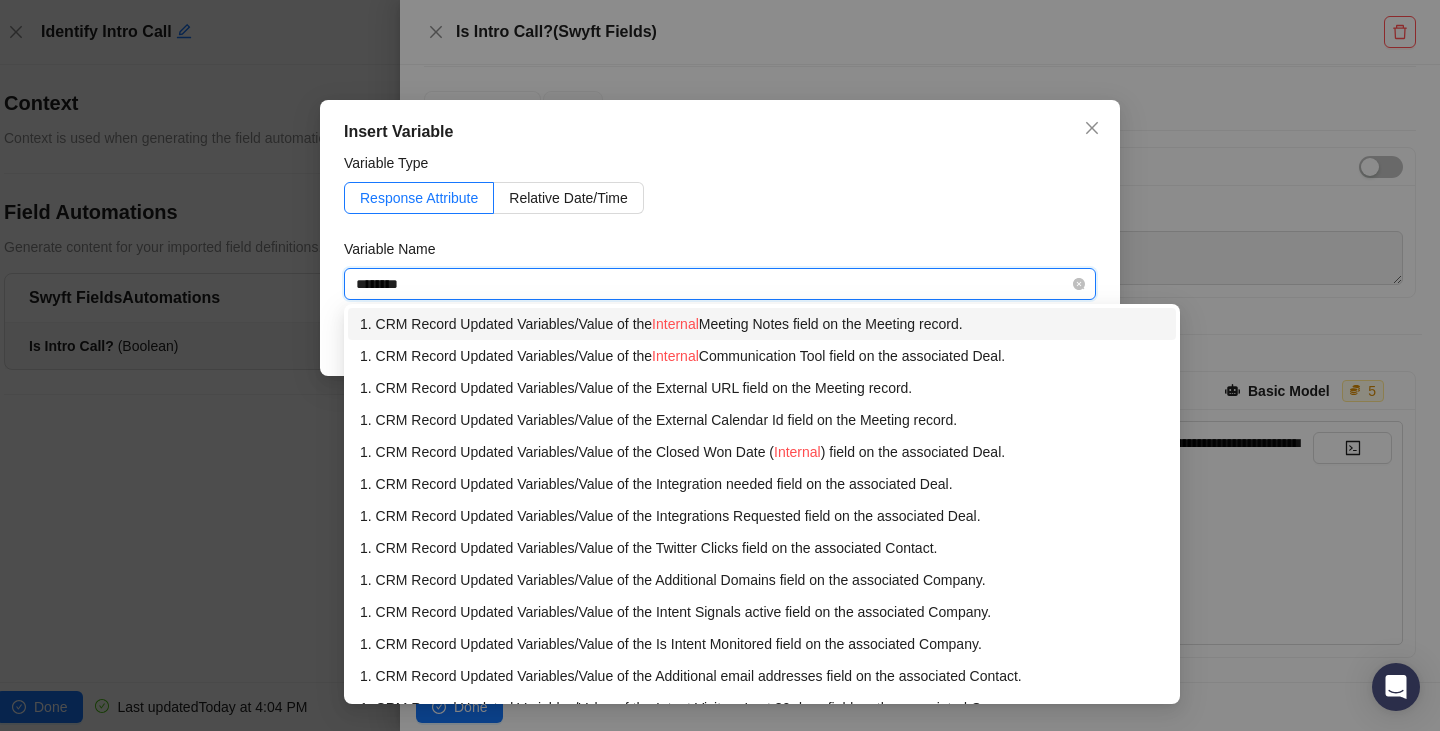 click on "1. CRM Record Updated Variables  /  Value of the  Internal  Meeting Notes field on the Meeting record." at bounding box center [762, 324] 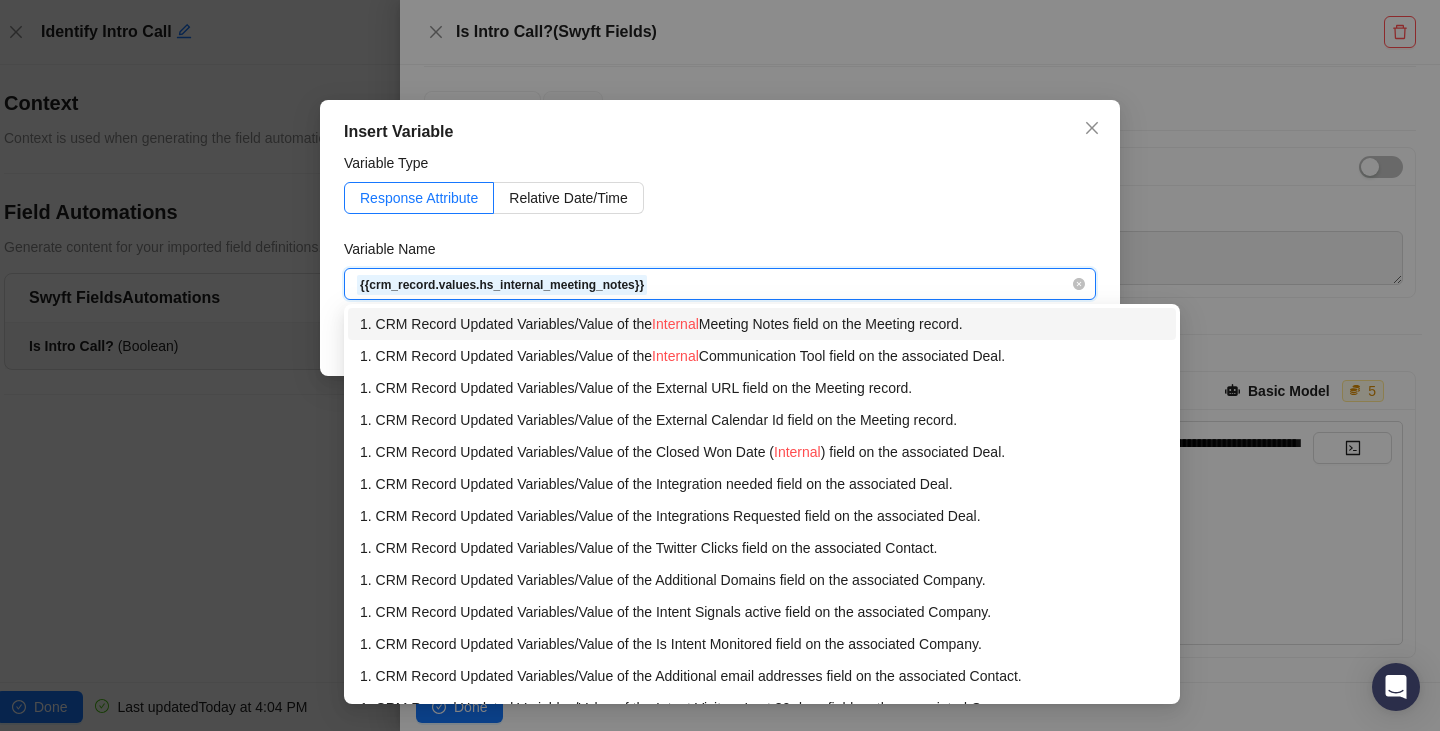 type 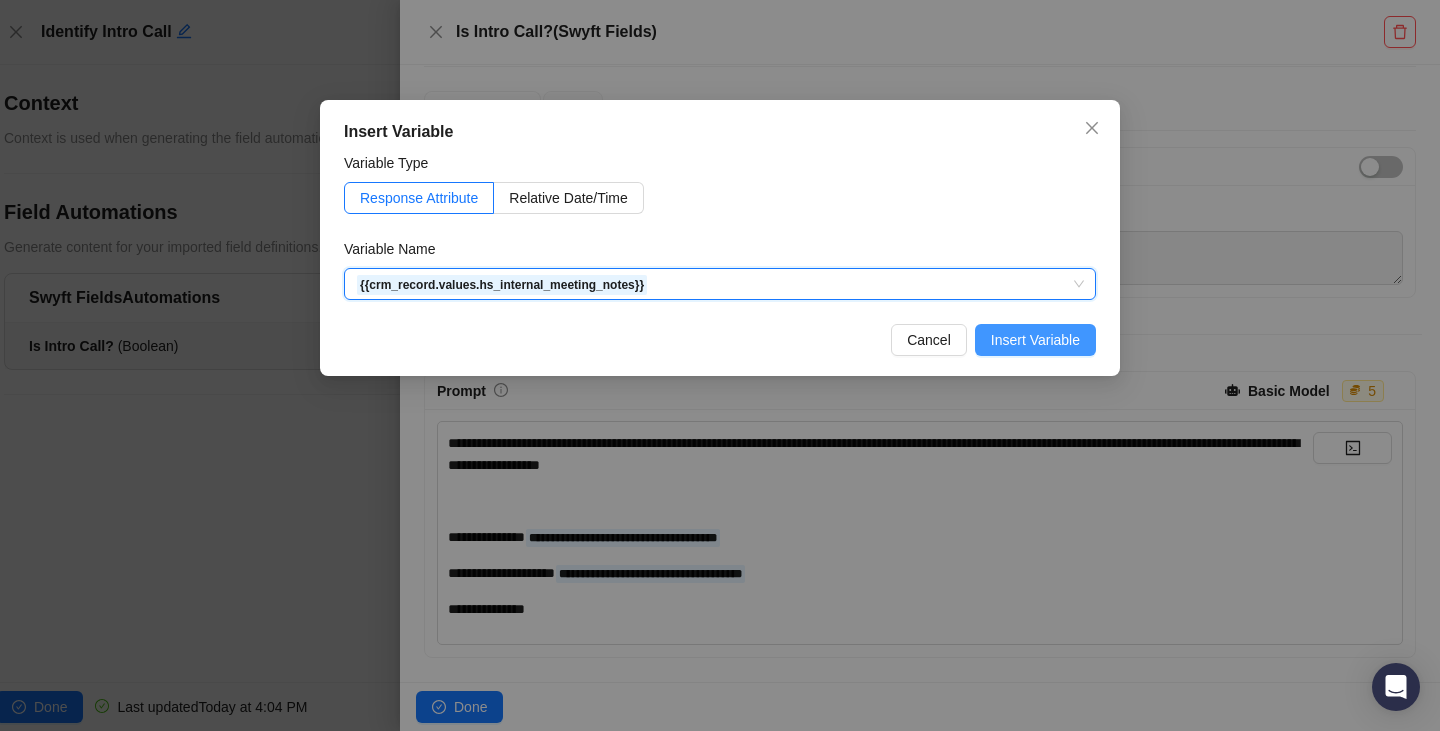 click on "Insert Variable" at bounding box center (1035, 340) 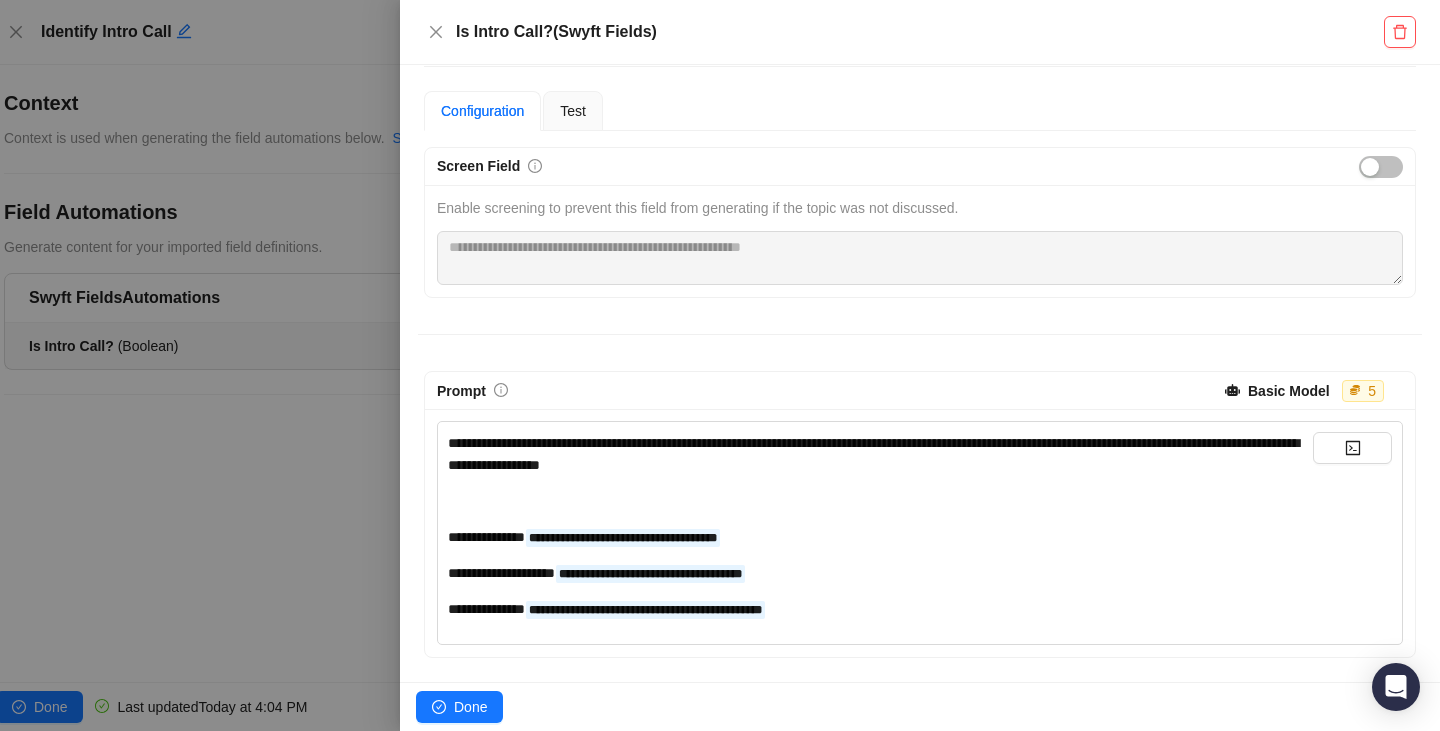 click on "**********" at bounding box center (880, 454) 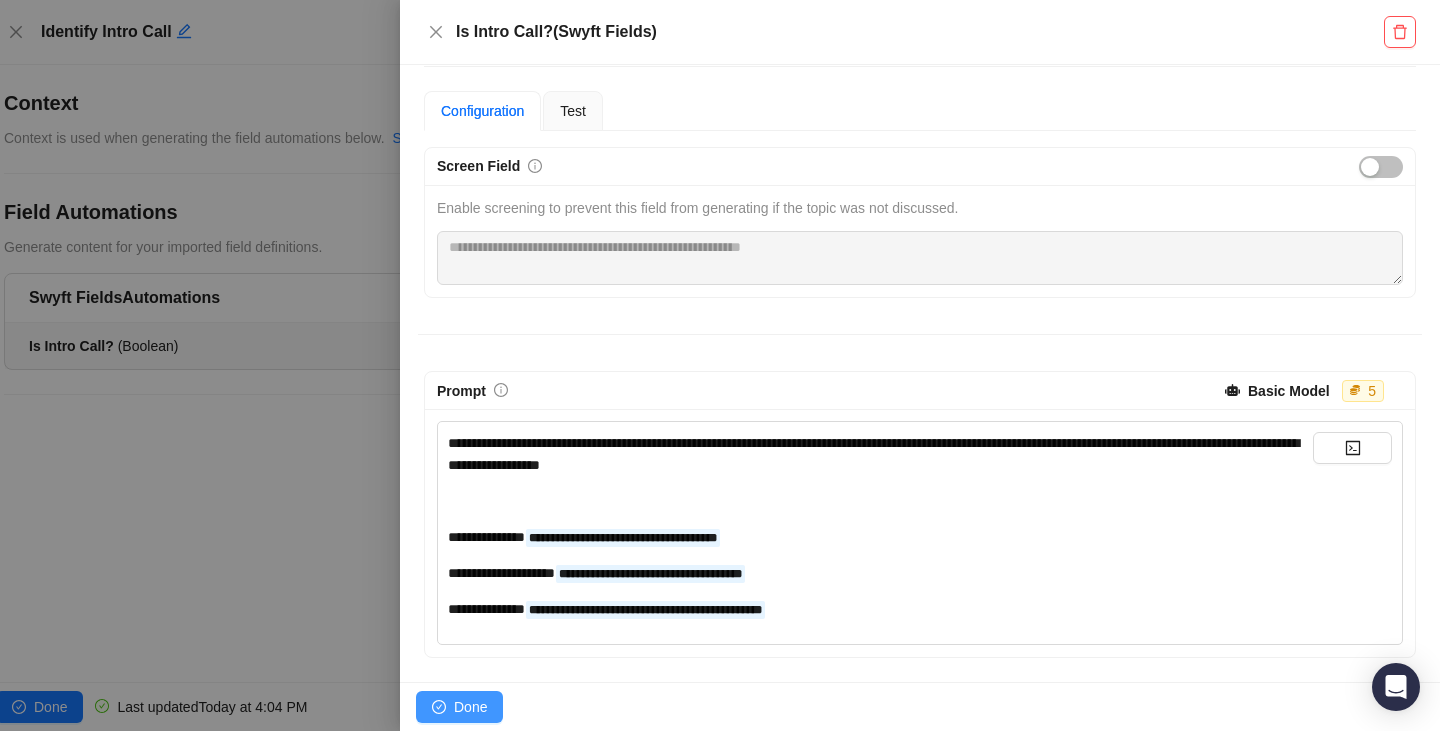 click on "Done" at bounding box center (470, 707) 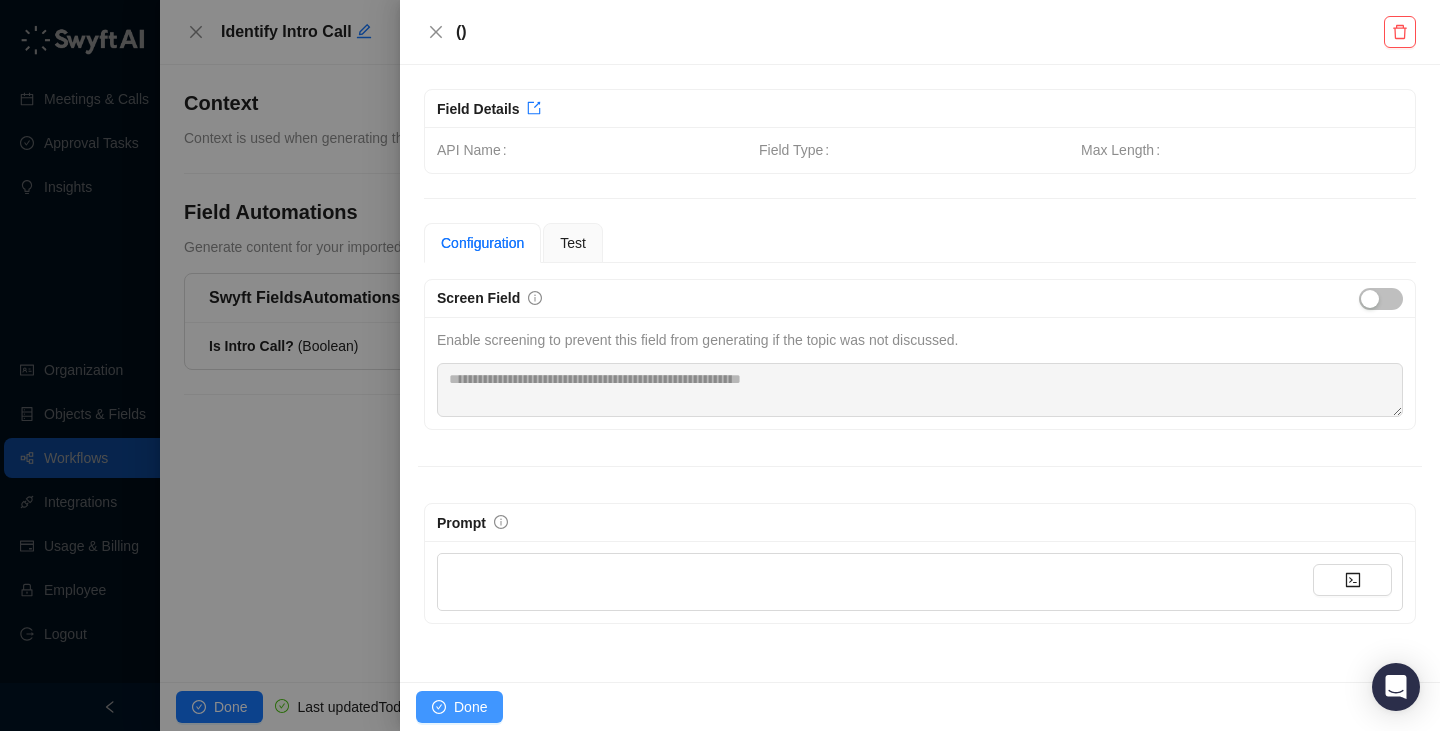 scroll, scrollTop: 0, scrollLeft: 0, axis: both 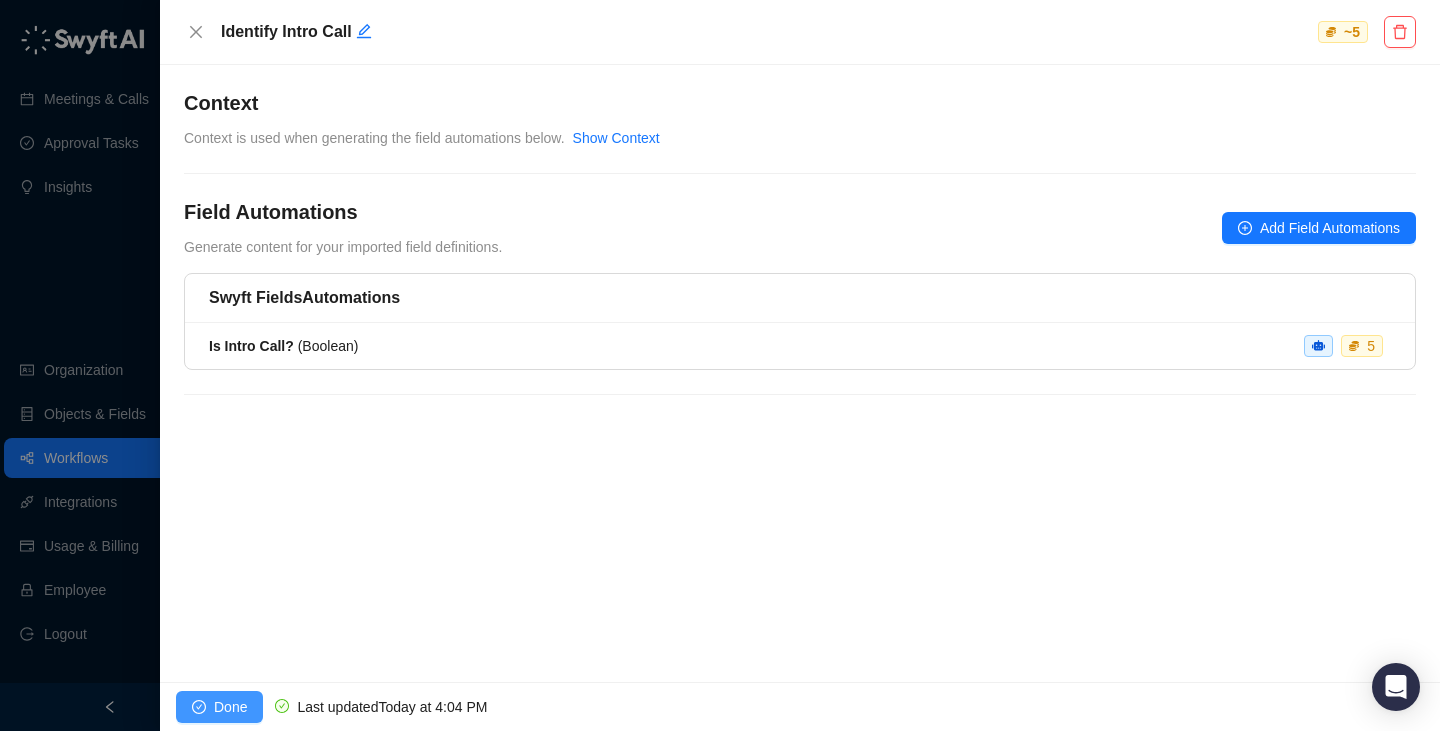 click on "Done" at bounding box center [230, 707] 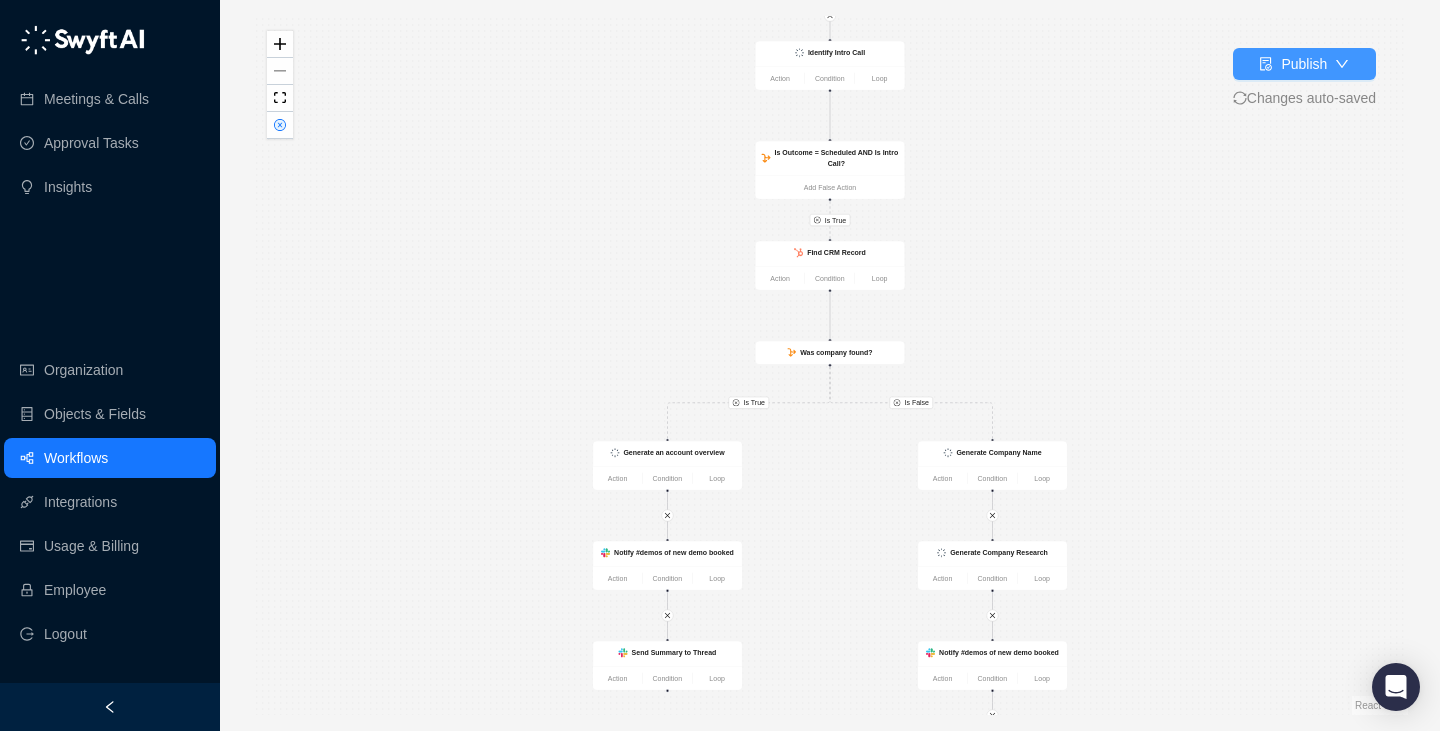click at bounding box center [1266, 64] 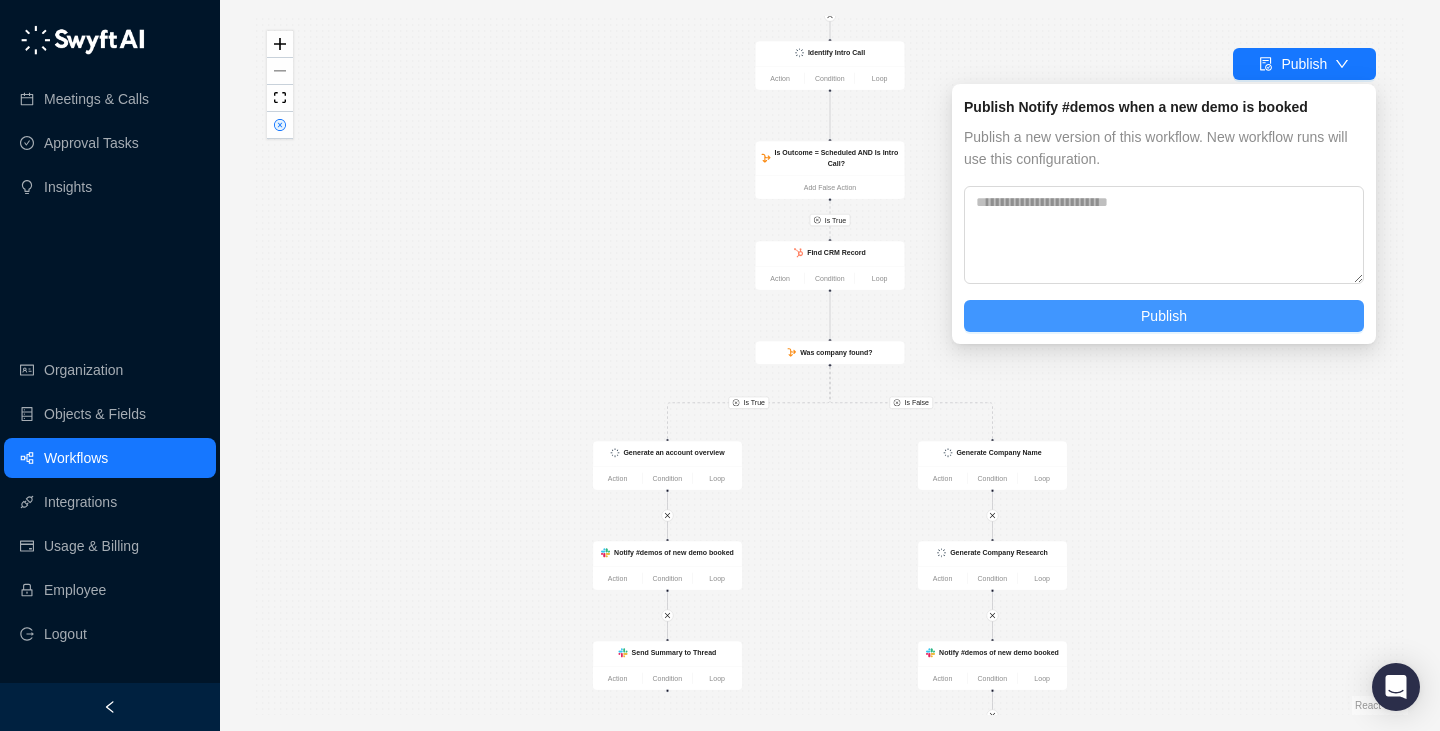 click on "Publish" at bounding box center [1164, 316] 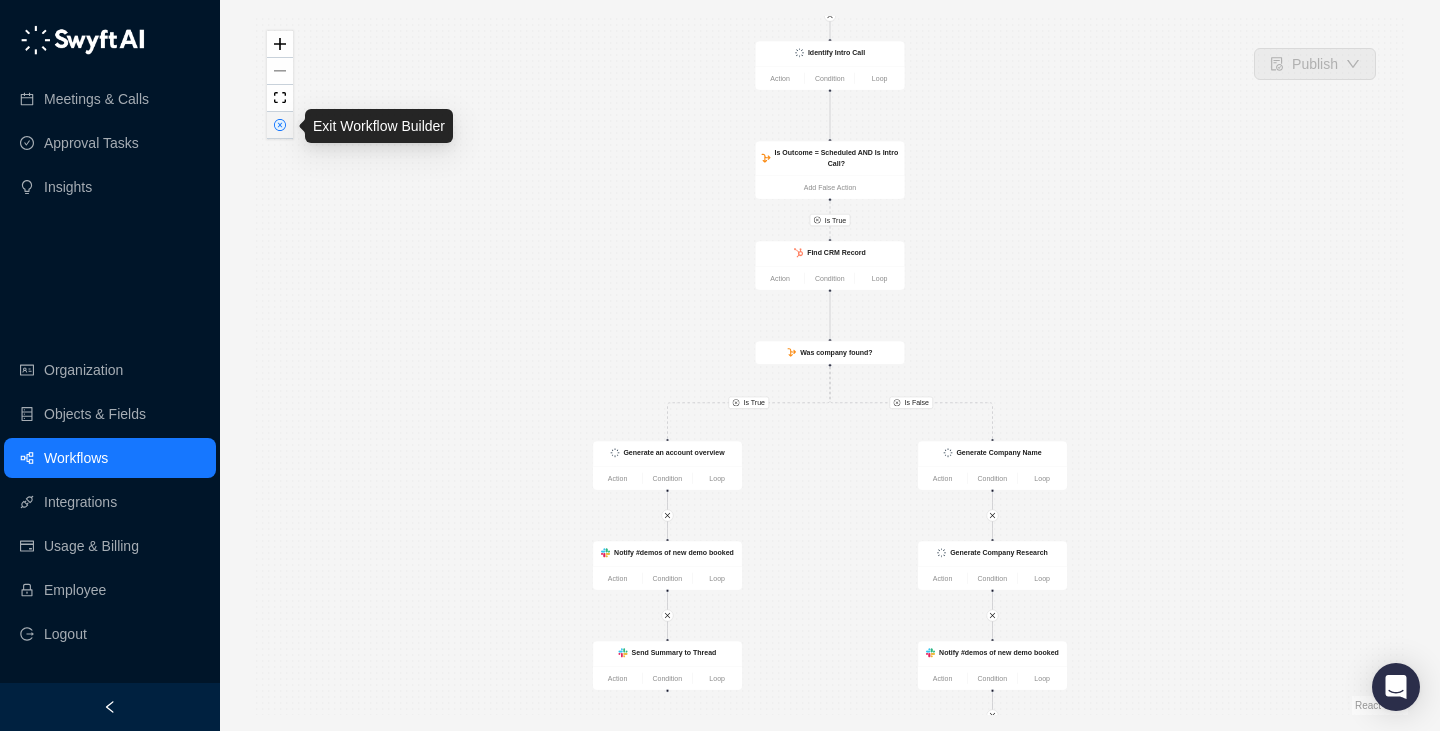 click 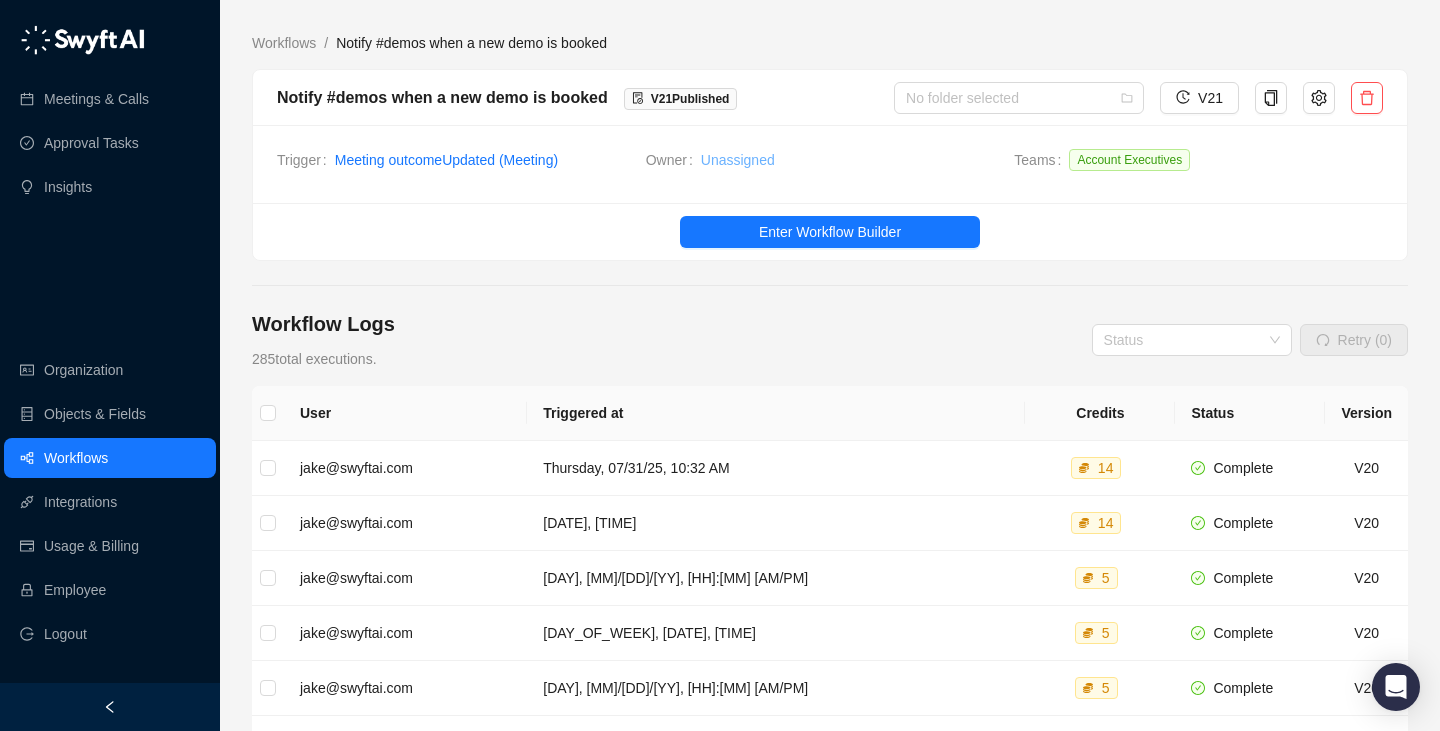 click on "Unassigned" at bounding box center [738, 160] 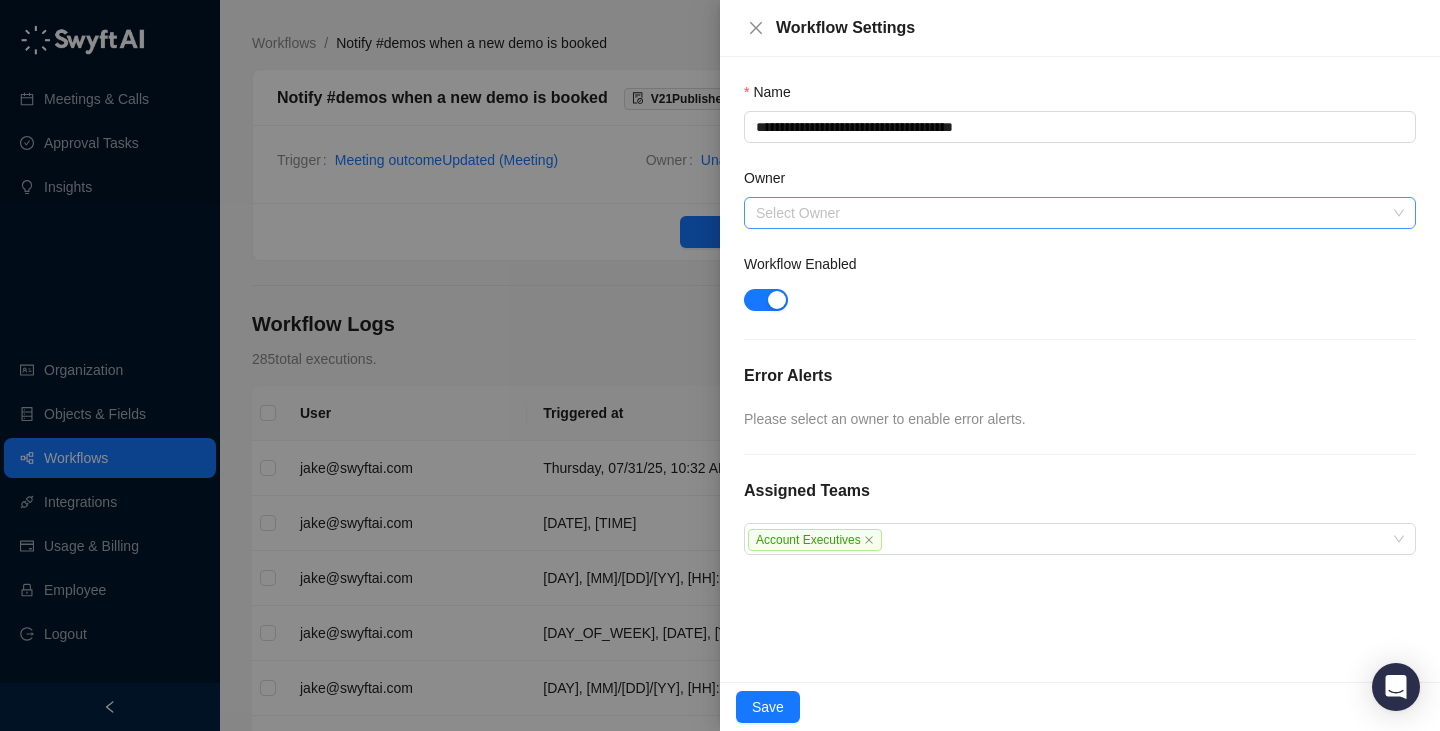 click on "Owner" at bounding box center [1074, 213] 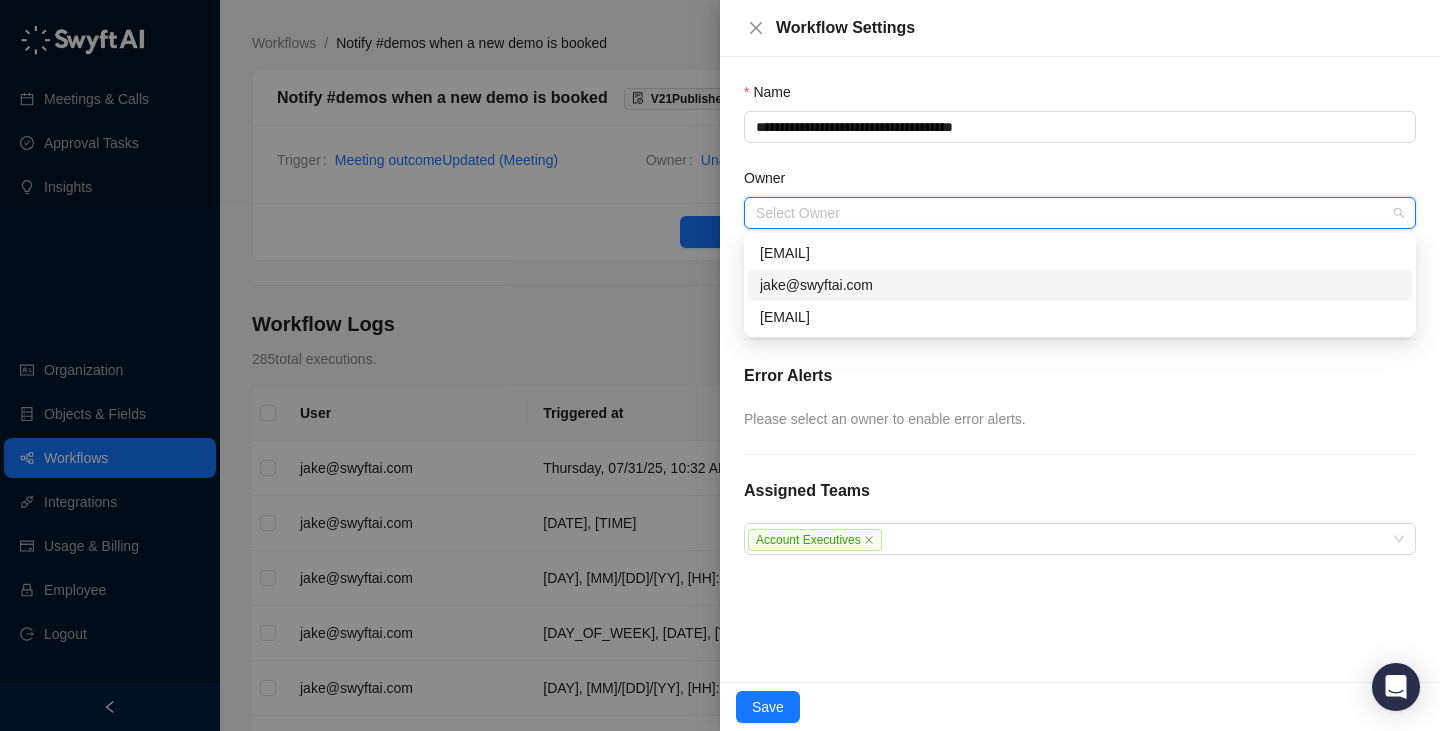 click on "jake@swyftai.com" at bounding box center [1080, 285] 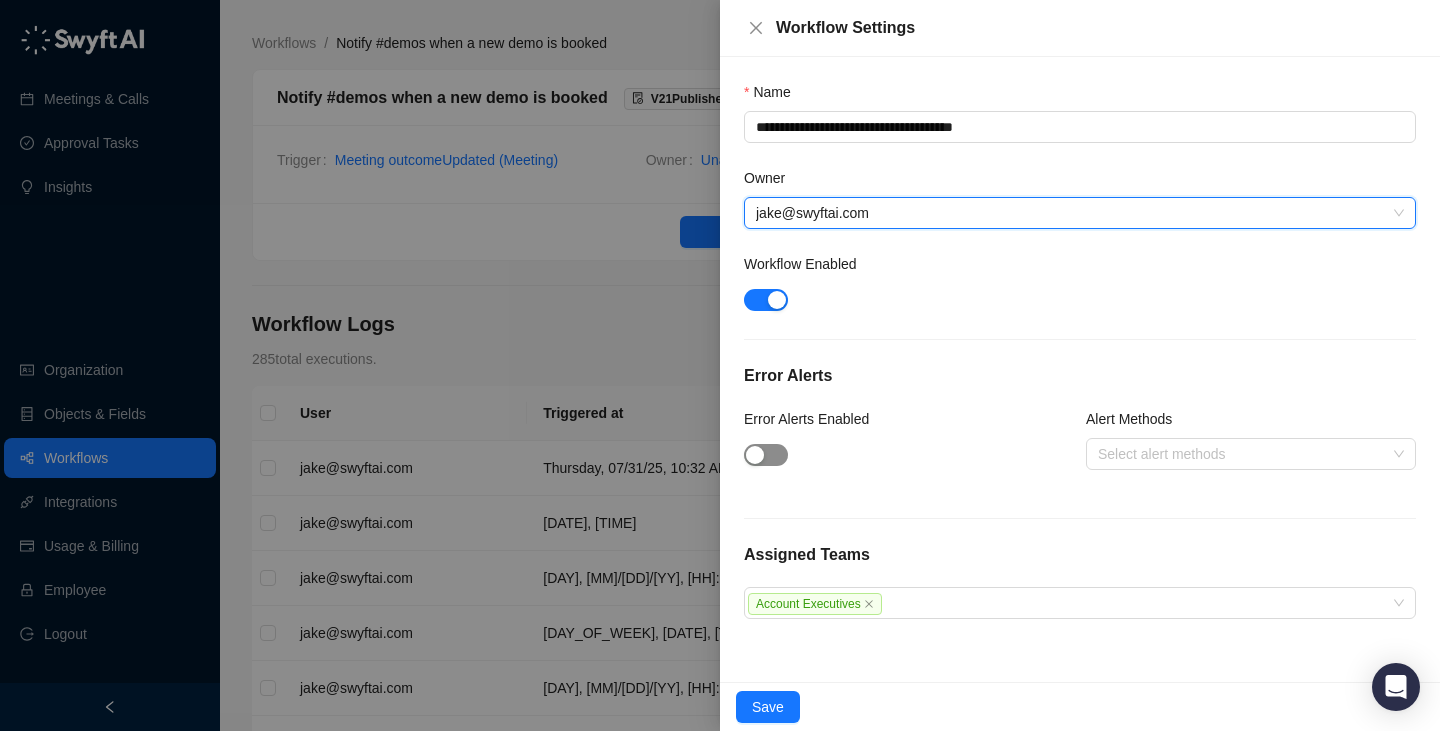 click at bounding box center [766, 455] 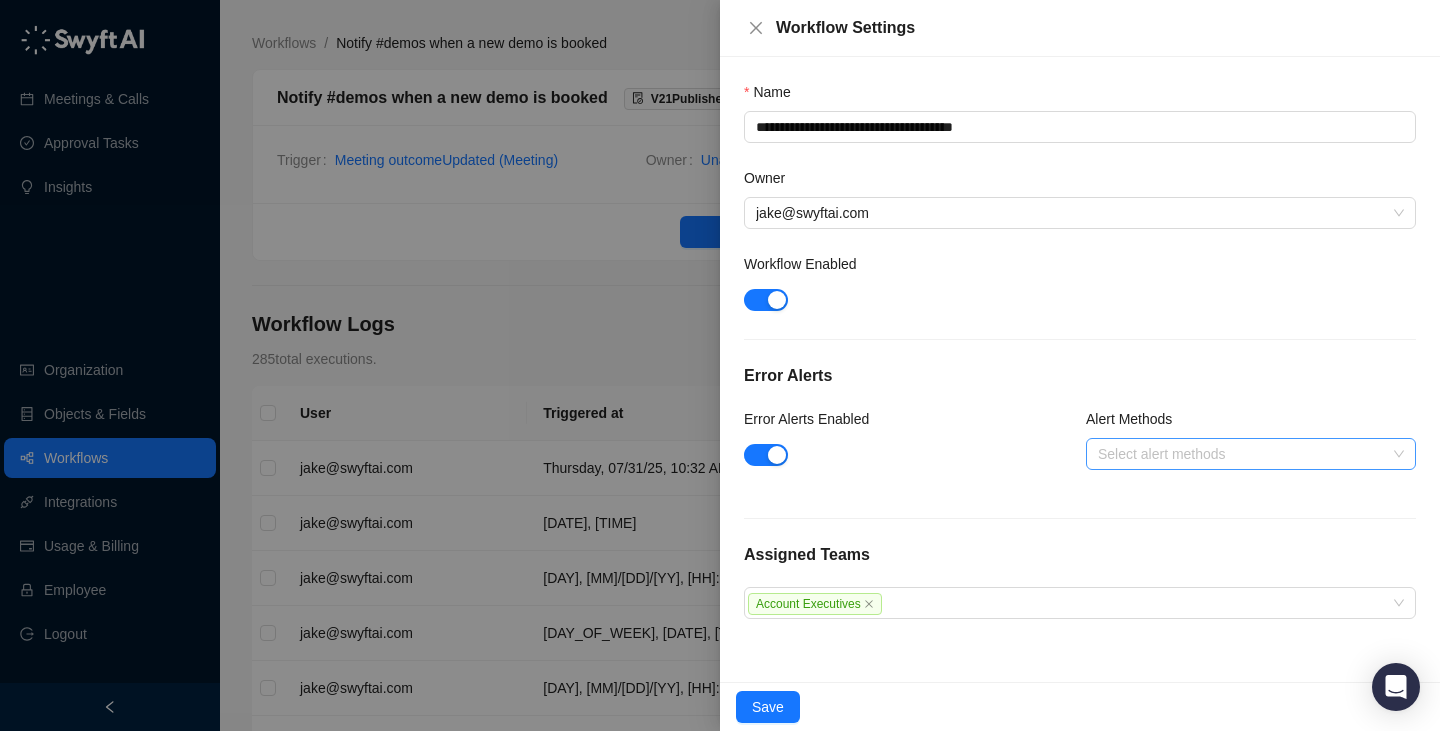 click on "Select alert methods" at bounding box center (1251, 454) 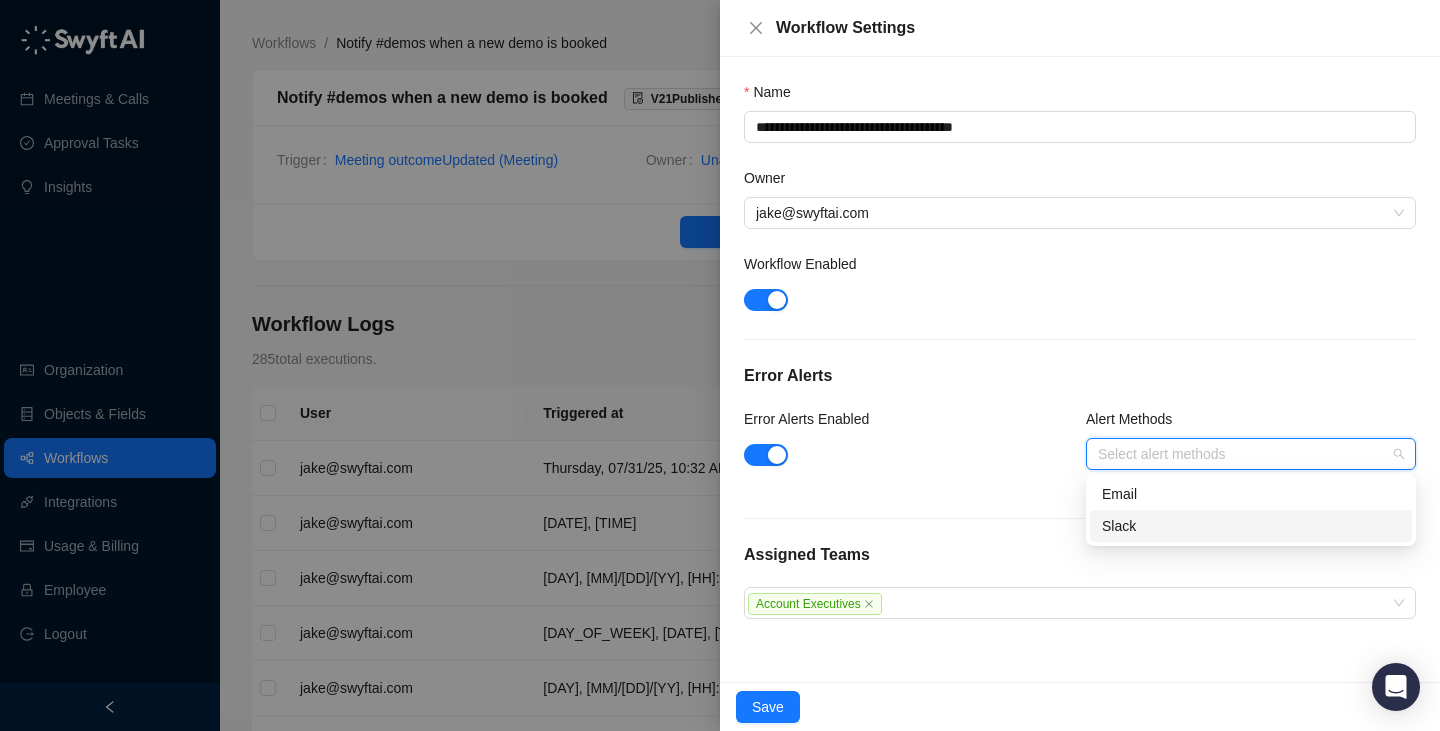 click on "Slack" at bounding box center [1251, 526] 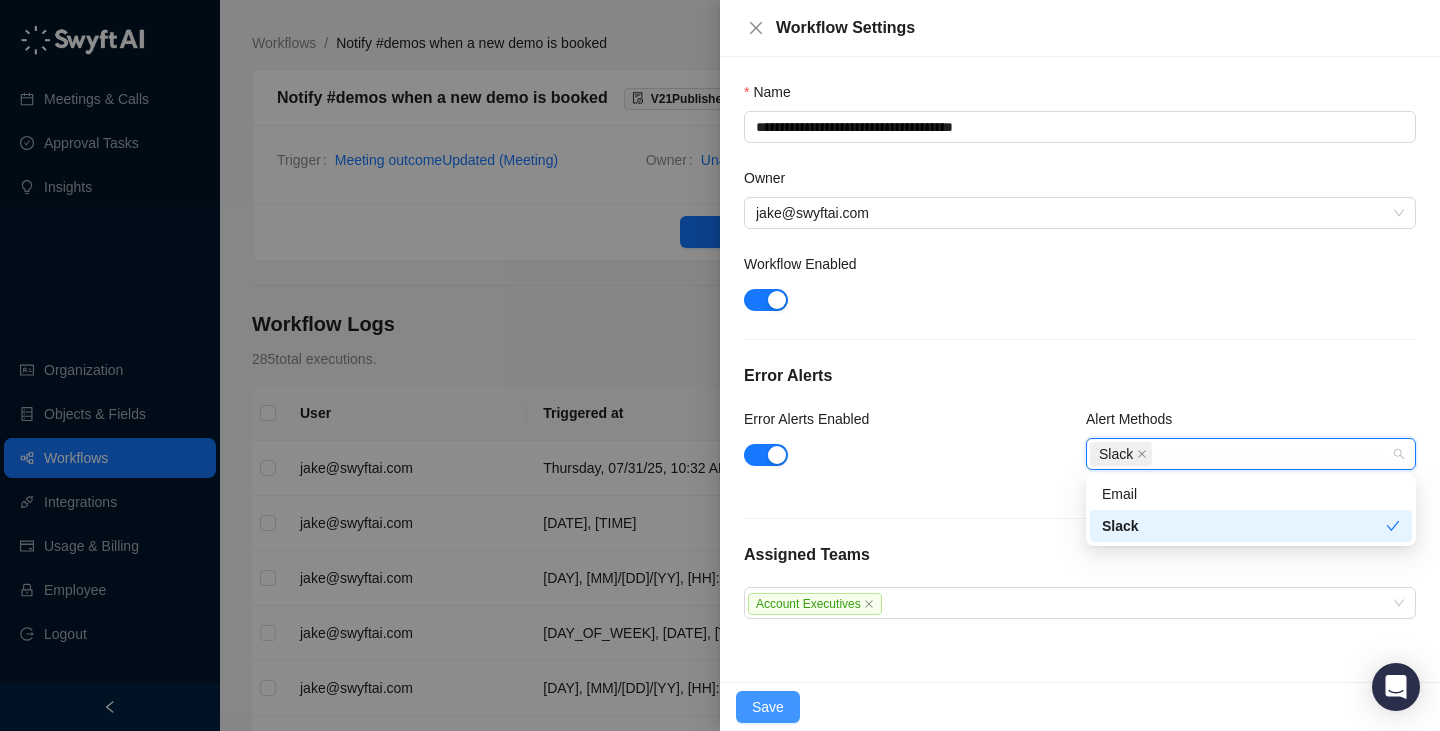 click on "Save" at bounding box center (768, 707) 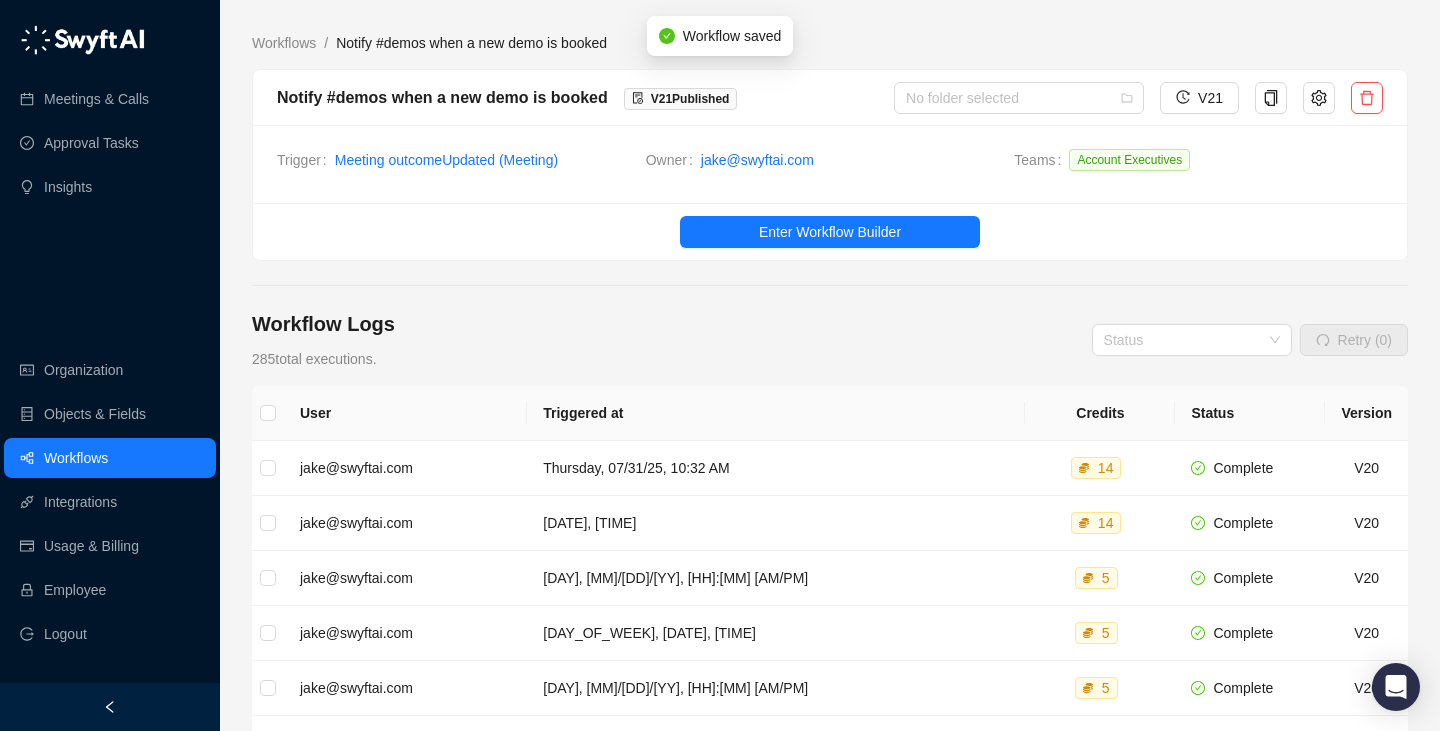 click on "Workflow Logs 285  total executions. Status Retry (0)" at bounding box center [830, 340] 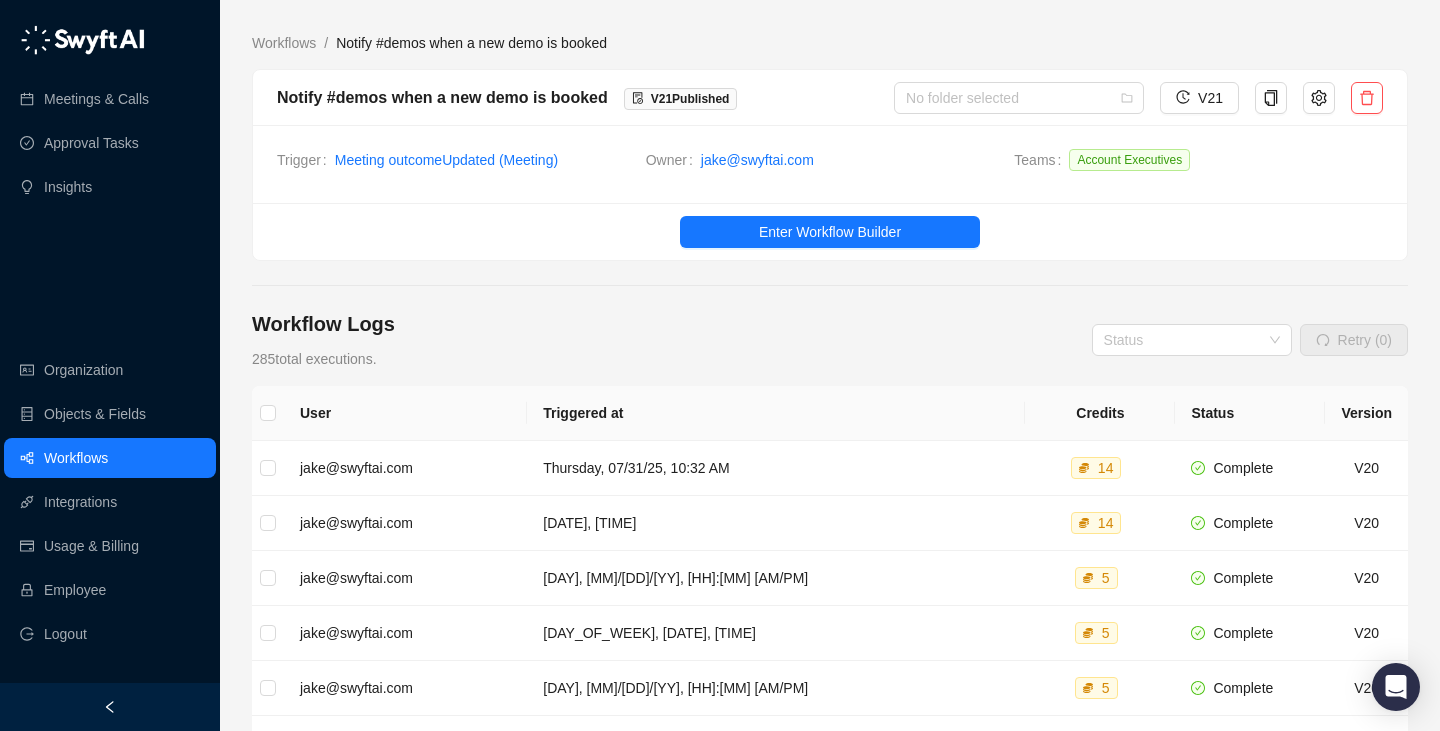 click on "Workflows / Notify #demos when a new demo is booked Notify #demos when a new demo is booked   V 21  Published No folder selected V21 Trigger Meeting outcome  Updated ( Meeting ) Owner [EMAIL] Teams Account Executives  Enter Workflow Builder Workflow Logs 285  total executions. Status Retry (0) User Triggered at Credits Status Version [EMAIL] Thursday, 07/31/25, 10:32 AM 14 Complete V 20 [EMAIL] Wednesday, 07/30/25, 10:52 AM 14 Complete V 20 [EMAIL] Tuesday, 07/29/25, 2:05 PM 5 Complete V 20 [EMAIL] Tuesday, 07/29/25, 1:05 PM 5 Complete V 20 [EMAIL] Tuesday, 07/29/25, 9:33 AM 5 Complete V 20 [EMAIL] Monday, 07/28/25, 12:03 PM 5 Complete V 20 [EMAIL] Monday, 07/28/25, 10:02 AM 5 Complete V 20 [EMAIL] Friday, 07/25/25, 2:14 PM 5 Complete V 20 [EMAIL] Friday, 07/25/25, 11:17 AM 5 Complete V 20 [EMAIL] Wednesday, 07/23/25, 8:25 PM 19 Complete V 20 1 2 3 4 5 ••• 29 10 / page" at bounding box center (830, 618) 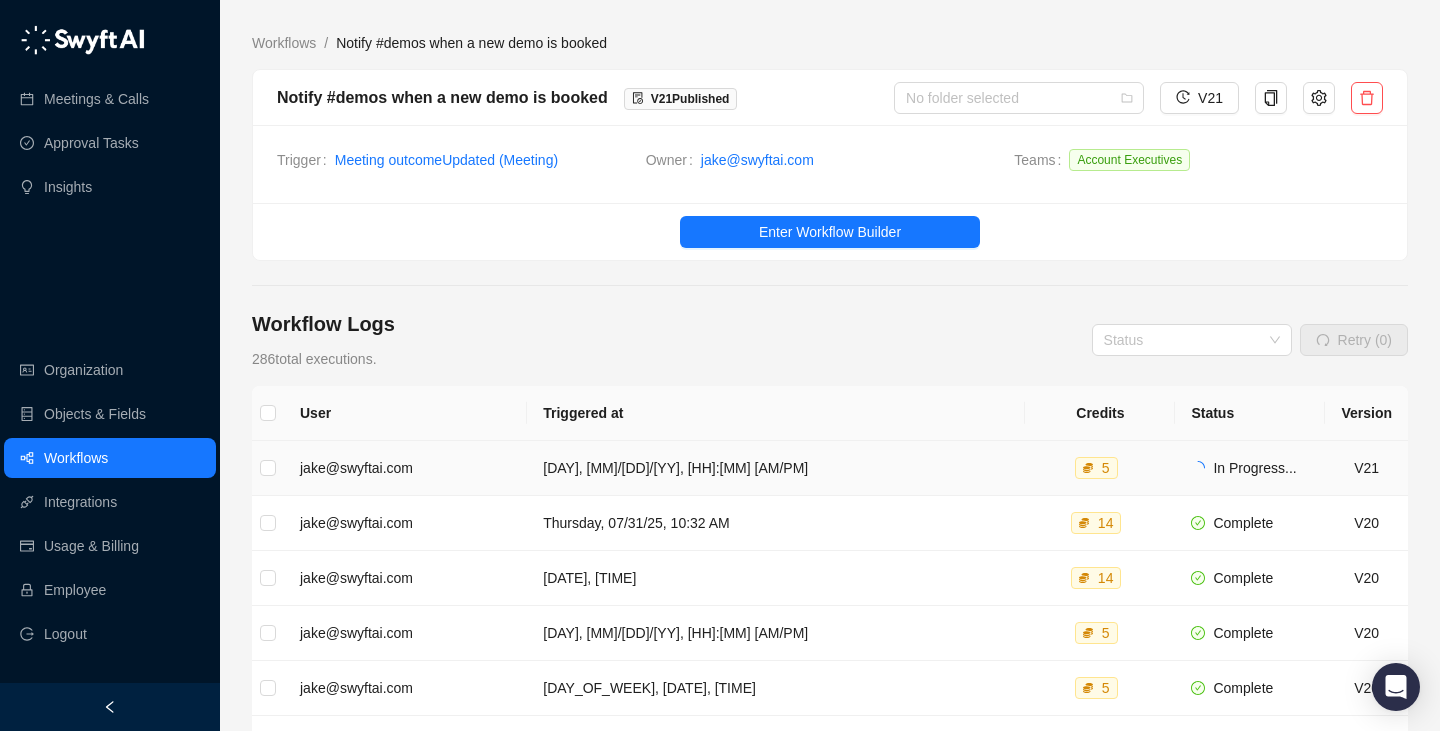 click on "[DAY], [MM]/[DD]/[YY], [HH]:[MM] [AM/PM]" at bounding box center (776, 468) 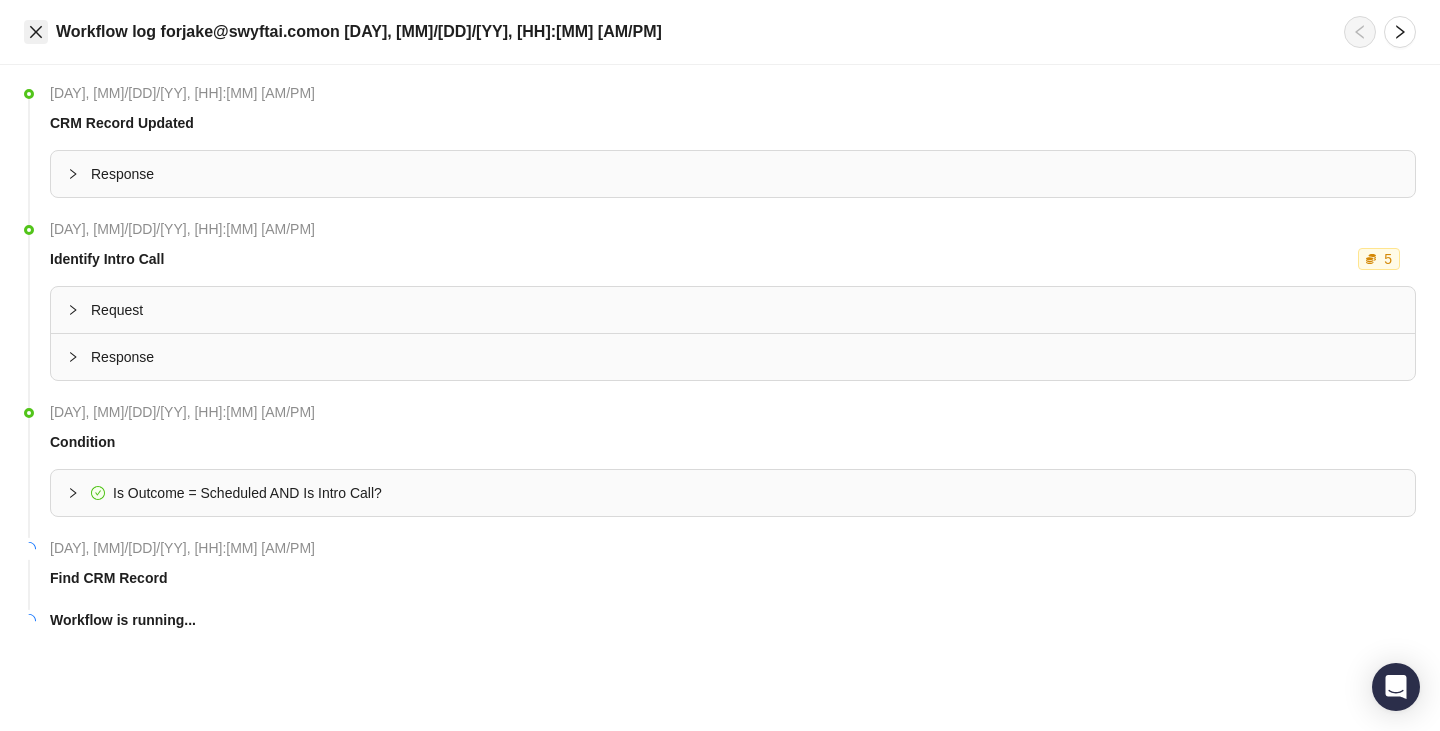 click 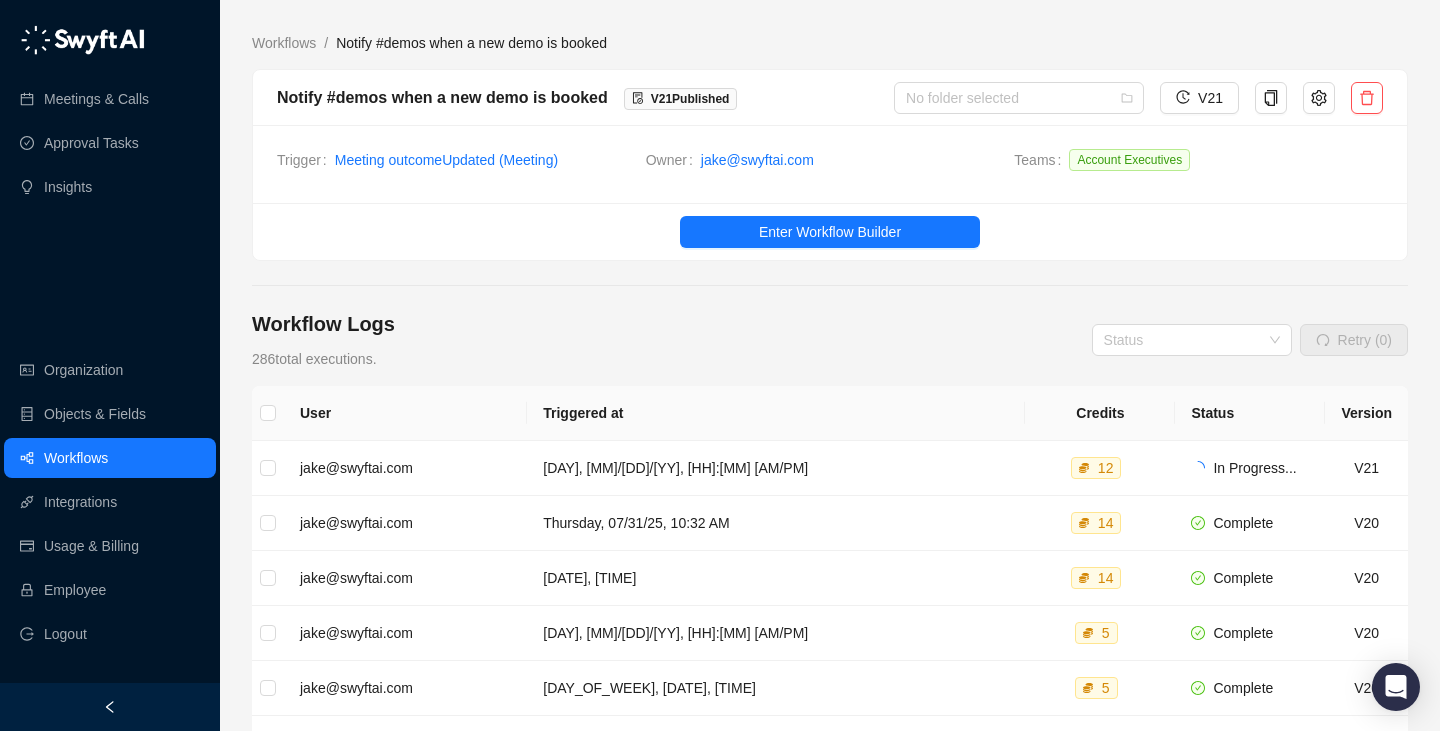 click on "Workflow Logs 286  total executions. Status Retry (0)" at bounding box center [830, 340] 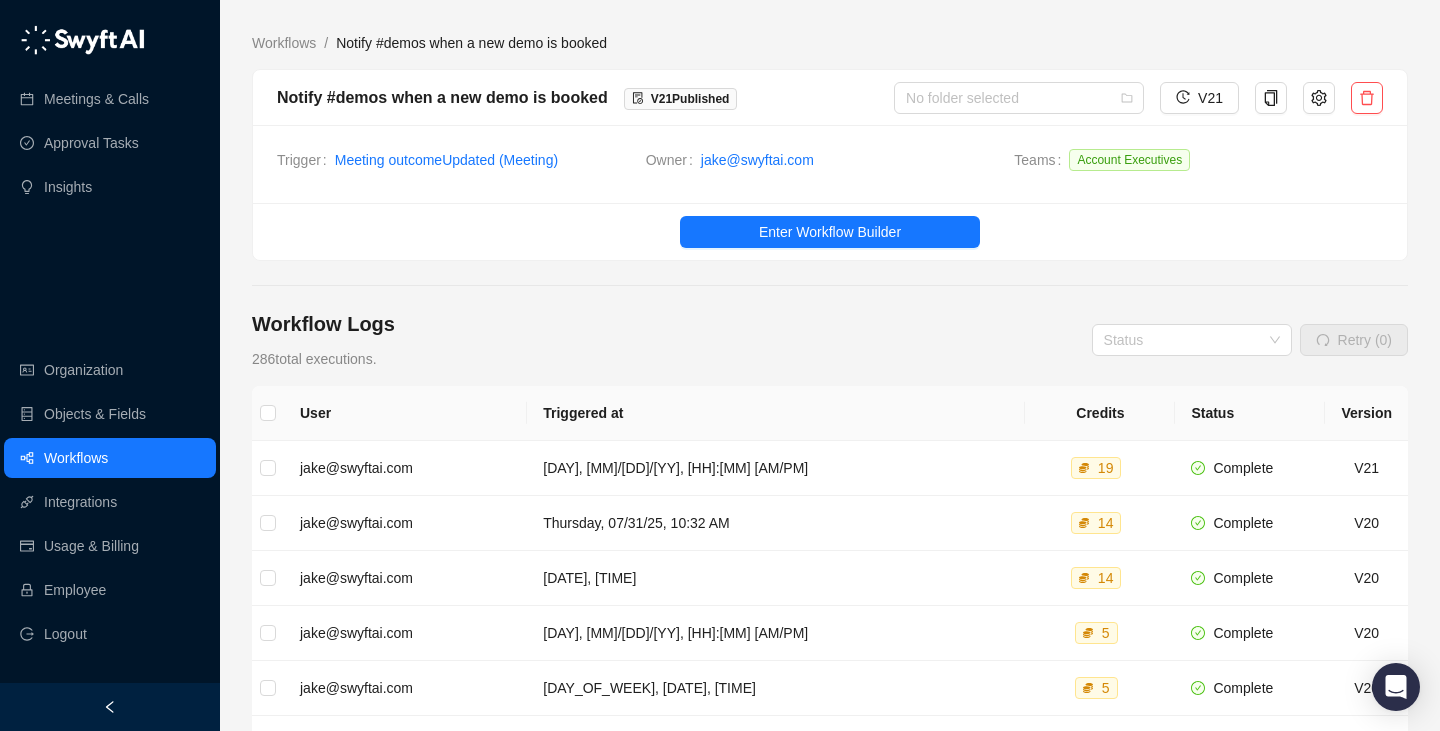 click on "Workflow Logs 286  total executions. Status Retry (0)" at bounding box center [830, 340] 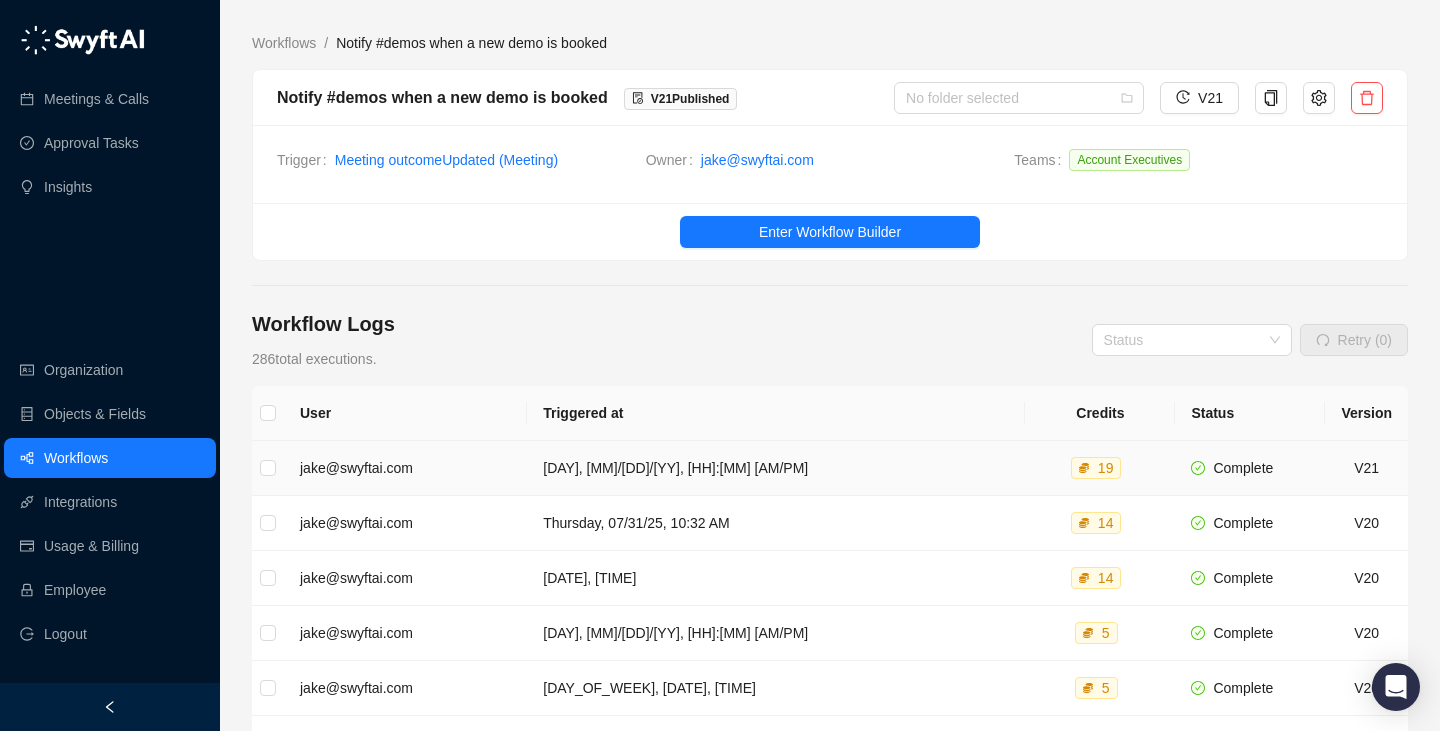 click on "[DAY], [MM]/[DD]/[YY], [HH]:[MM] [AM/PM]" at bounding box center (776, 468) 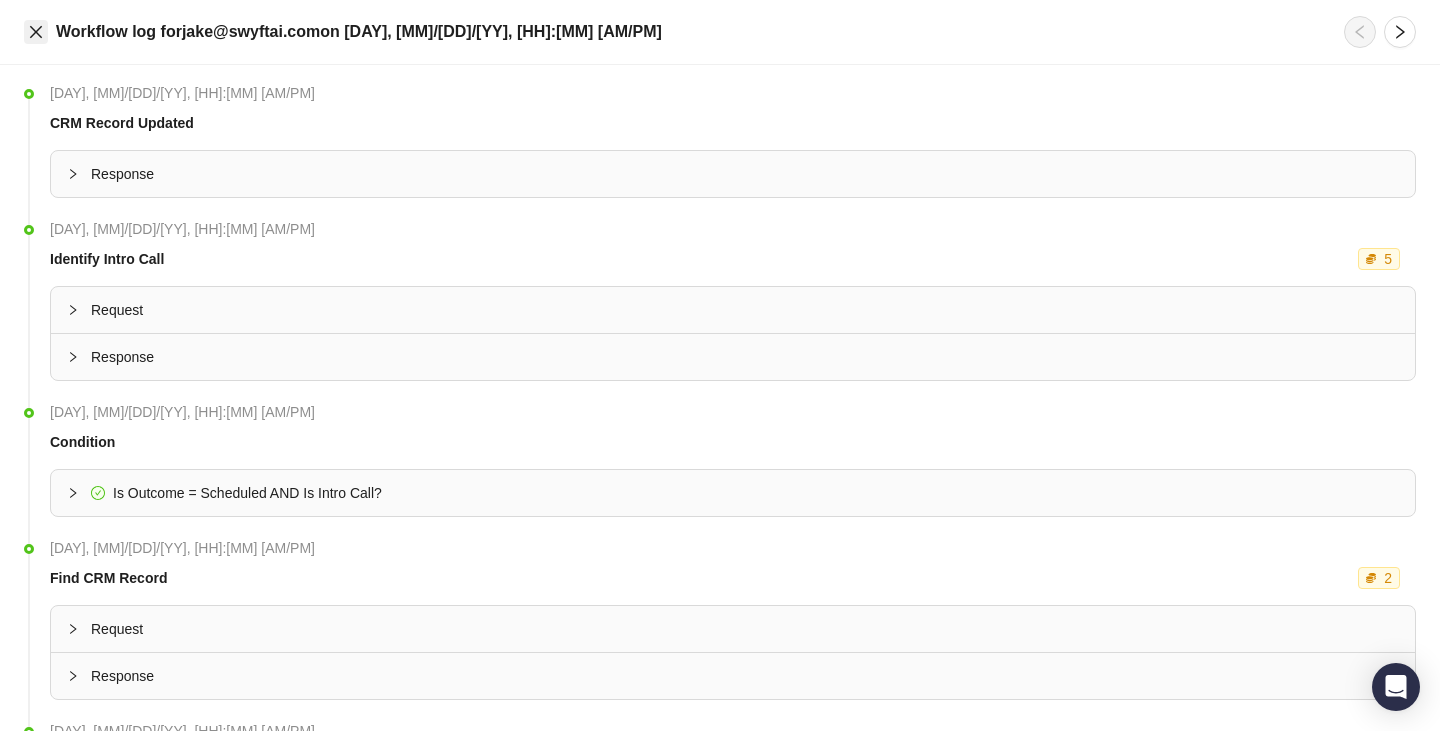 click 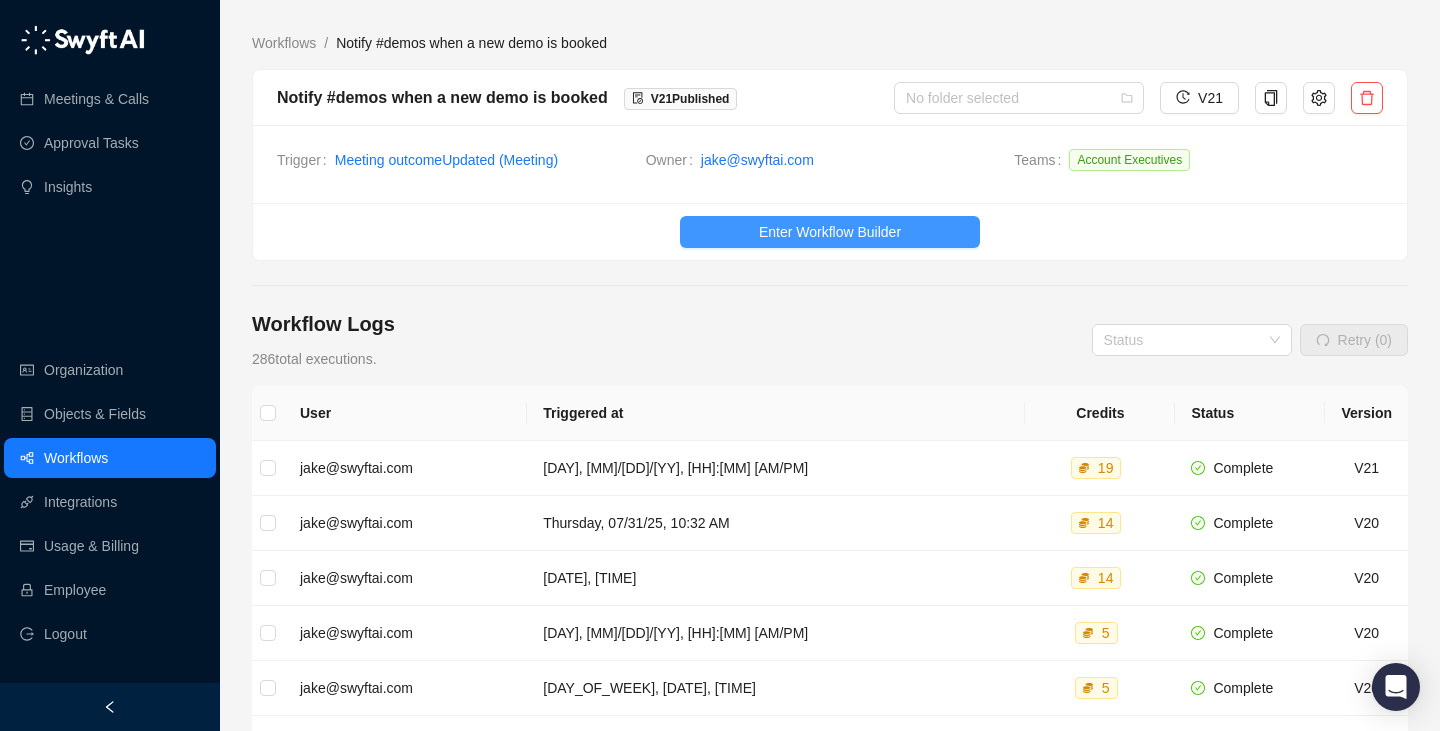 click on "Enter Workflow Builder" at bounding box center (830, 232) 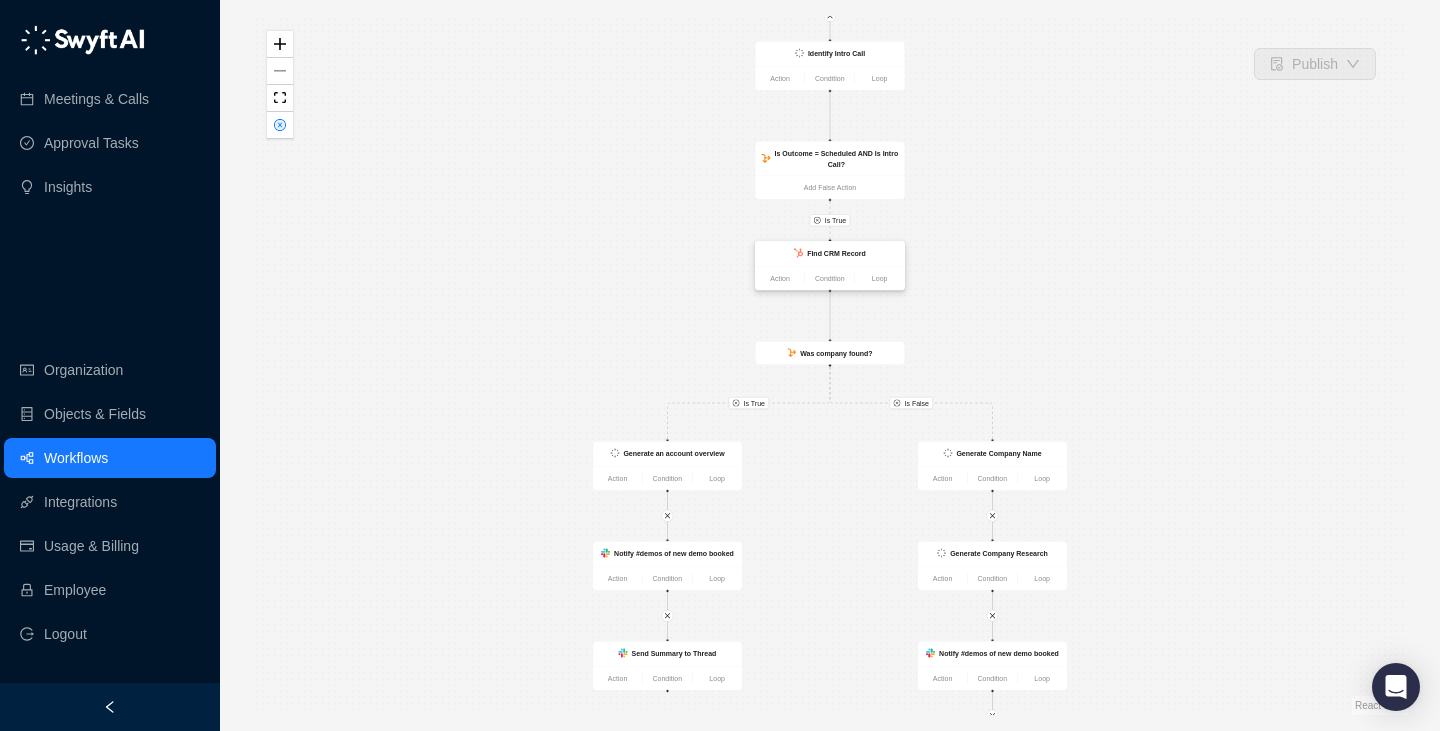 click on "Find CRM Record" at bounding box center [830, 254] 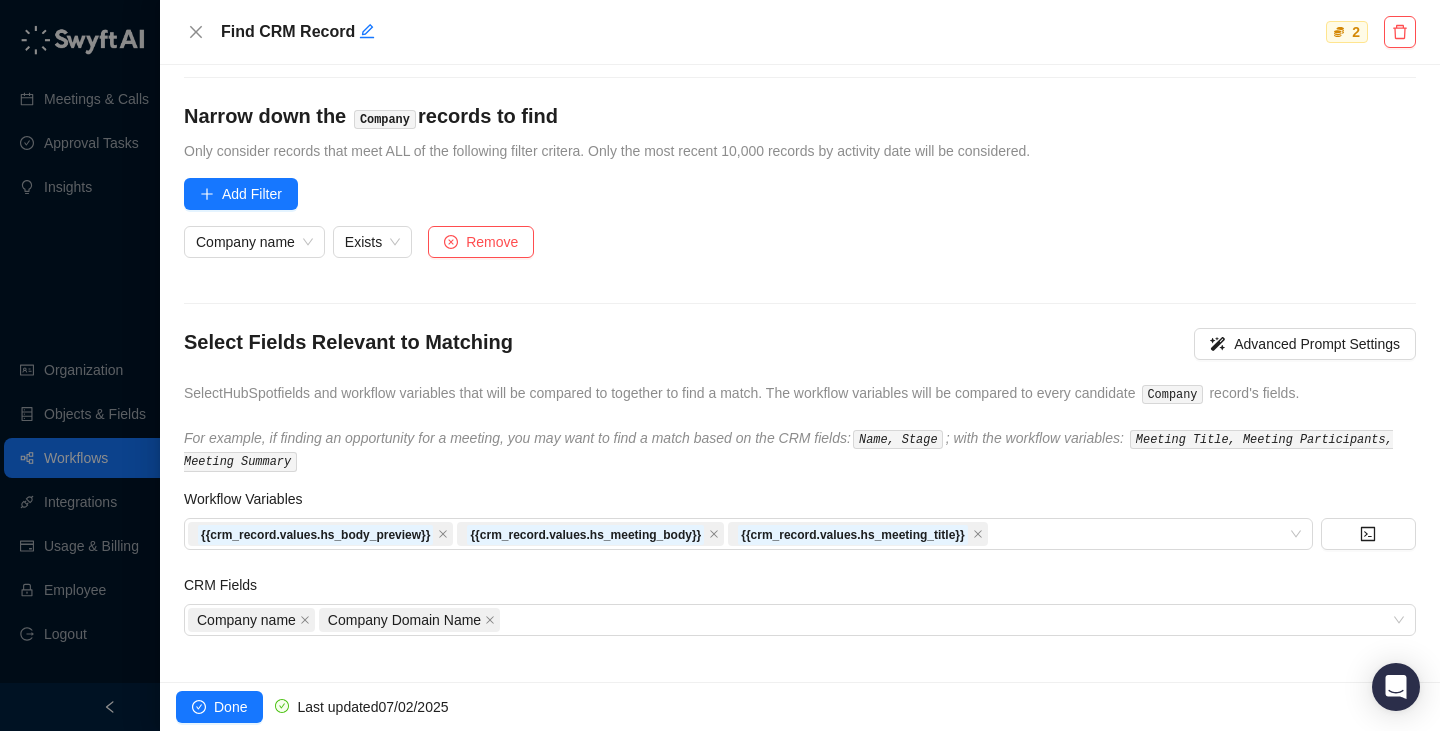 scroll, scrollTop: 12, scrollLeft: 0, axis: vertical 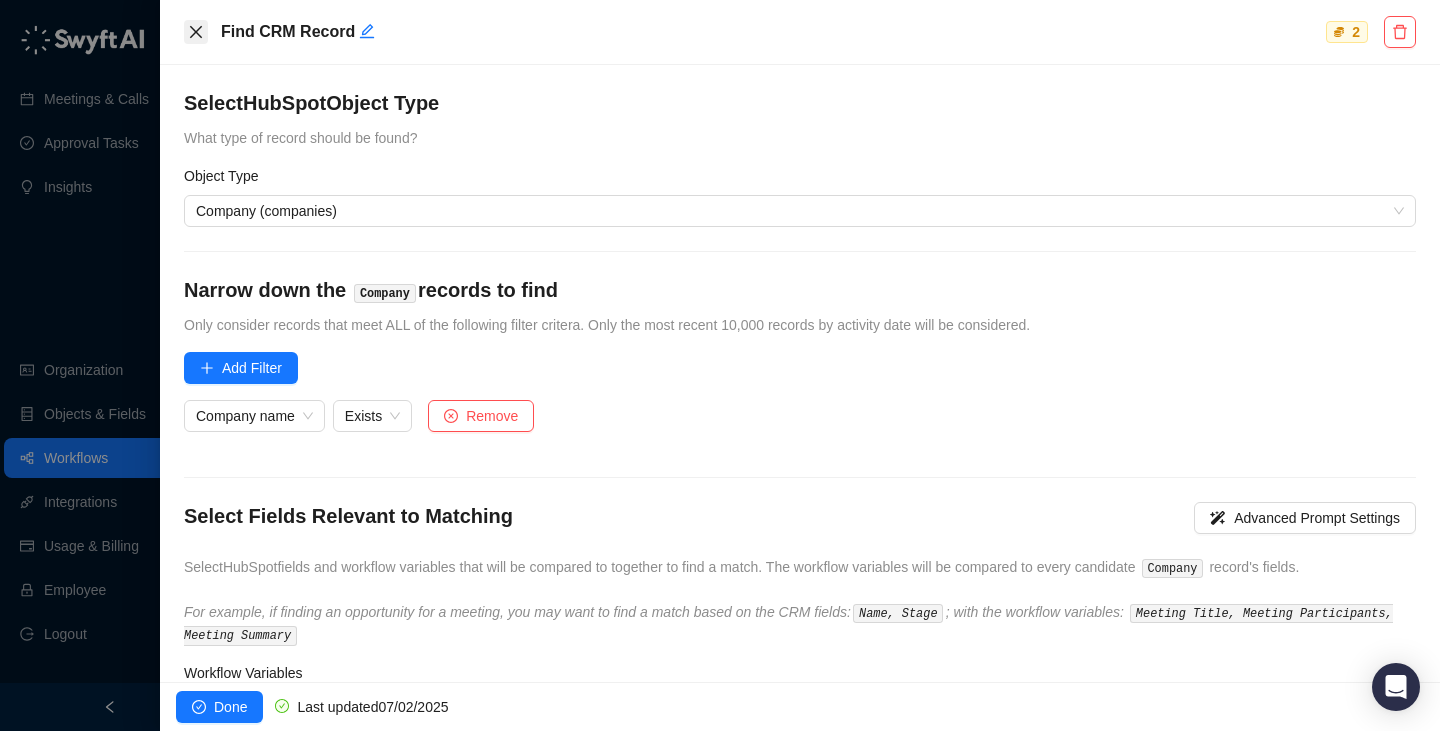 click 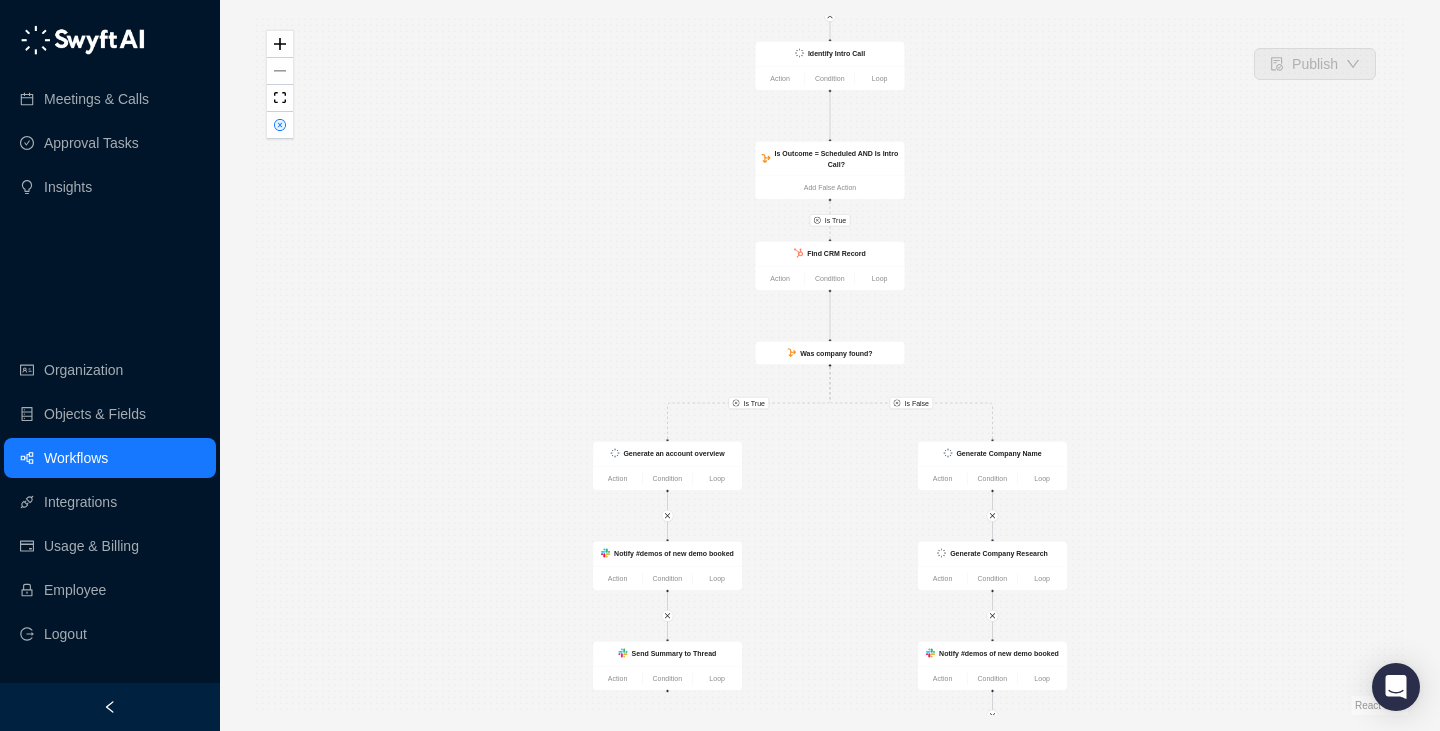 drag, startPoint x: 837, startPoint y: 488, endPoint x: 837, endPoint y: 475, distance: 13 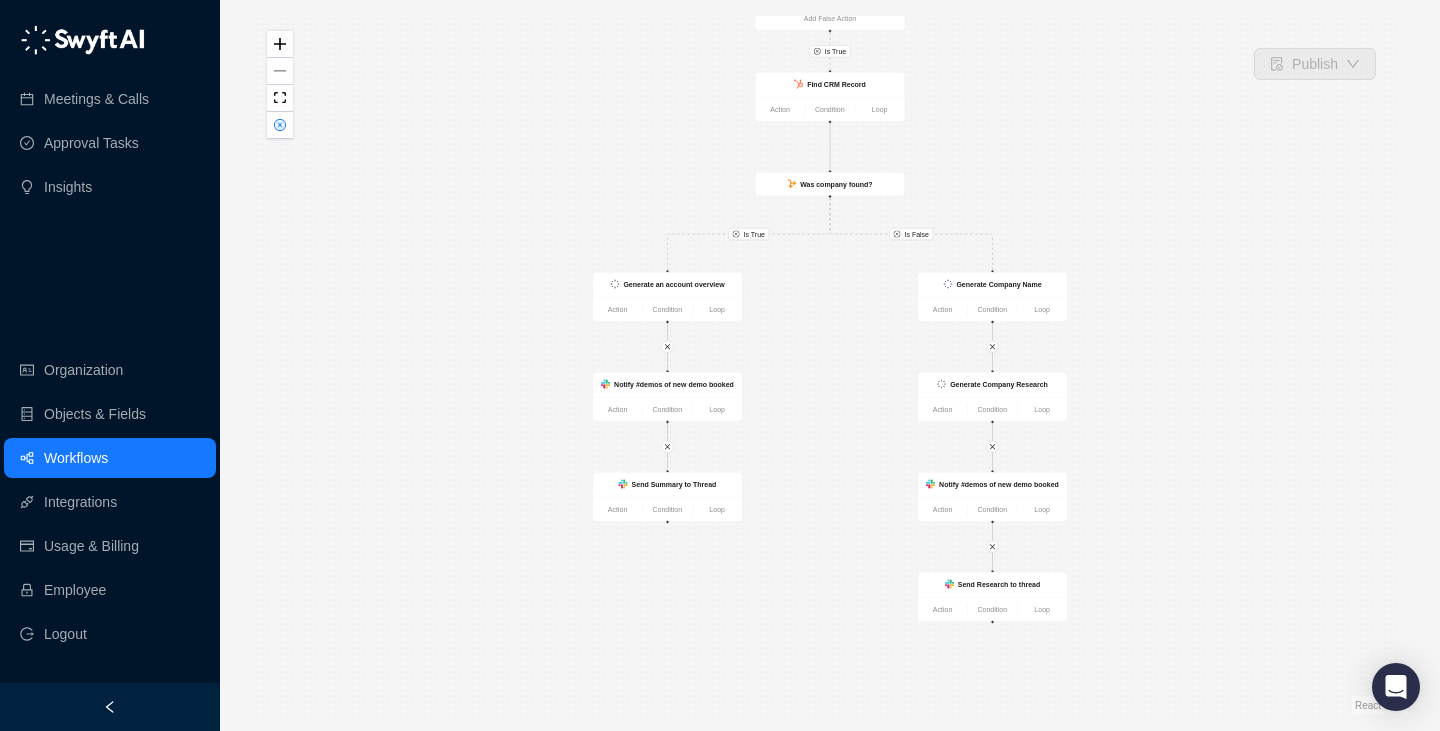 drag, startPoint x: 915, startPoint y: 502, endPoint x: 915, endPoint y: 346, distance: 156 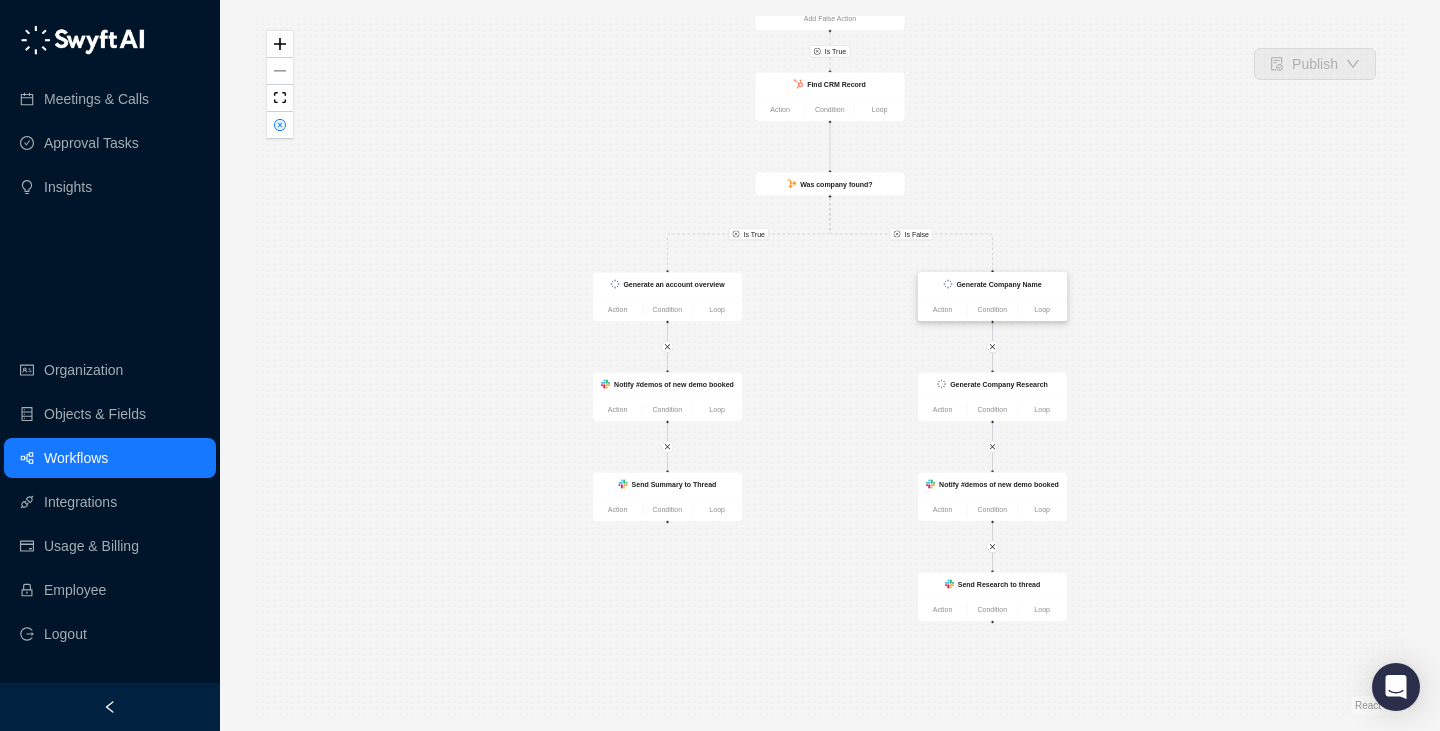 click on "Generate Company Name" at bounding box center (998, 284) 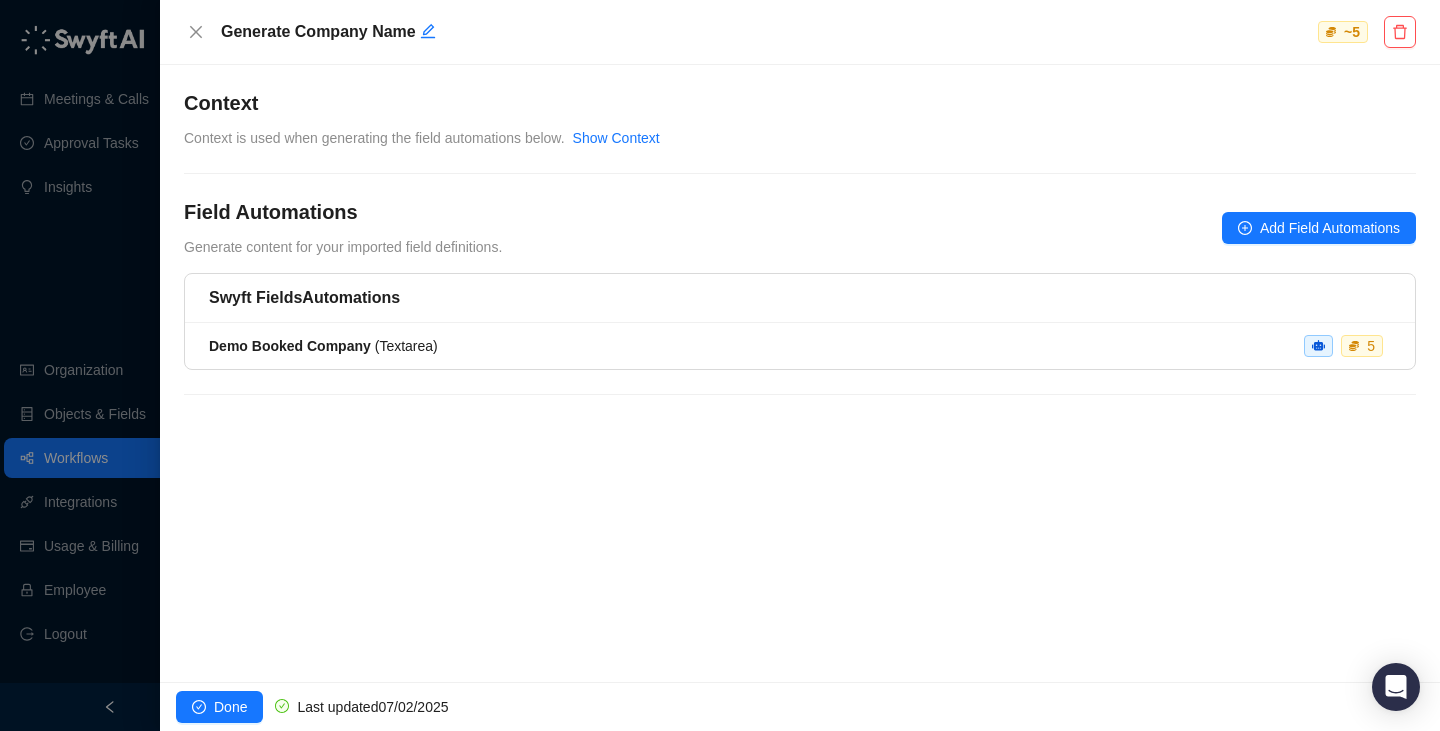 click on "Swyft Fields  Automations Demo Booked Company   ( Textarea ) 5" at bounding box center [800, 346] 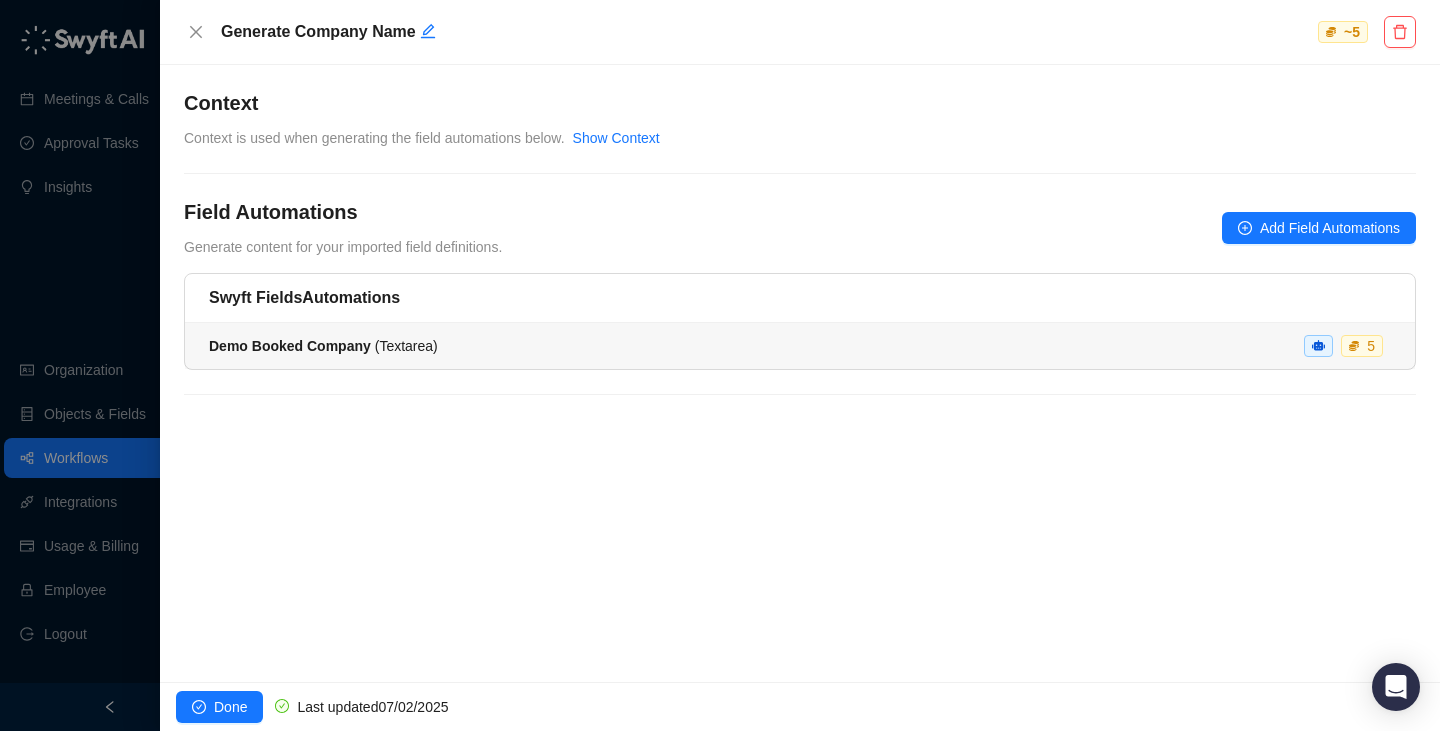 click on "Demo Booked Company   ( Textarea ) 5" at bounding box center [800, 346] 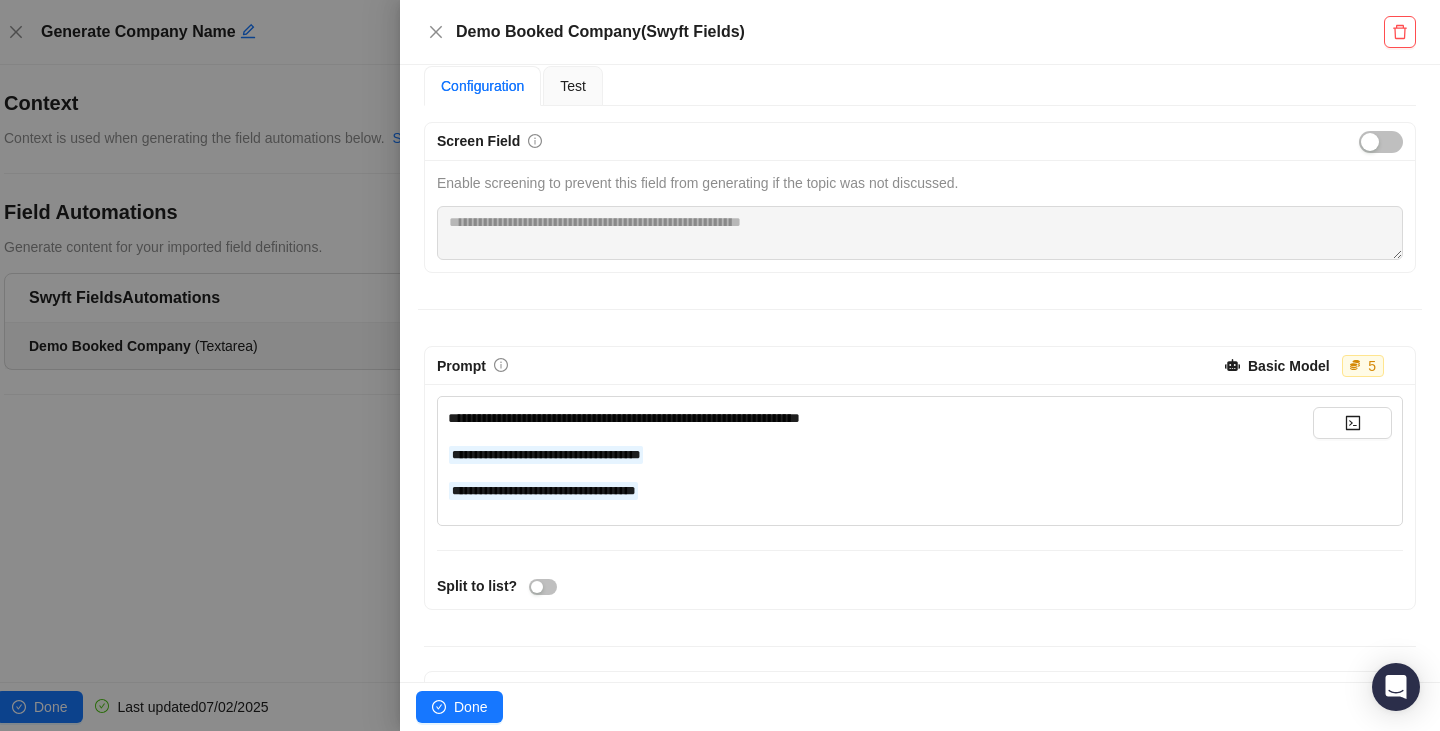 scroll, scrollTop: 0, scrollLeft: 0, axis: both 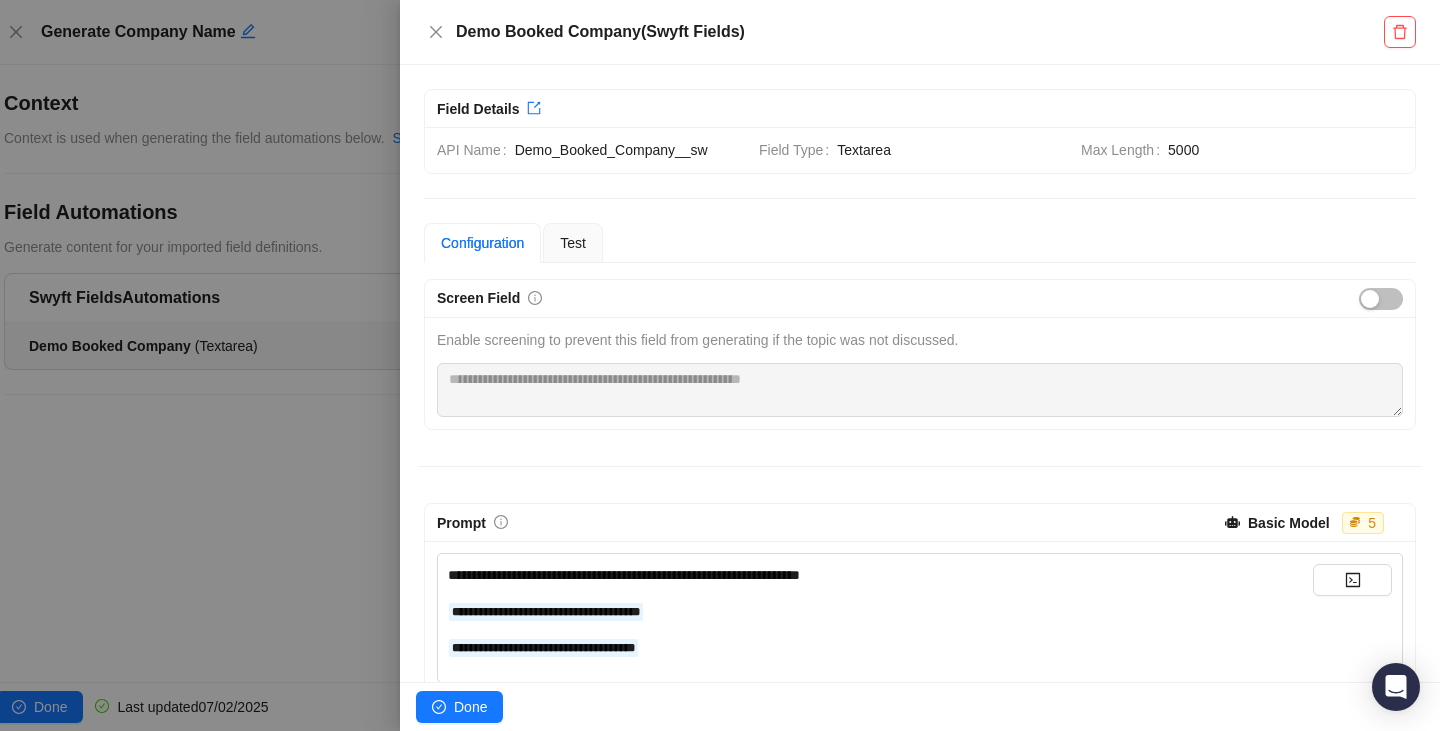 click at bounding box center [720, 365] 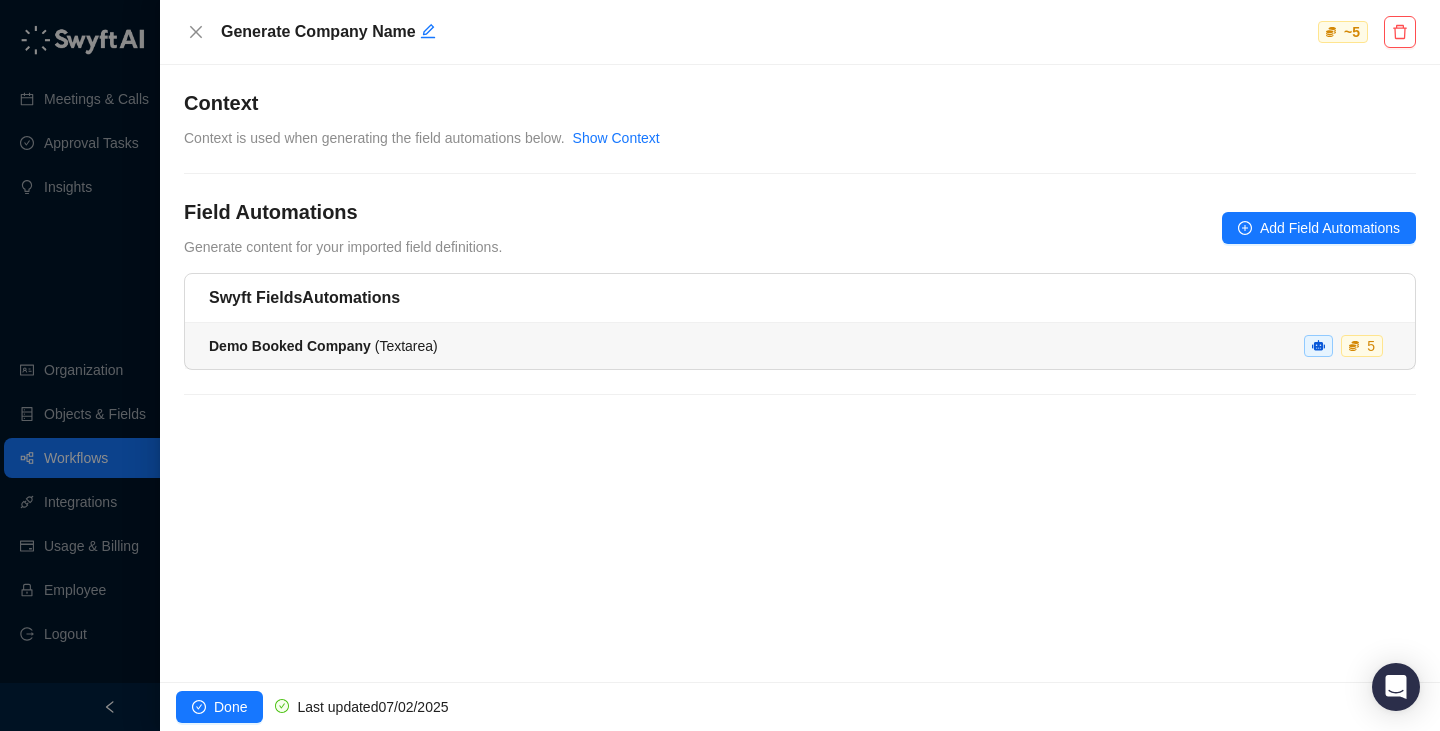 click on "Demo Booked Company   ( Textarea ) 5" at bounding box center (800, 346) 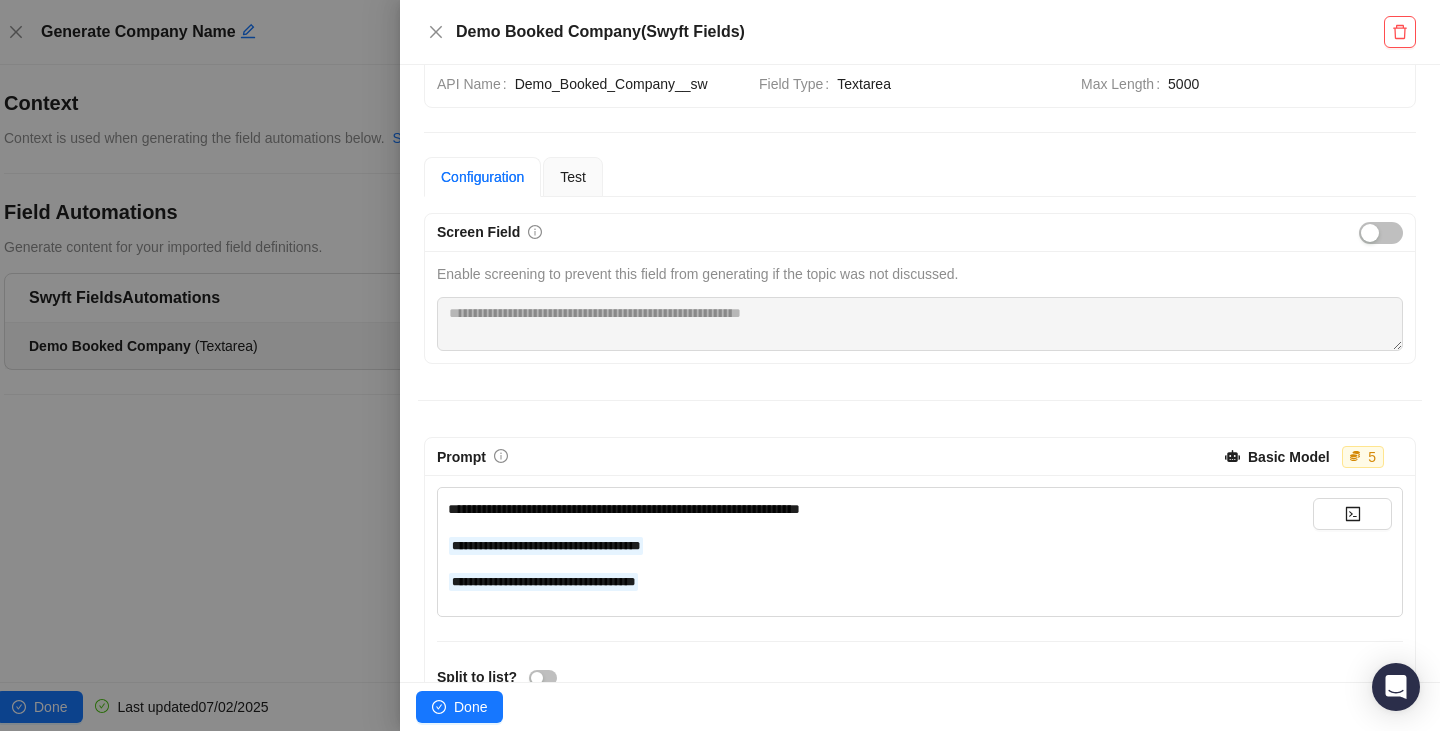scroll, scrollTop: 116, scrollLeft: 0, axis: vertical 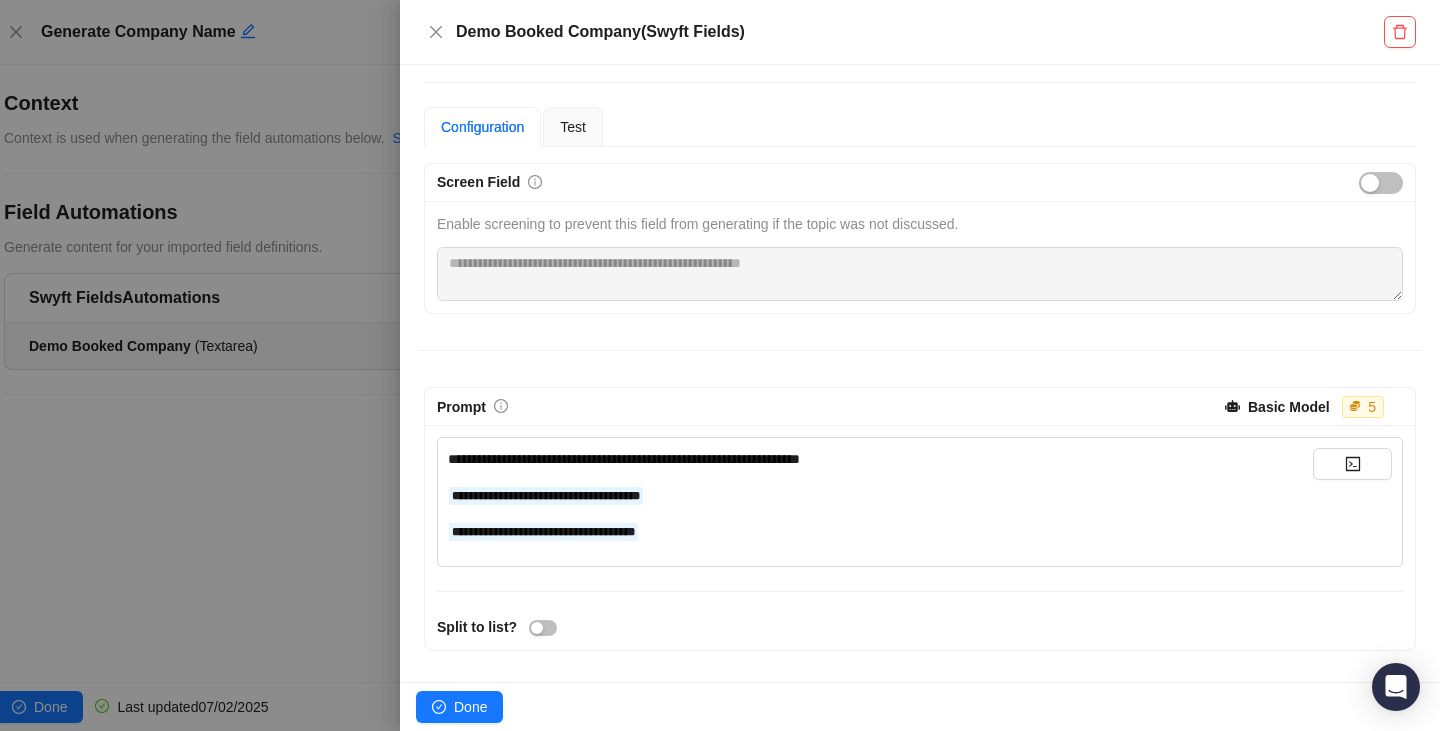 click at bounding box center (720, 365) 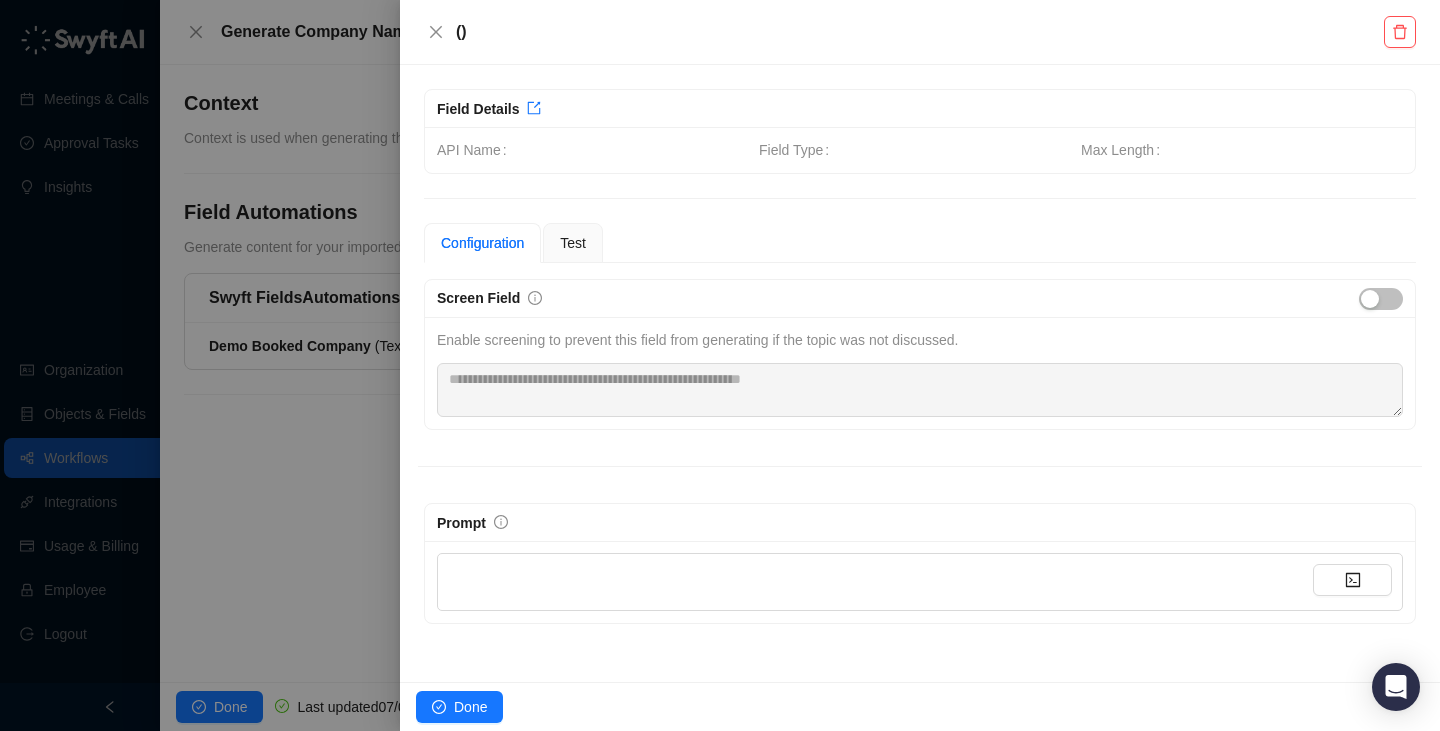 scroll, scrollTop: 0, scrollLeft: 0, axis: both 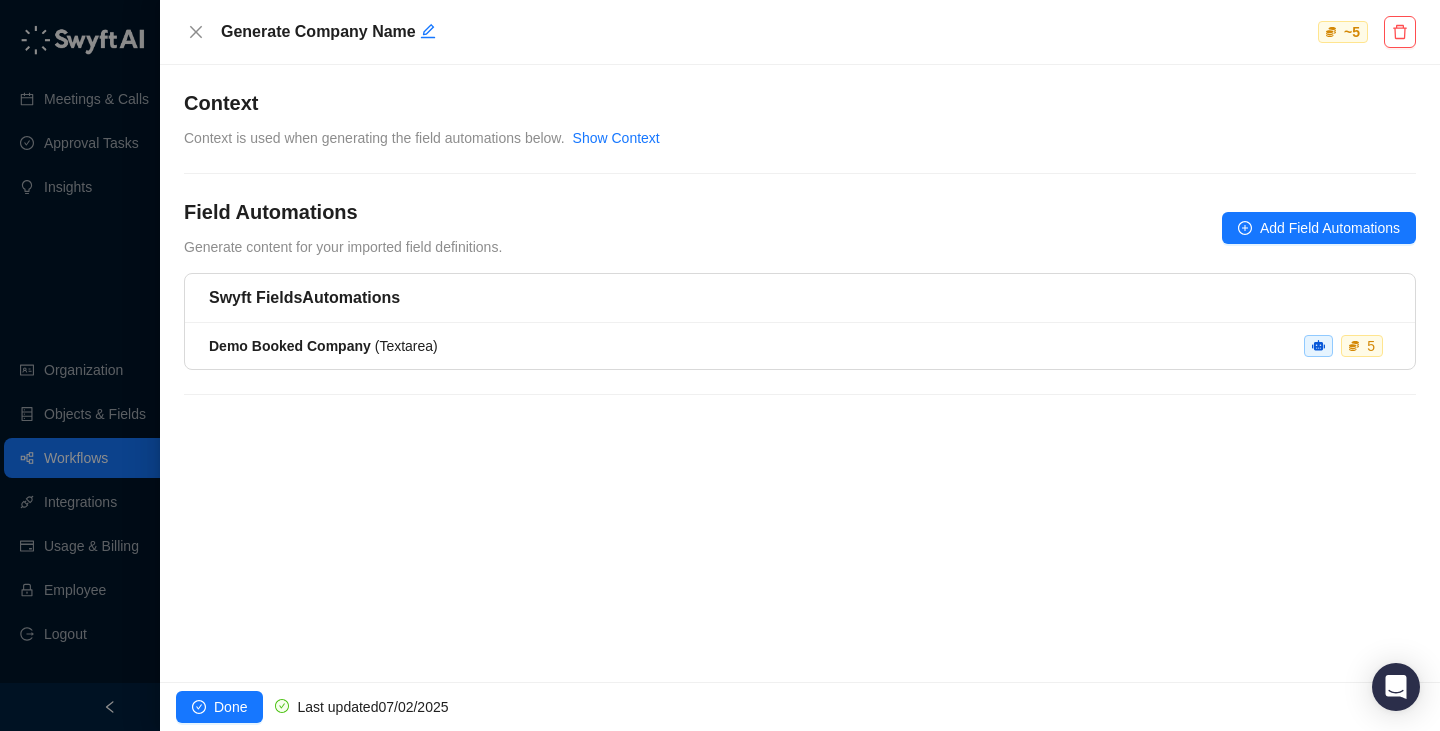 click at bounding box center (720, 365) 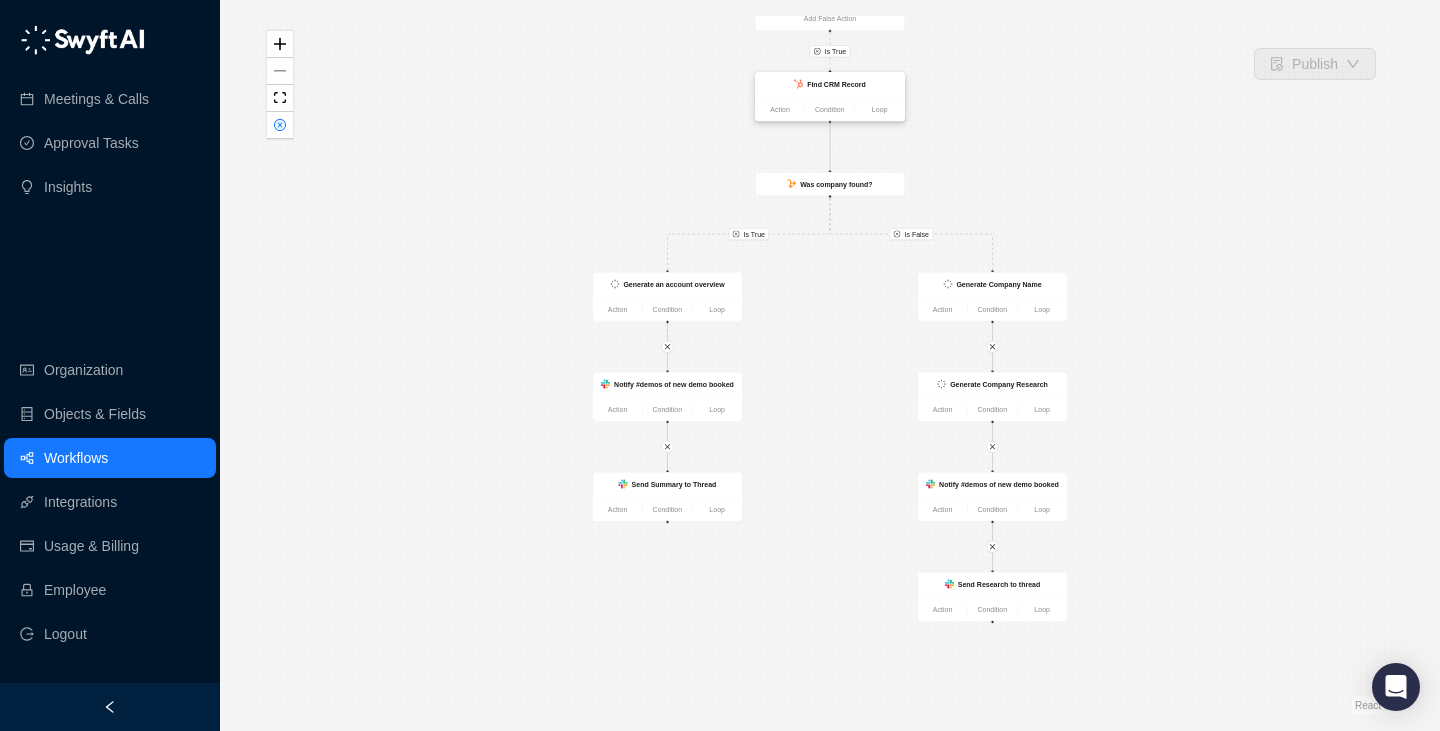 click on "Find CRM Record" at bounding box center (836, 84) 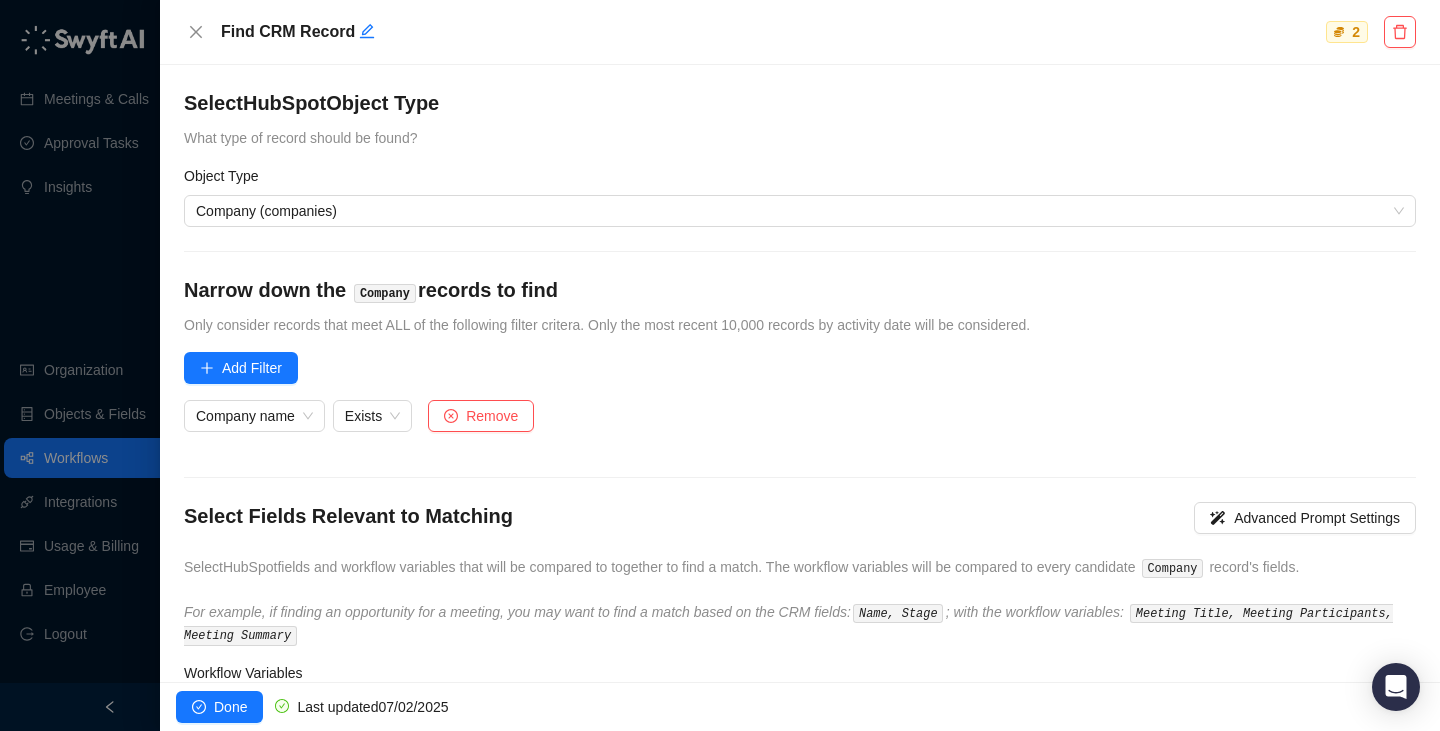 scroll, scrollTop: 174, scrollLeft: 0, axis: vertical 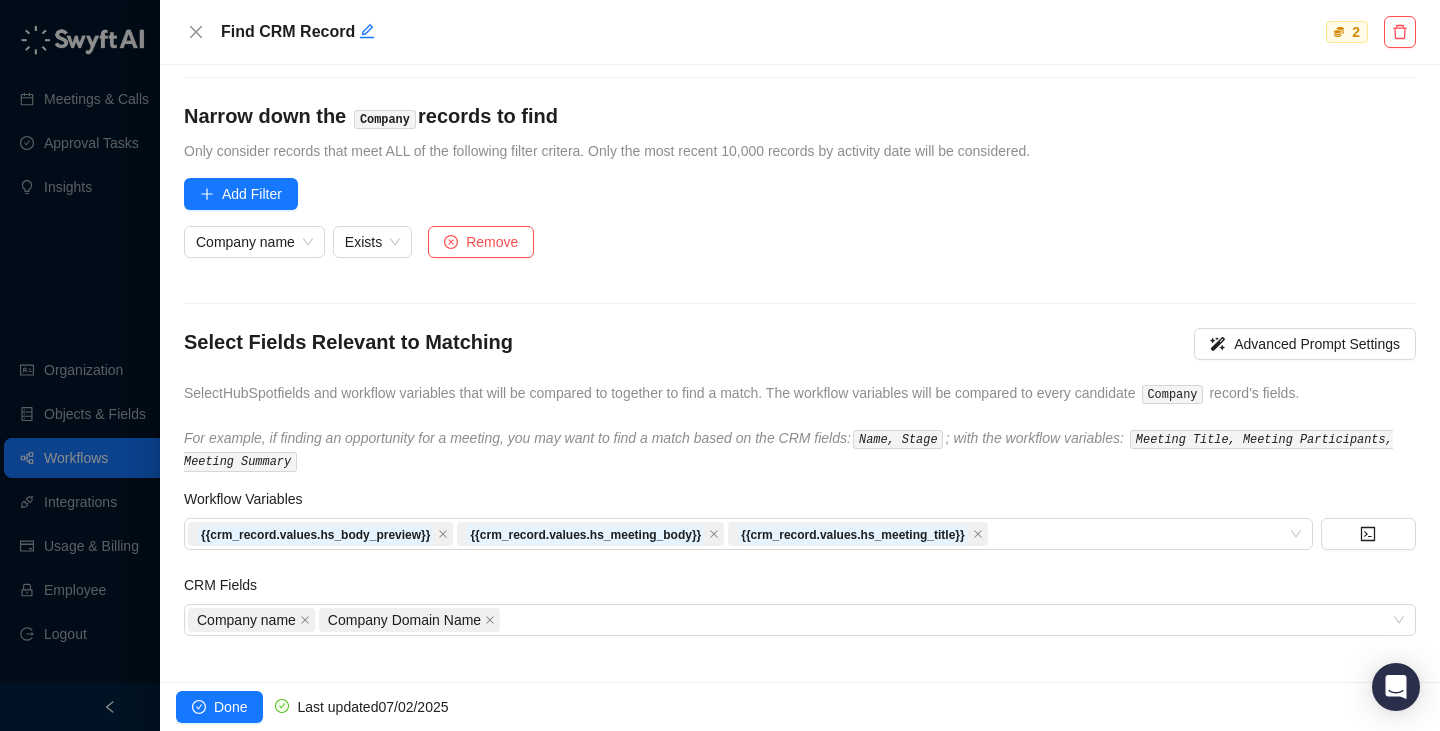 click at bounding box center [720, 365] 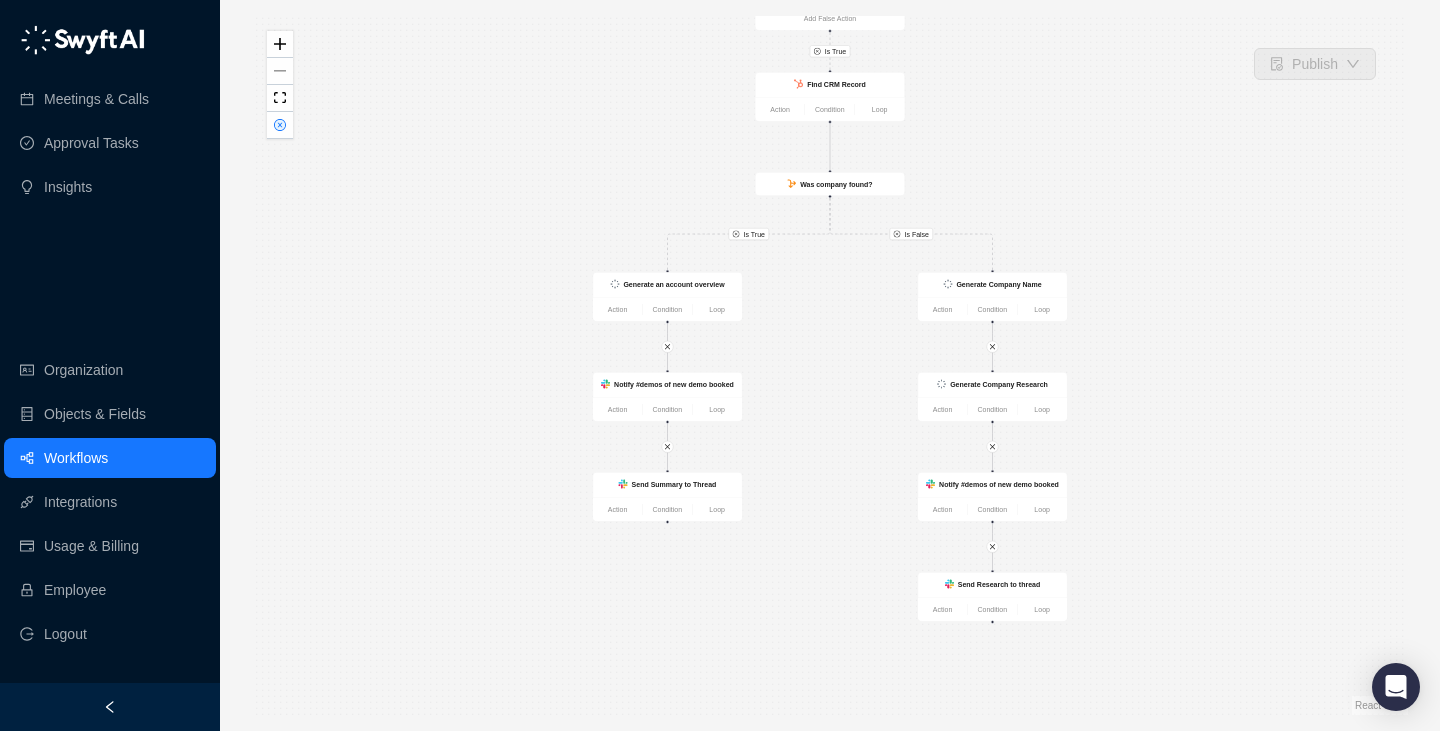 drag, startPoint x: 826, startPoint y: 329, endPoint x: 826, endPoint y: 429, distance: 100 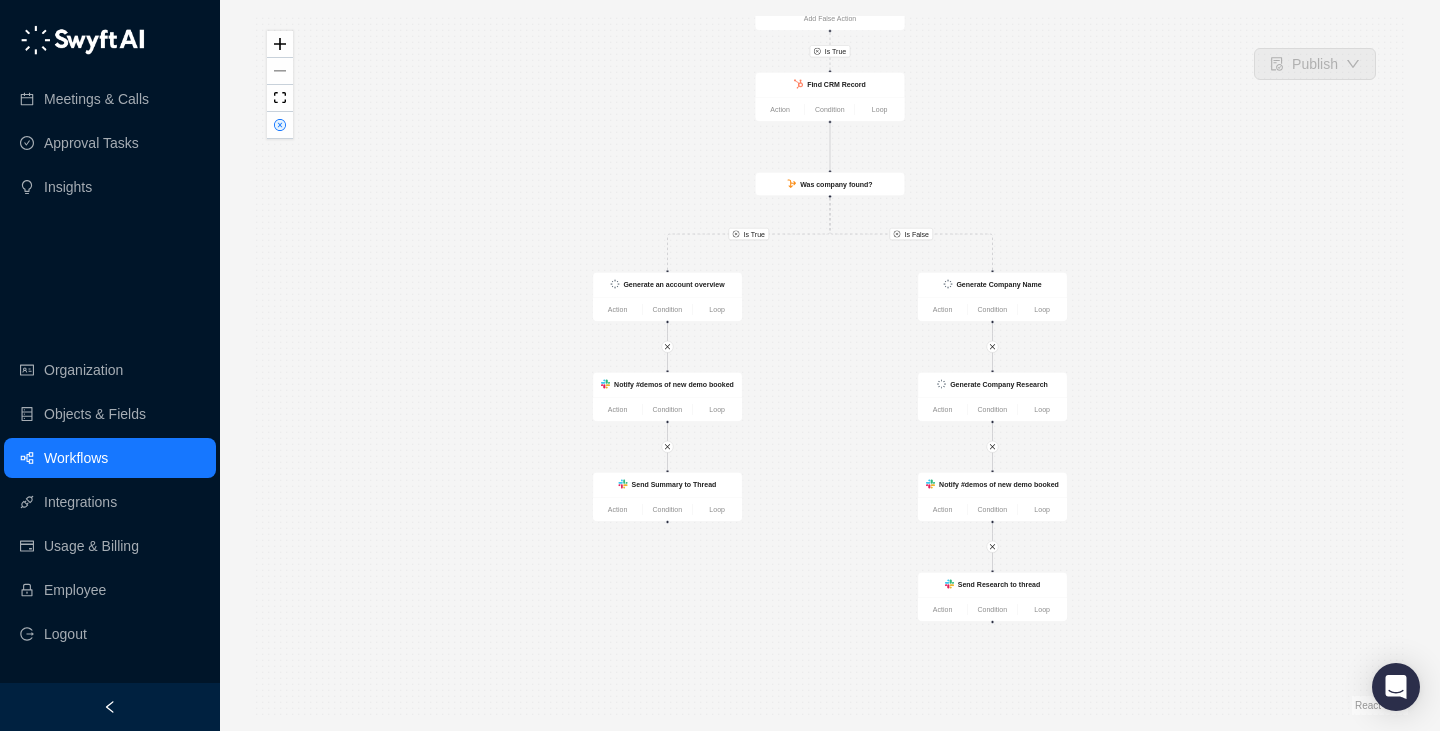 click on "Is True Is True Is False CRM Record Updated Action Condition Loop Send Summary to Thread Action Condition Loop Identify Intro Call Action Condition Loop Is Outcome = Scheduled AND Is Intro Call? Add False Action Generate an account overview Action Condition Loop Find CRM Record Action Condition Loop Was company found? Notify #demos of new demo booked Action Condition Loop Generate Company Name Action Condition Loop Generate Company Research Action Condition Loop Notify #demos of new demo booked Action Condition Loop Send Research to thread Action Condition Loop" at bounding box center (830, 365) 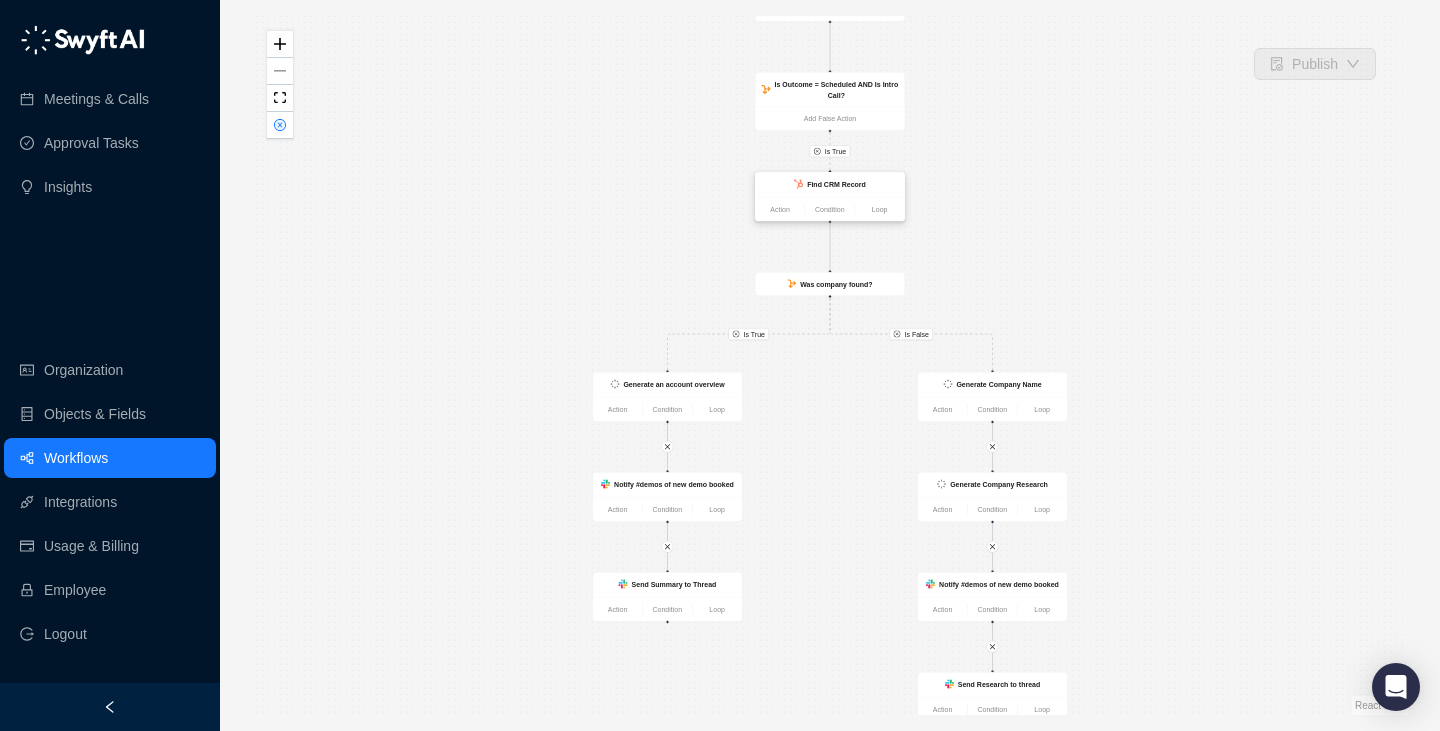 click on "Find CRM Record" at bounding box center [836, 184] 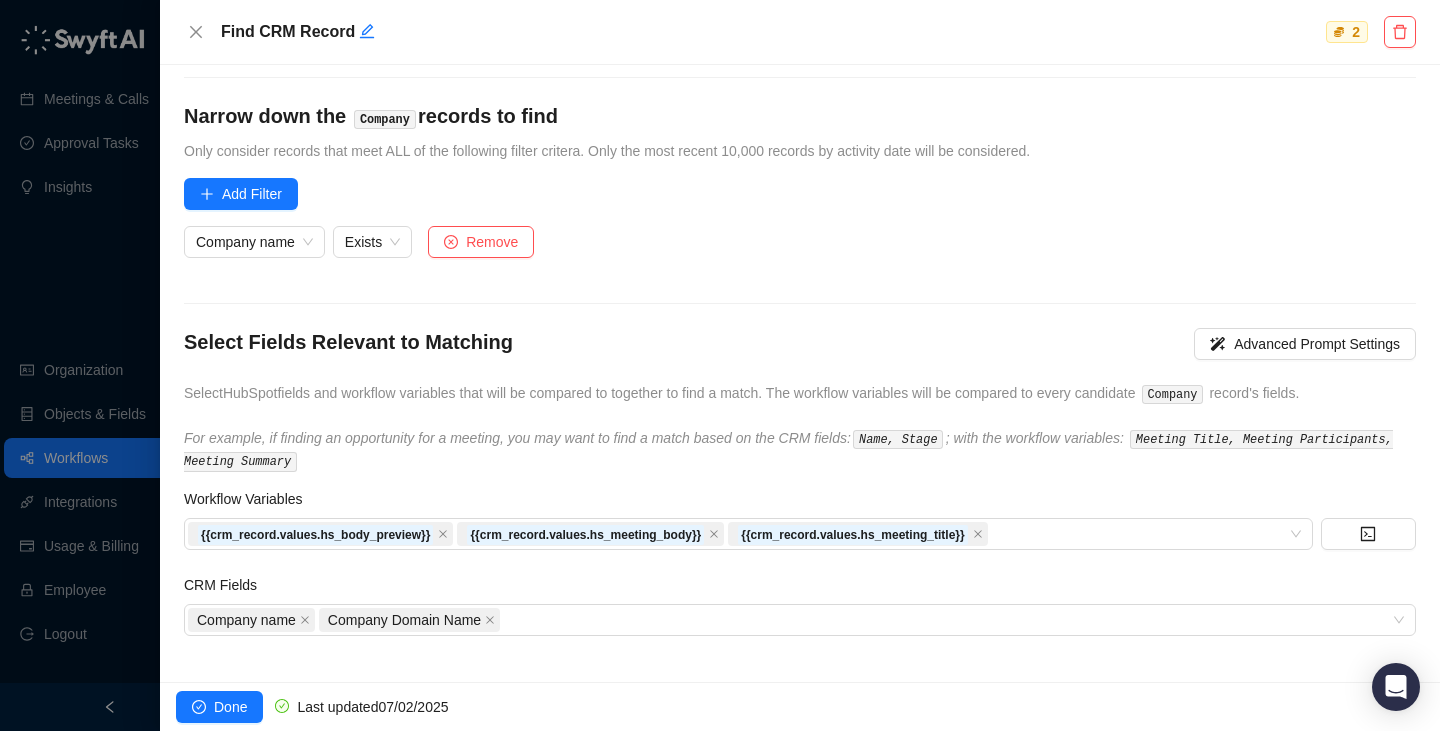 scroll, scrollTop: 0, scrollLeft: 0, axis: both 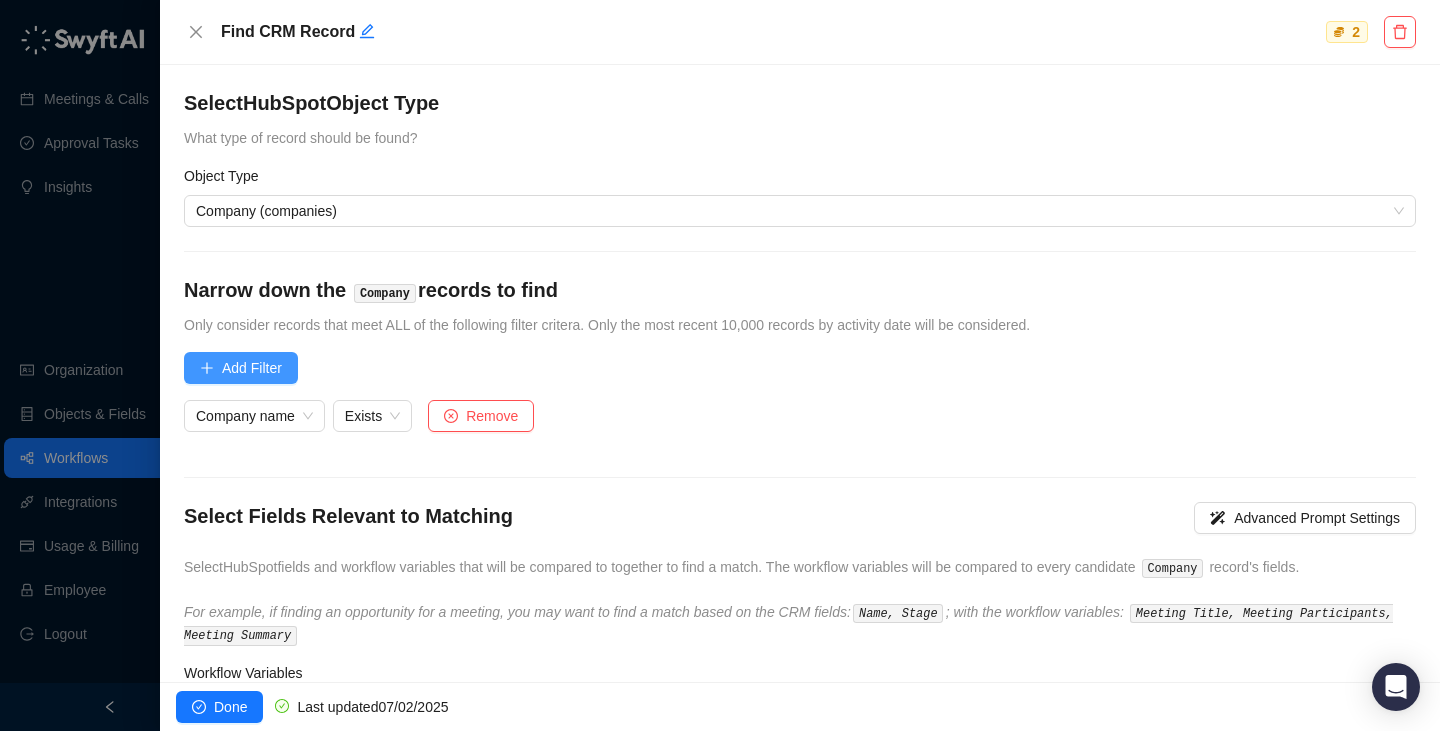 click on "Add Filter" at bounding box center (252, 368) 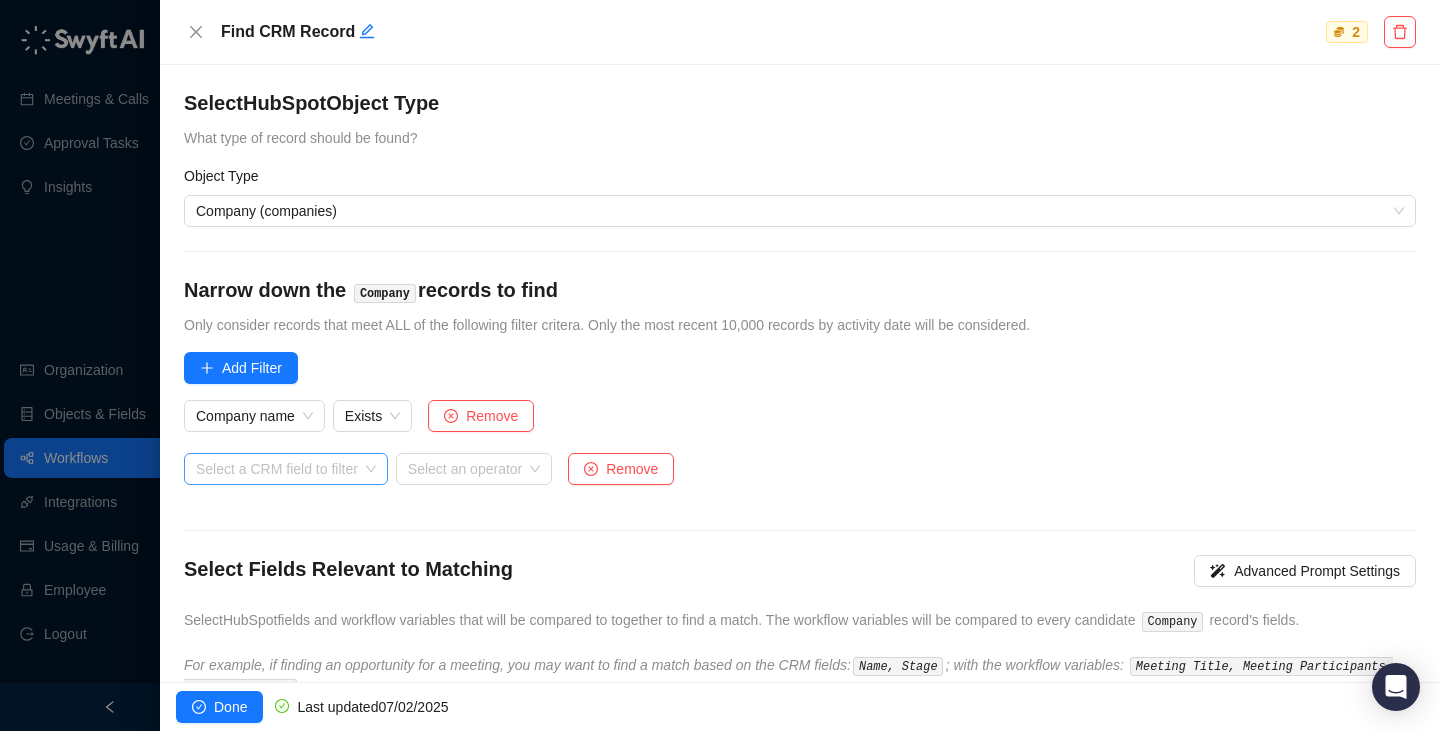 click at bounding box center (280, 469) 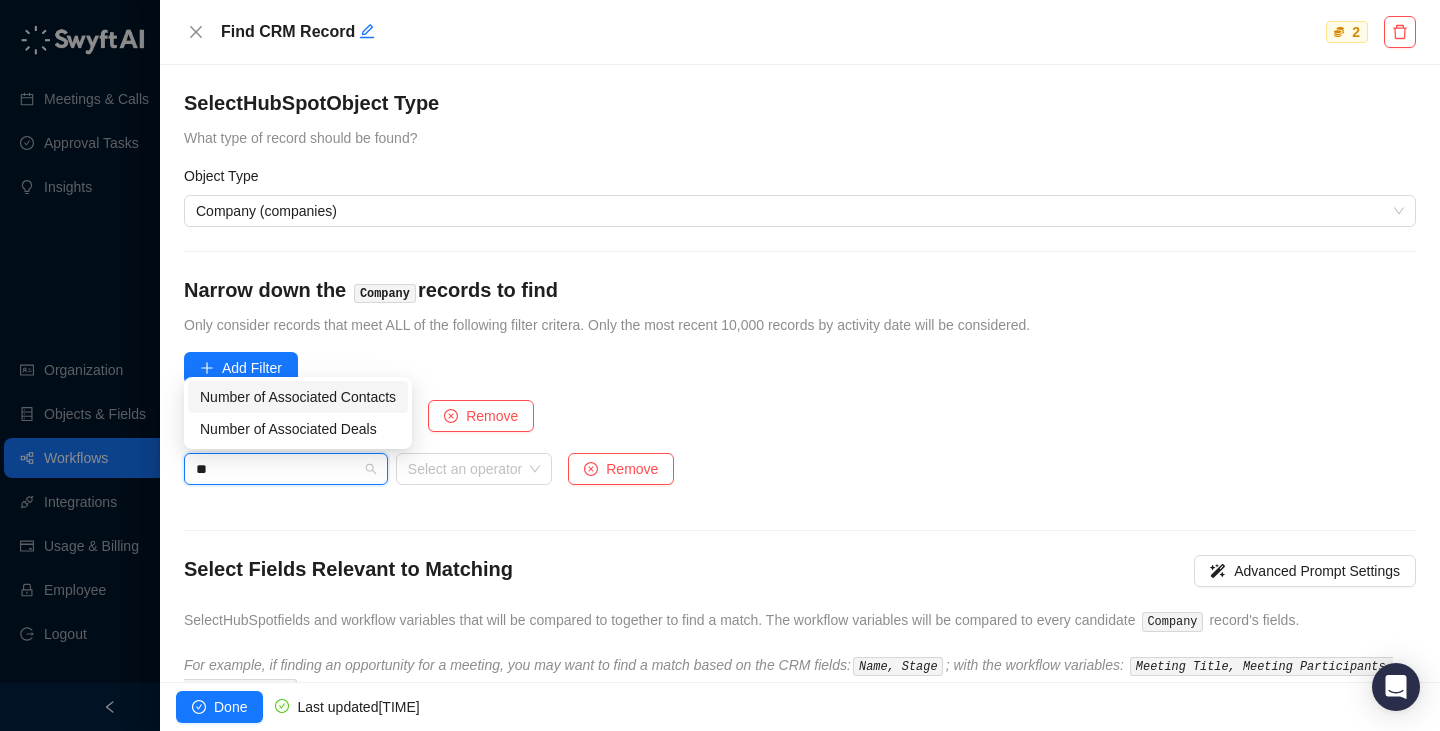 type on "*" 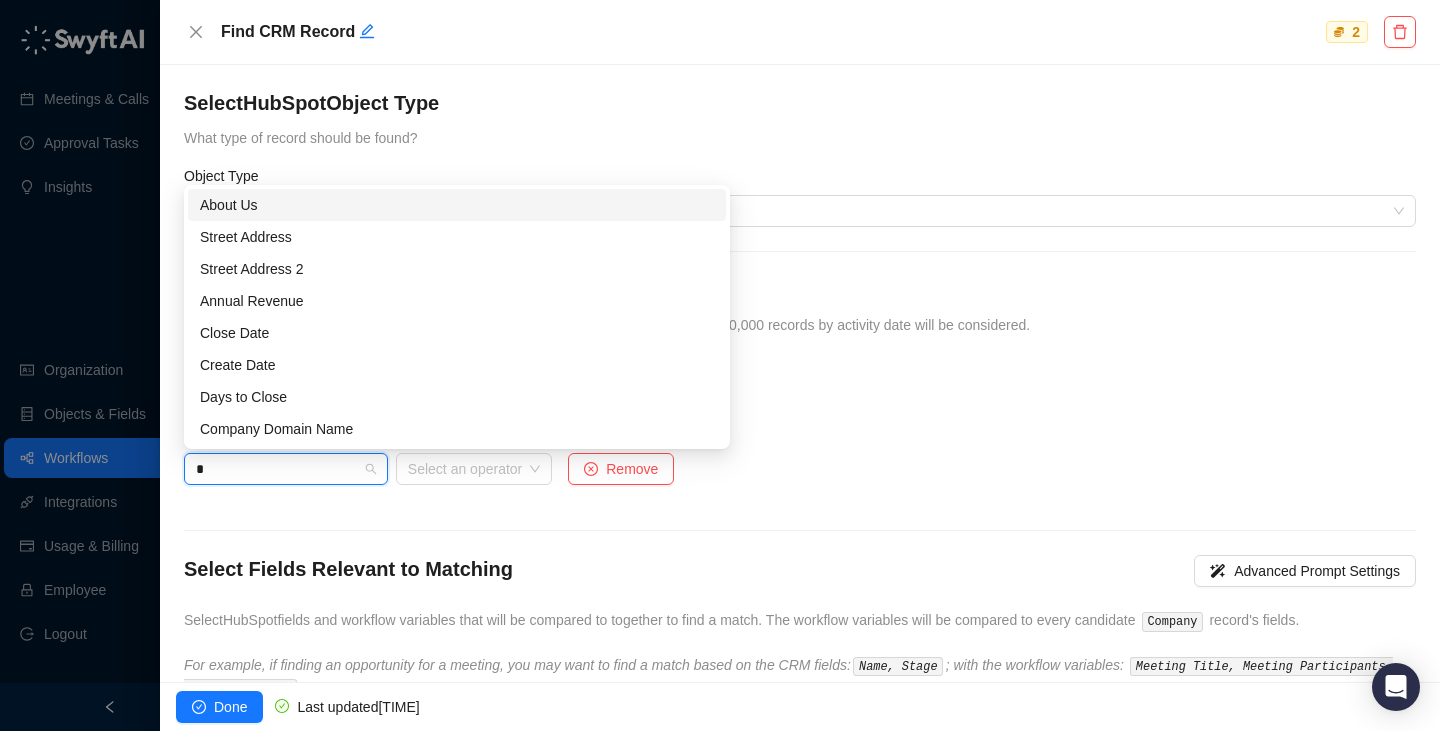 type 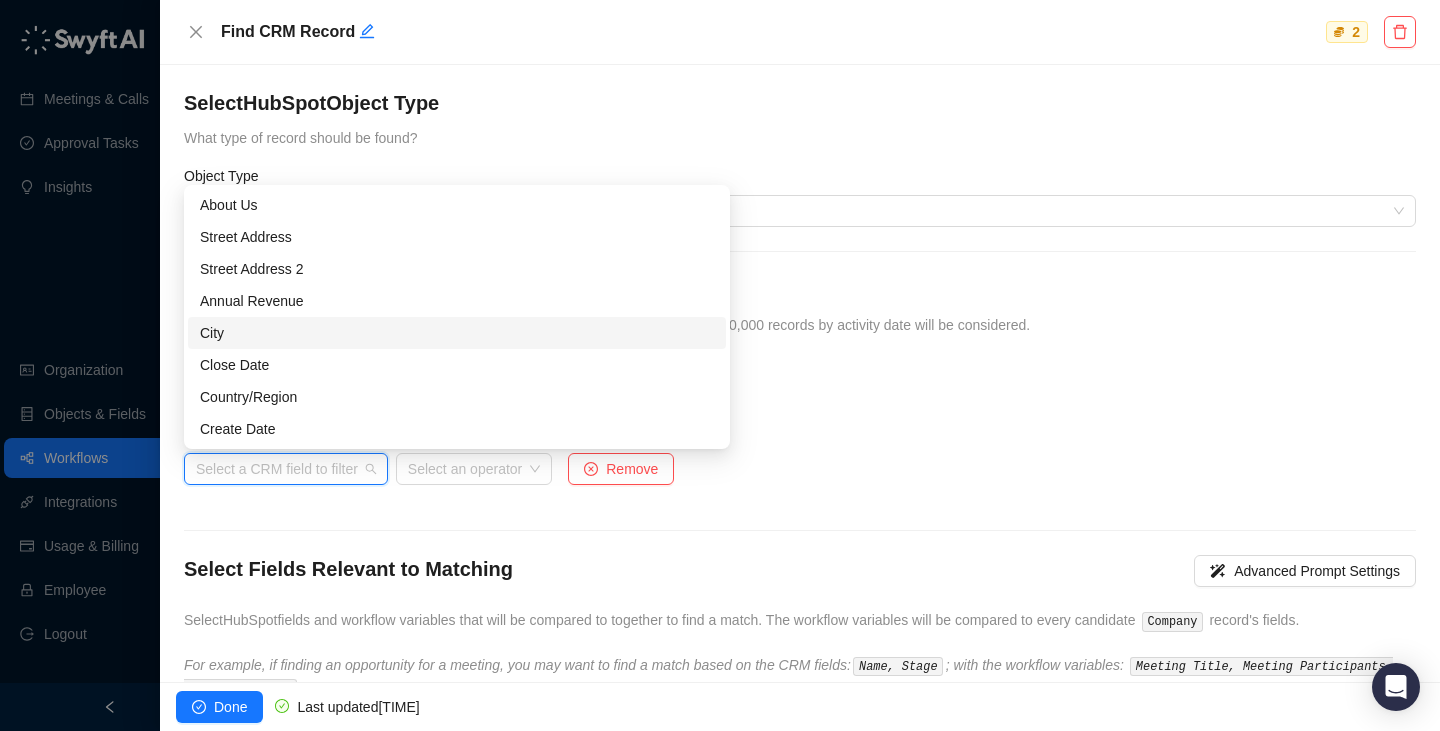 click on "Select  HubSpot  Object Type What type of record should be found? Object Type Company (companies) Narrow down the   Company  records to find Only consider records that meet ALL of the following filter critera. Only the most recent 10,000 records by activity date will be considered. Add Filter Company name Exists Remove Select a CRM field to filter Select an operator Remove Select Fields Relevant to Matching Advanced Prompt Settings Select  HubSpot  fields and workflow variables that will be compared to together to find a match. The workflow variables will be compared to every candidate   Company   record's fields.   For example, if finding an opportunity for a meeting, you may want to find a match based on the CRM fields: Name, Stage ; with the workflow variables:   Meeting Title, Meeting Participants, Meeting Summary Workflow Variables {{crm_record.values.hs_body_preview}} {{crm_record.values.hs_meeting_body}} {{crm_record.values.hs_meeting_title}}   CRM Fields Company name Company Domain Name" at bounding box center (800, 476) 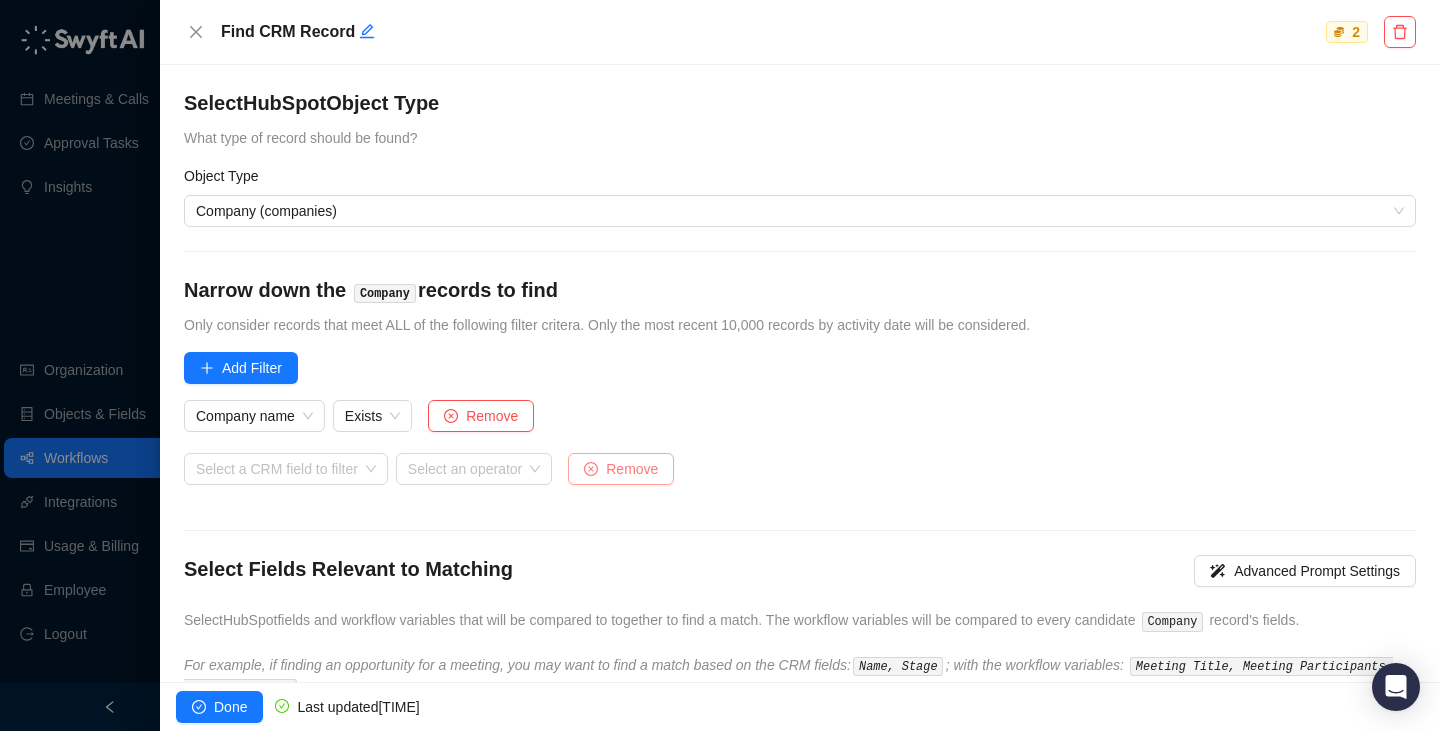 click on "Remove" at bounding box center (632, 469) 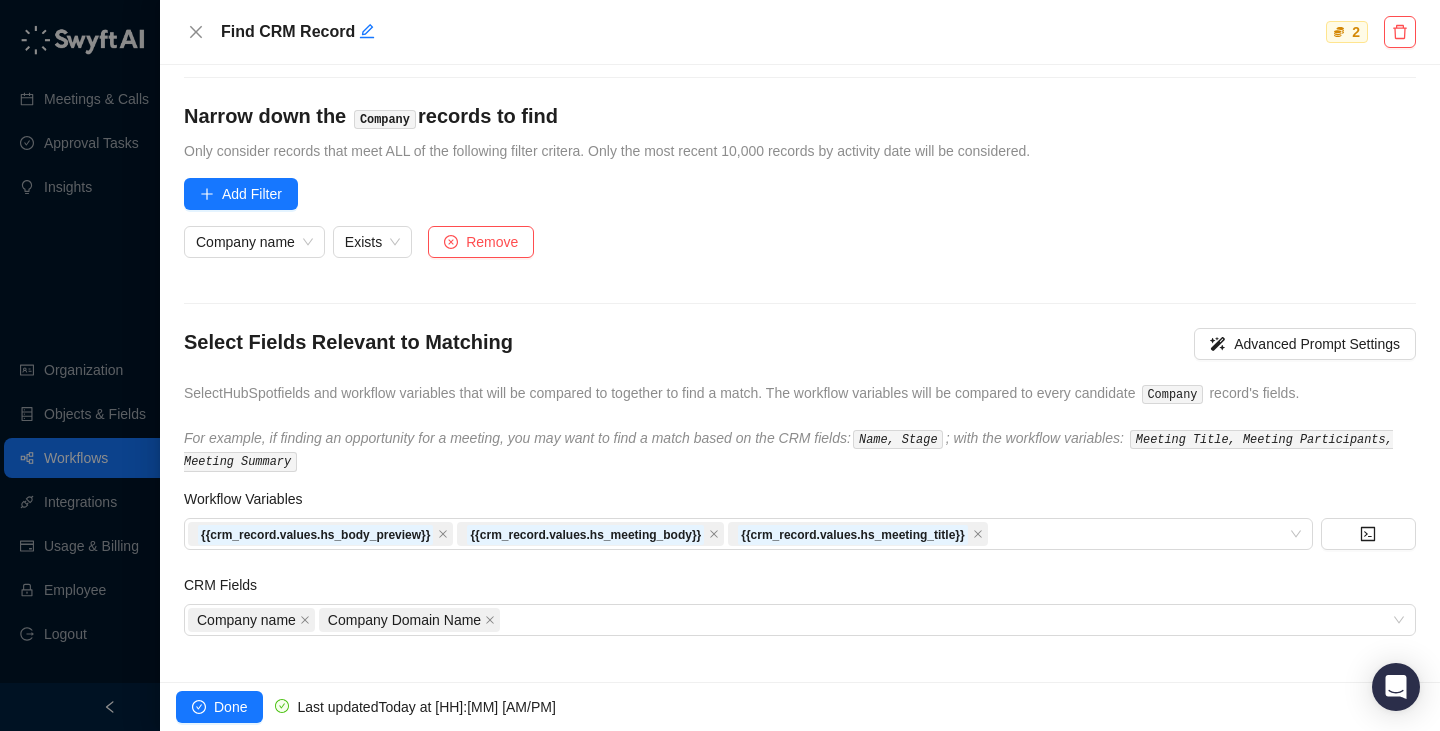 scroll, scrollTop: 0, scrollLeft: 0, axis: both 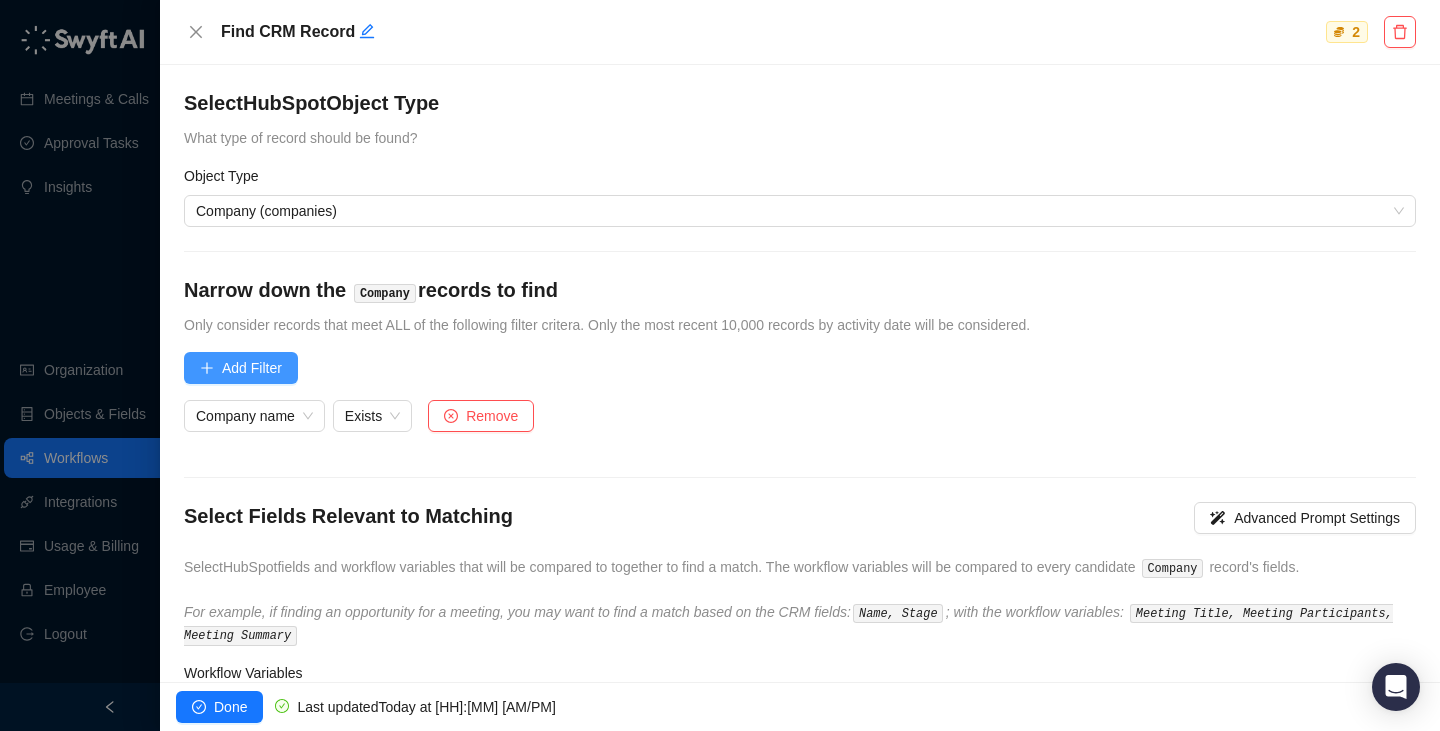 click on "Add Filter" at bounding box center (241, 368) 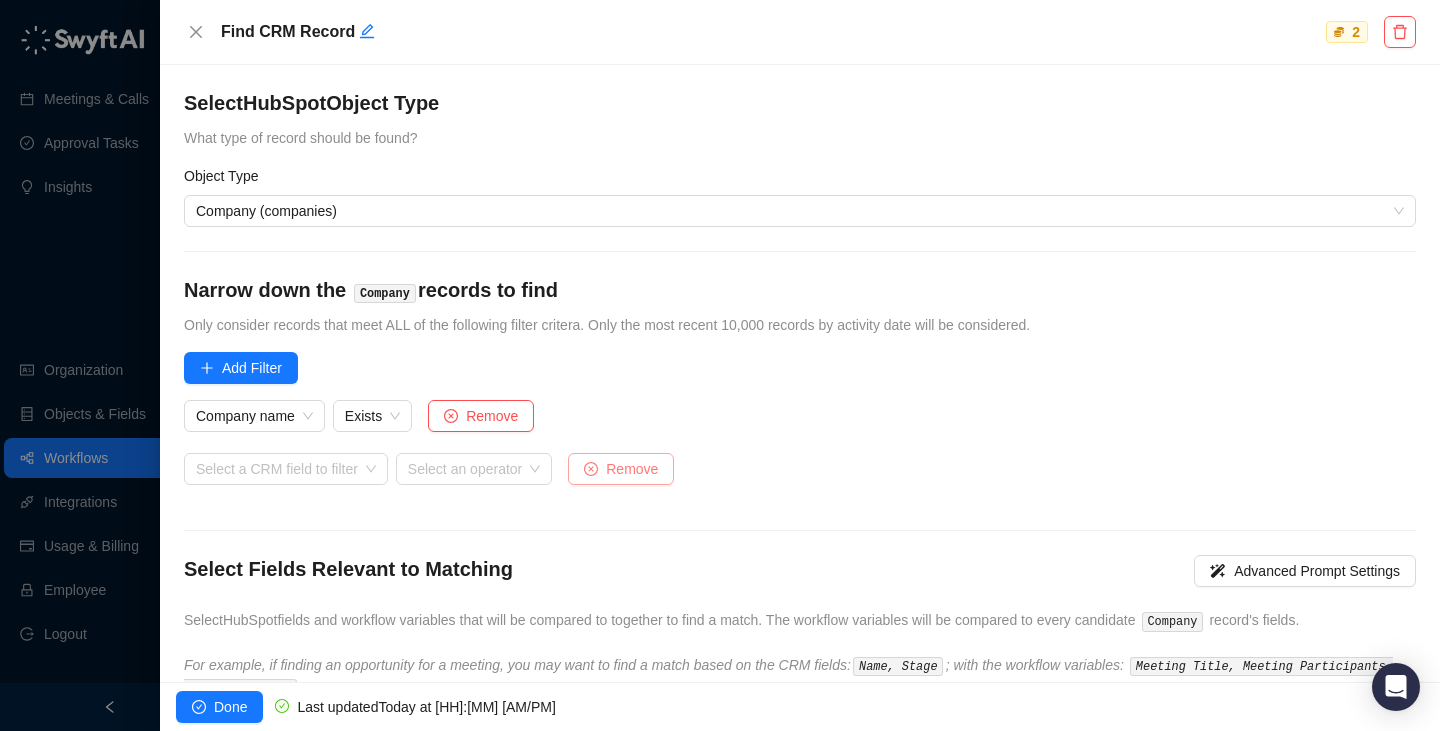 click on "Remove" at bounding box center (632, 469) 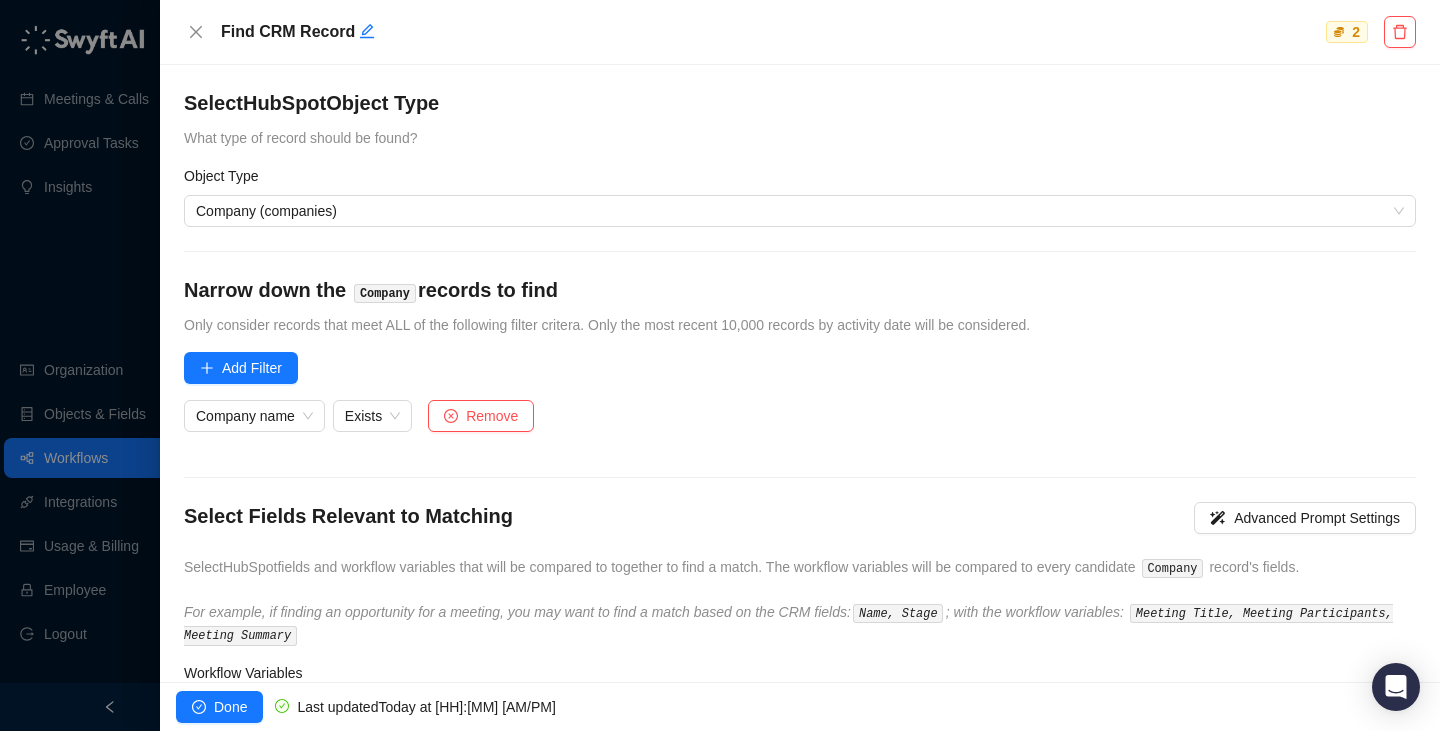 click on "Select  HubSpot  Object Type What type of record should be found? Object Type Company (companies) Narrow down the   Company  records to find Only consider records that meet ALL of the following filter critera. Only the most recent 10,000 records by activity date will be considered. Add Filter Company name Exists Remove Select Fields Relevant to Matching Advanced Prompt Settings Select  HubSpot  fields and workflow variables that will be compared to together to find a match. The workflow variables will be compared to every candidate   Company   record's fields.   For example, if finding an opportunity for a meeting, you may want to find a match based on the CRM fields: Name, Stage ; with the workflow variables:   Meeting Title, Meeting Participants, Meeting Summary Workflow Variables {{crm_record.values.hs_body_preview}} {{crm_record.values.hs_meeting_body}} {{crm_record.values.hs_meeting_title}}   CRM Fields Company name Company Domain Name" at bounding box center [800, 449] 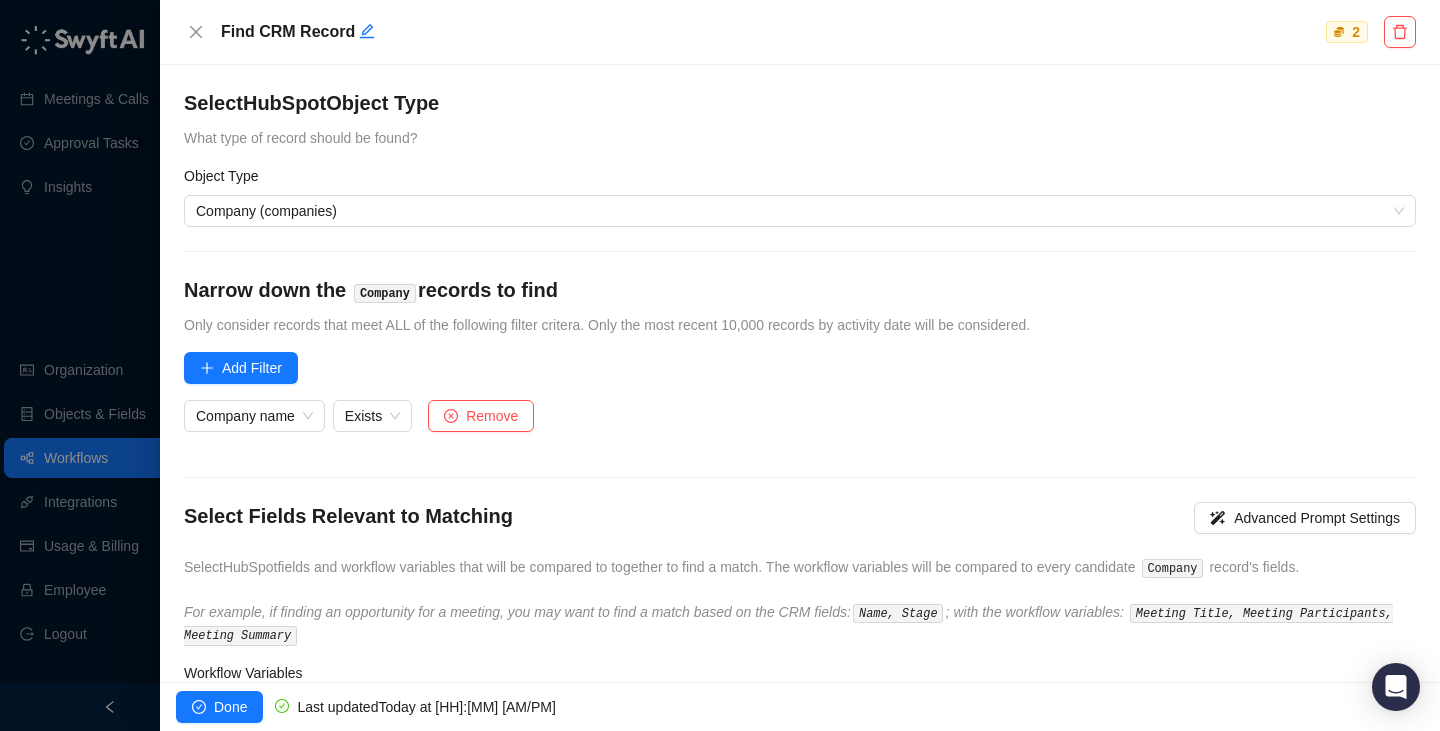 click at bounding box center (720, 365) 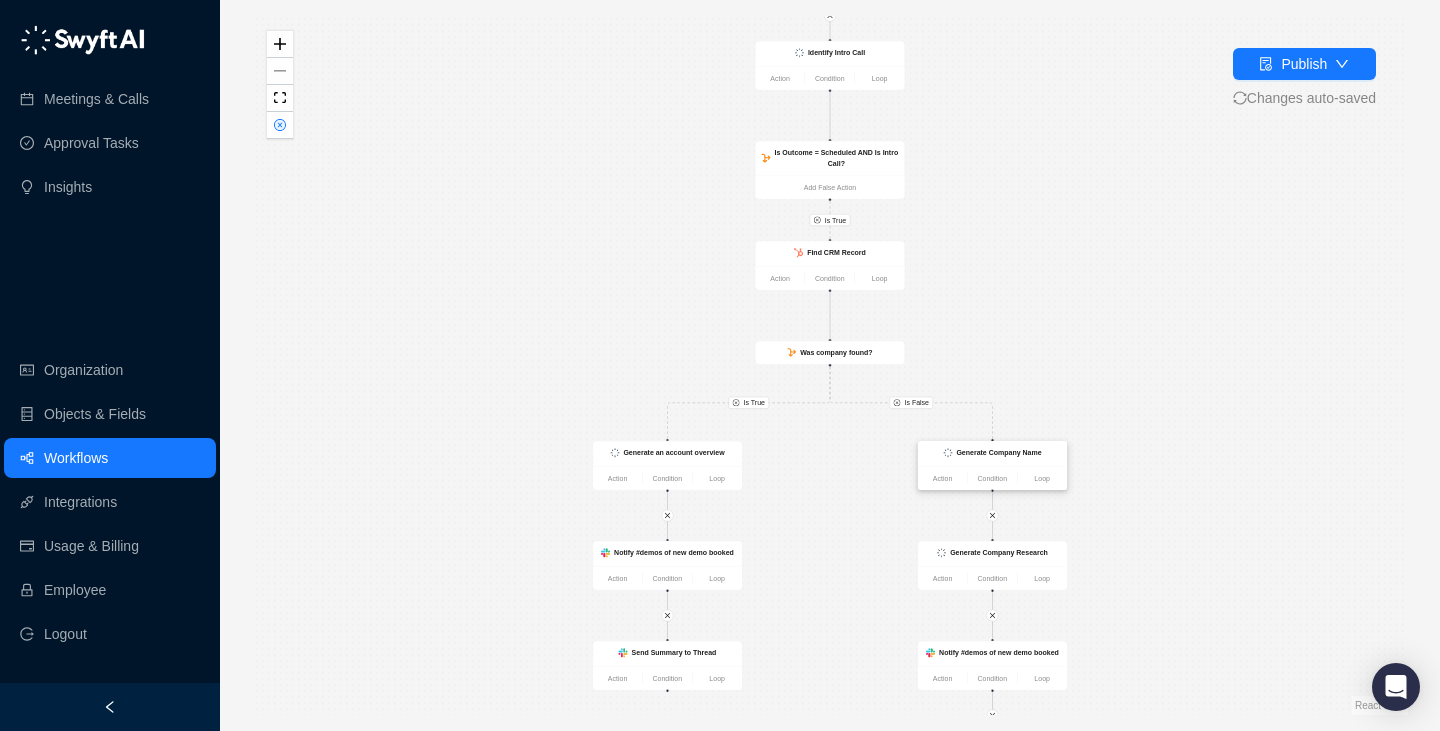 click on "Generate Company Name" at bounding box center (998, 453) 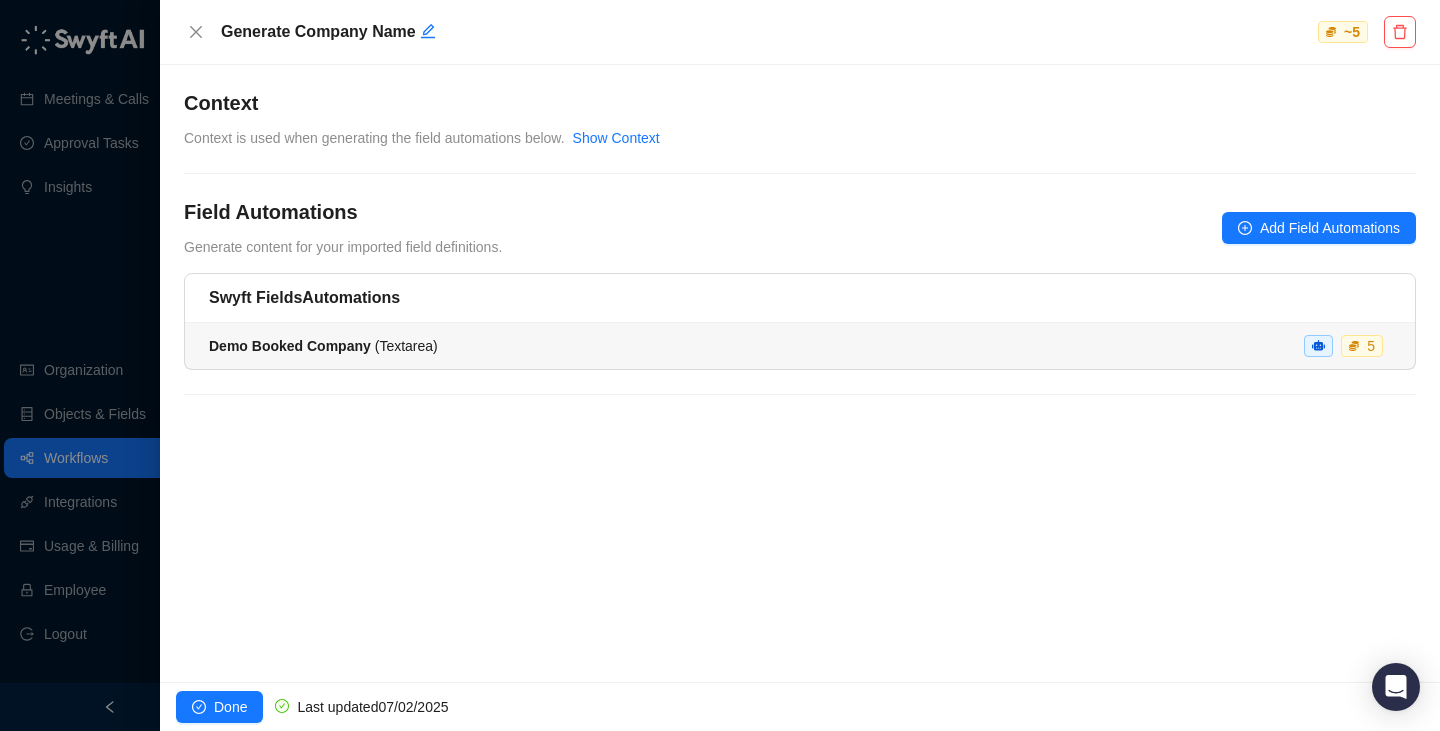 click on "Demo Booked Company   ( Textarea ) 5" at bounding box center [800, 346] 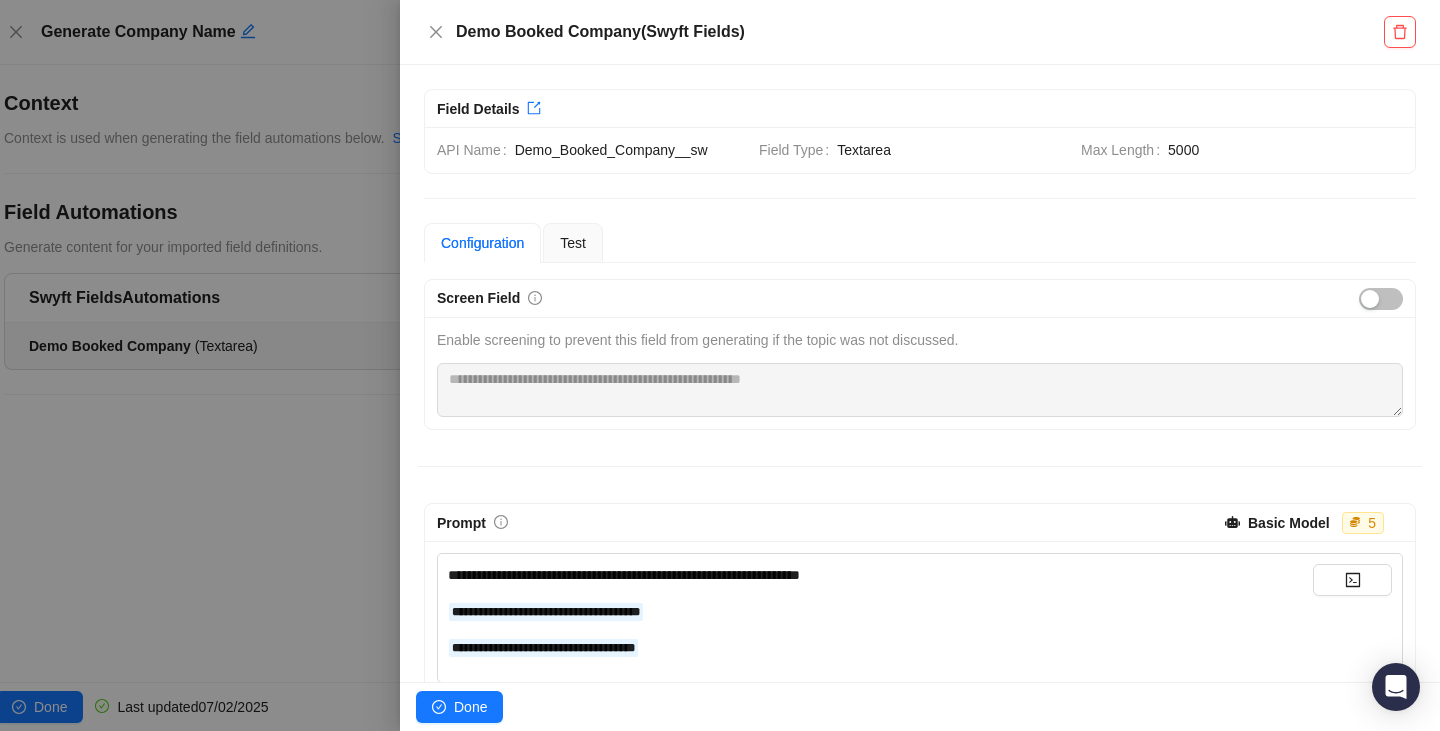 scroll, scrollTop: 265, scrollLeft: 0, axis: vertical 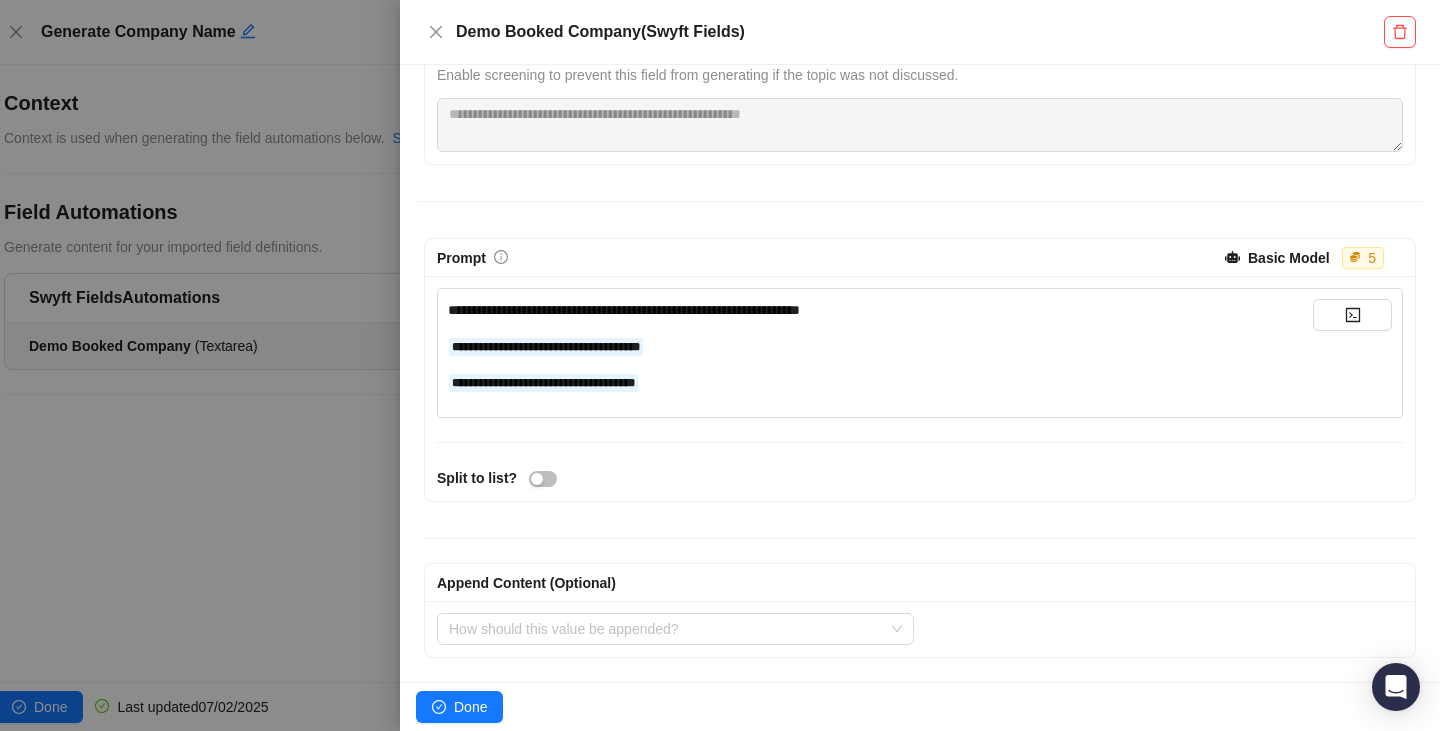 click at bounding box center [720, 365] 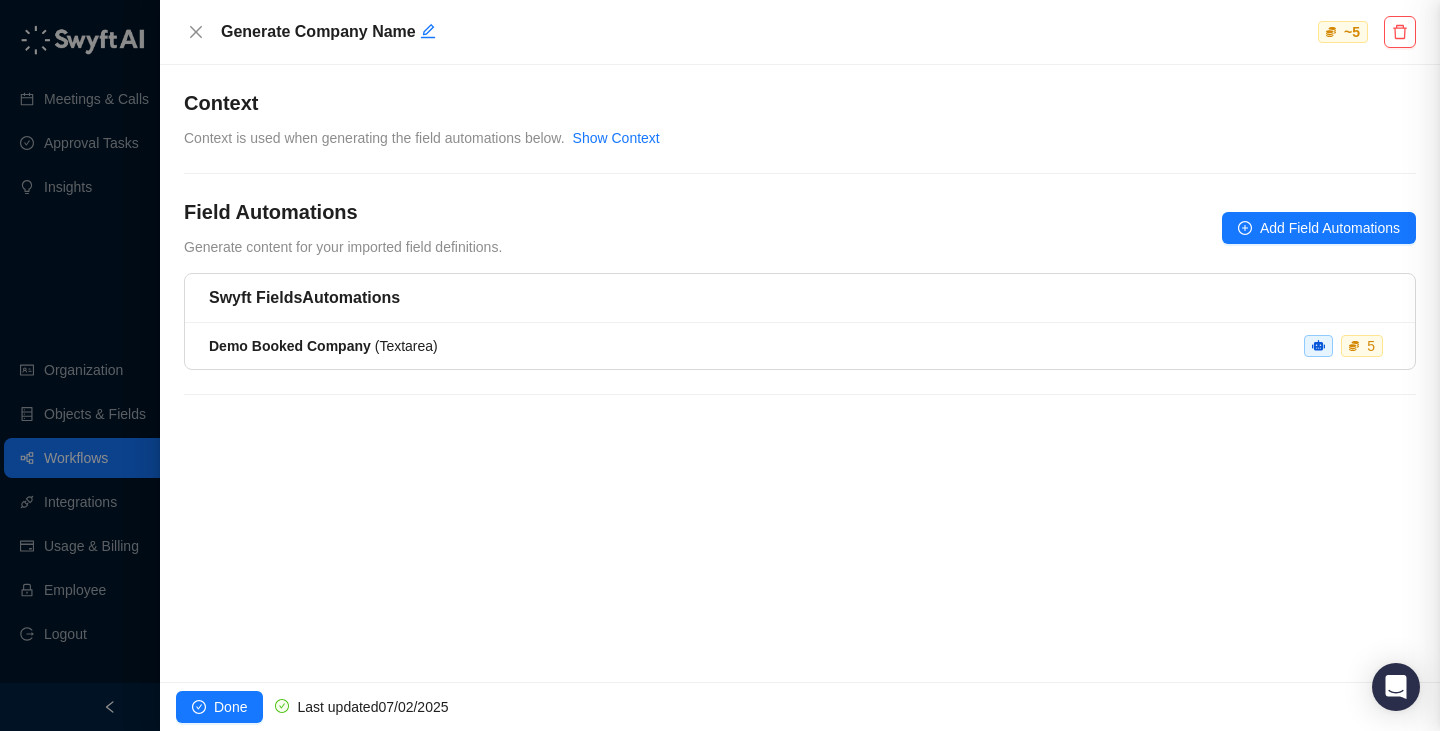scroll, scrollTop: 0, scrollLeft: 0, axis: both 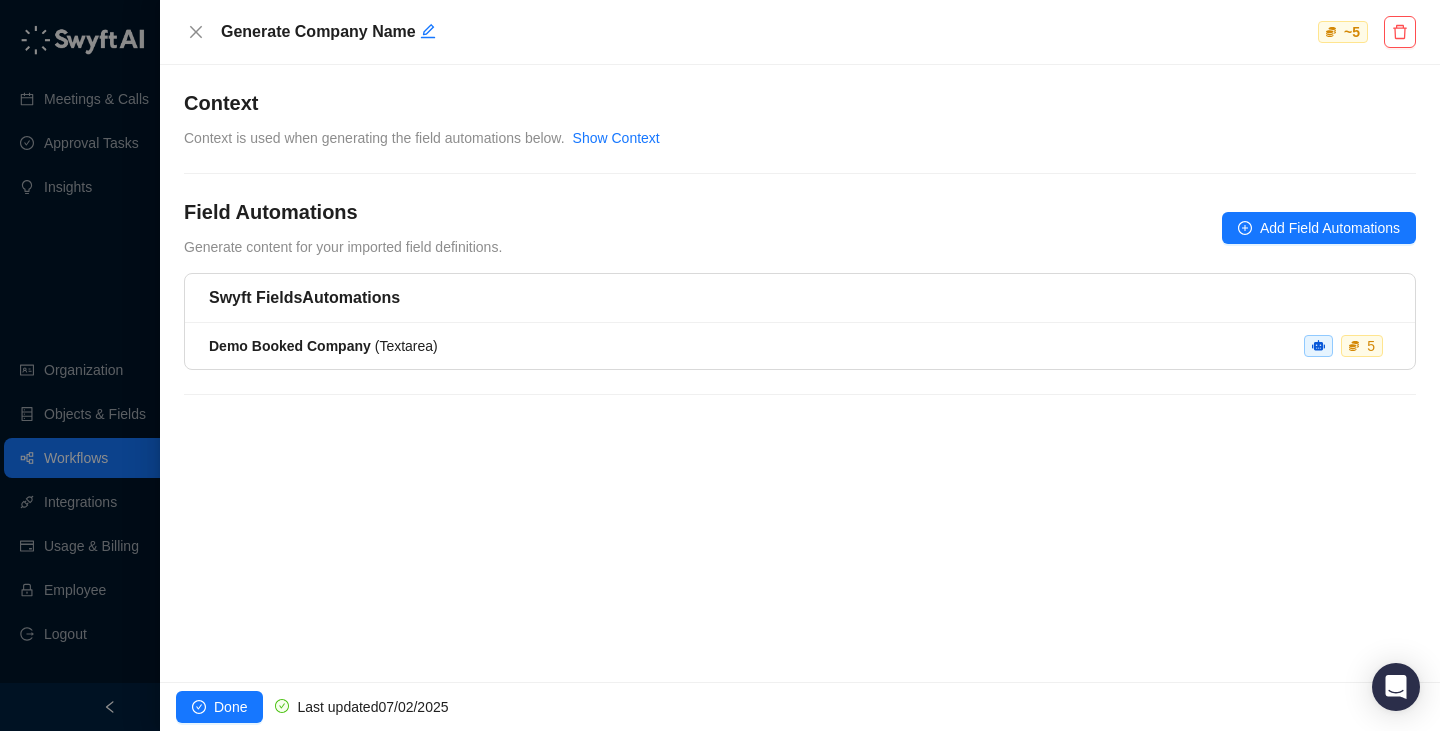 click at bounding box center [720, 365] 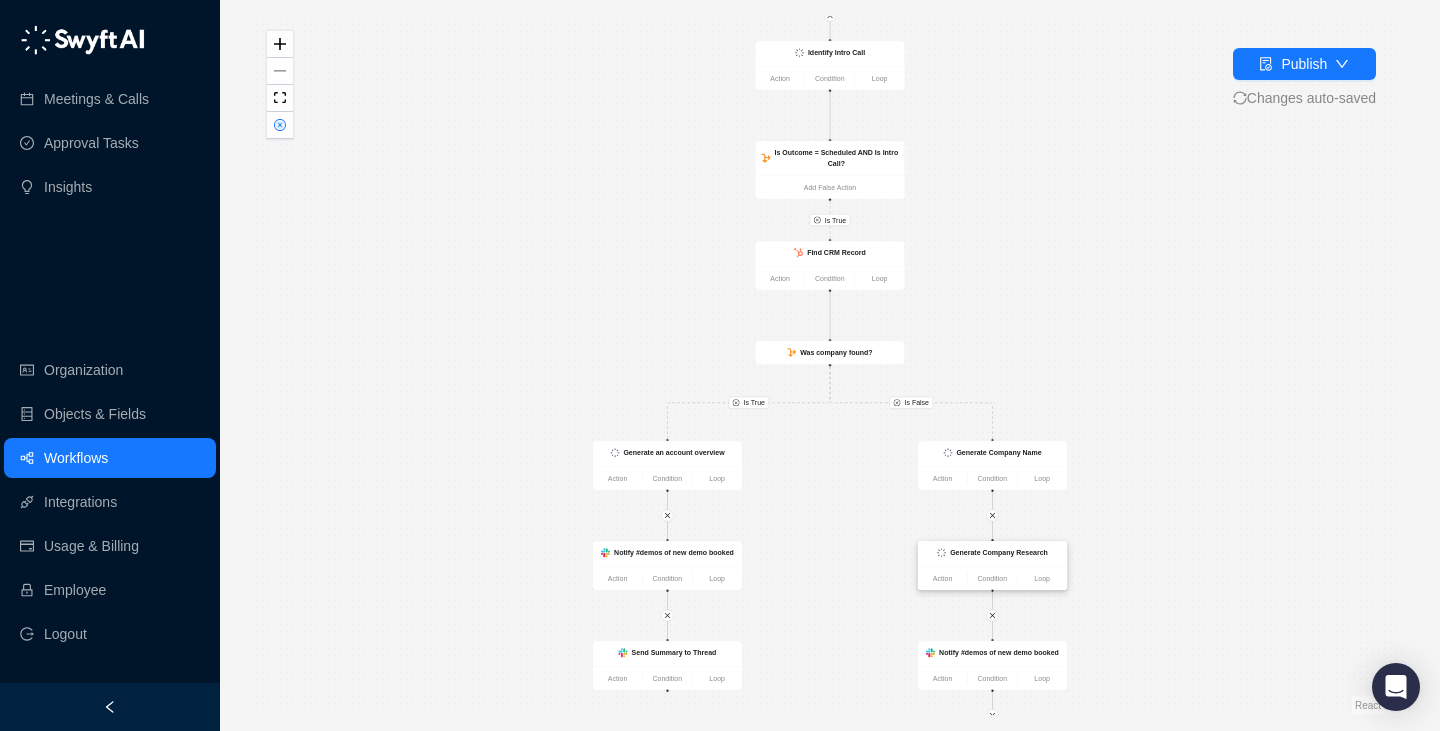 click on "Generate Company Research" at bounding box center [992, 553] 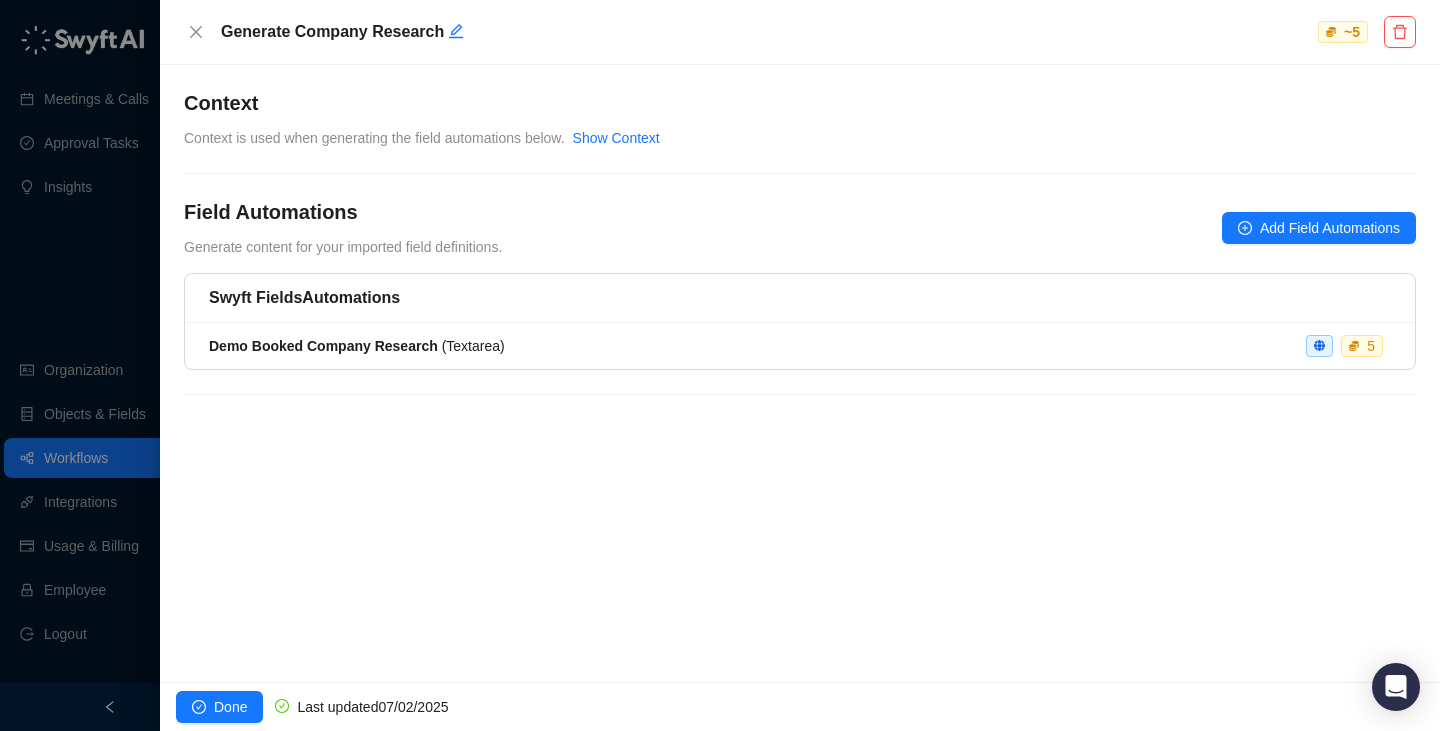 click on "Swyft Fields  Automations" at bounding box center (800, 298) 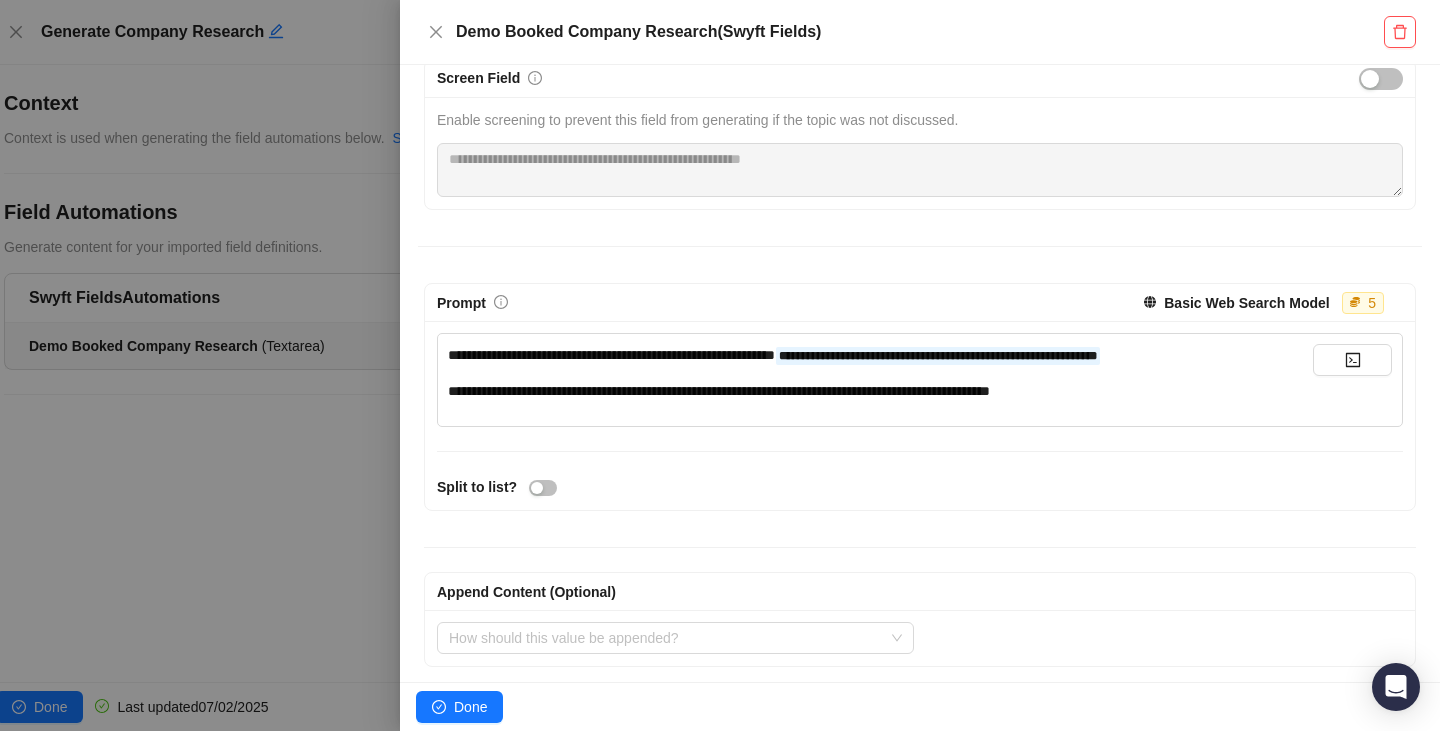 scroll, scrollTop: 251, scrollLeft: 0, axis: vertical 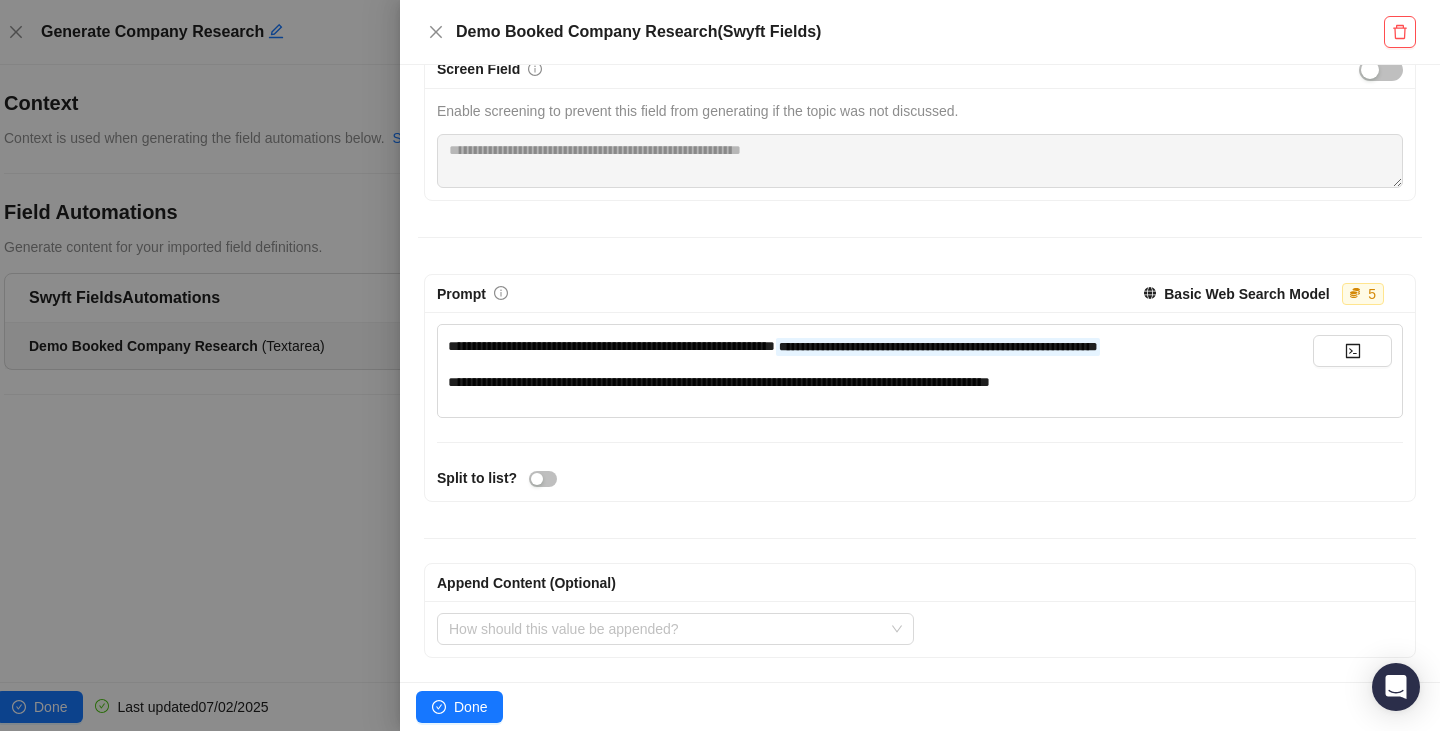 click on "**********" at bounding box center (880, 382) 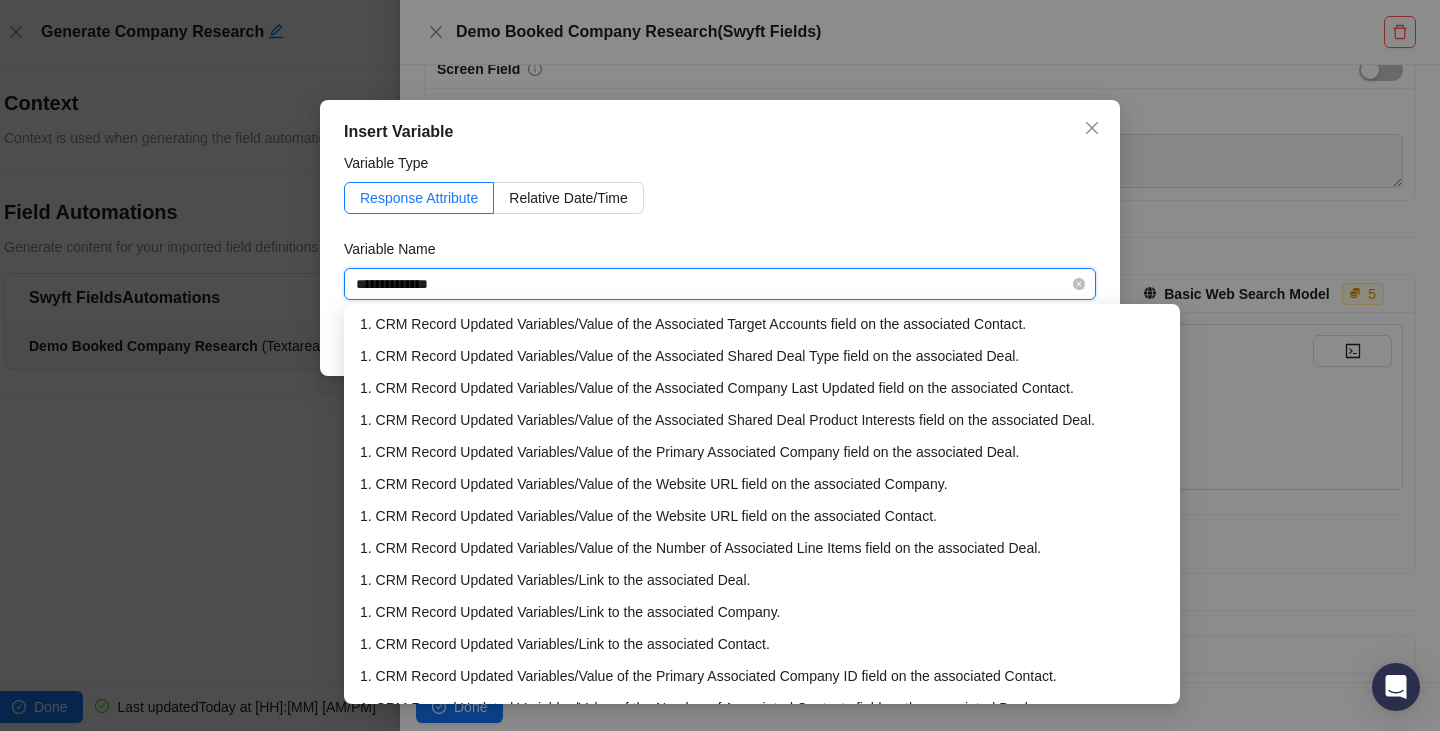 click on "**********" at bounding box center (714, 284) 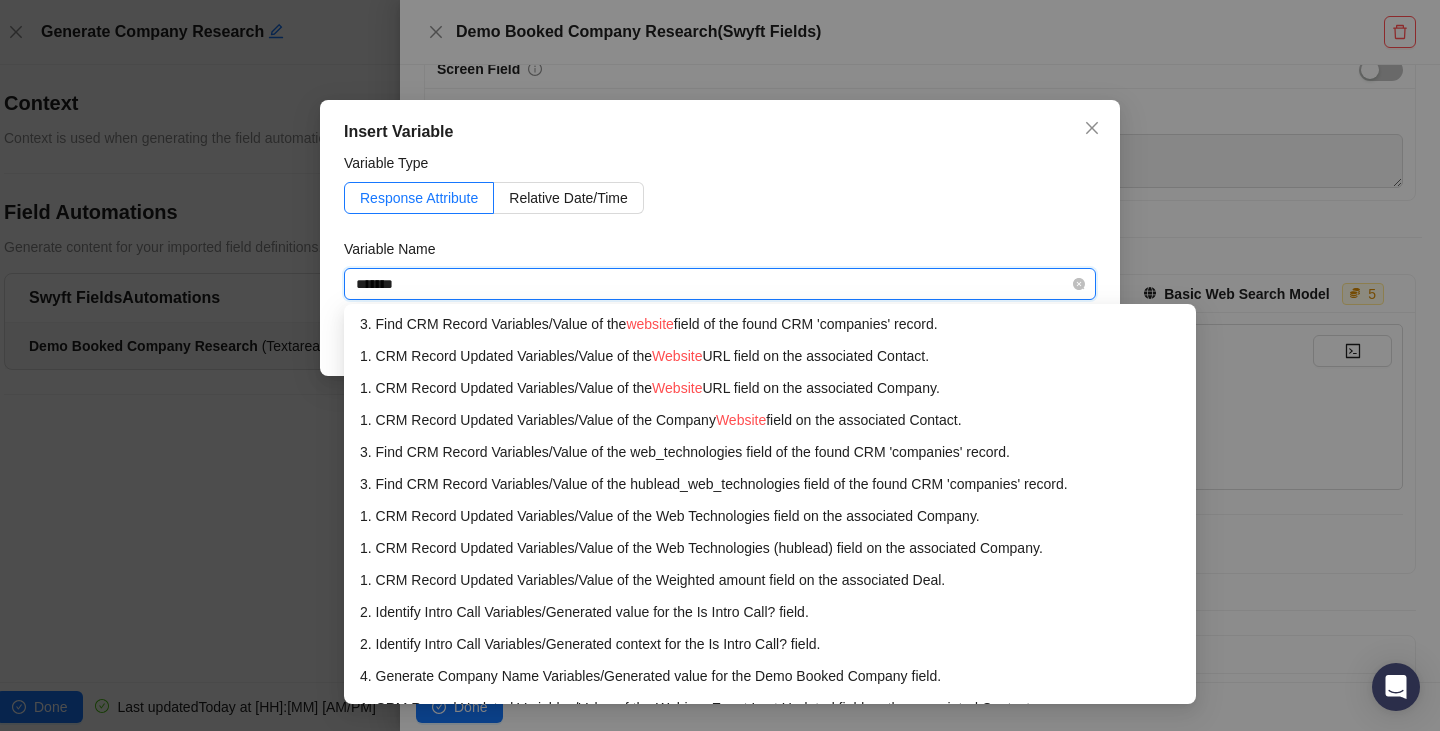 click on "*******" at bounding box center (714, 284) 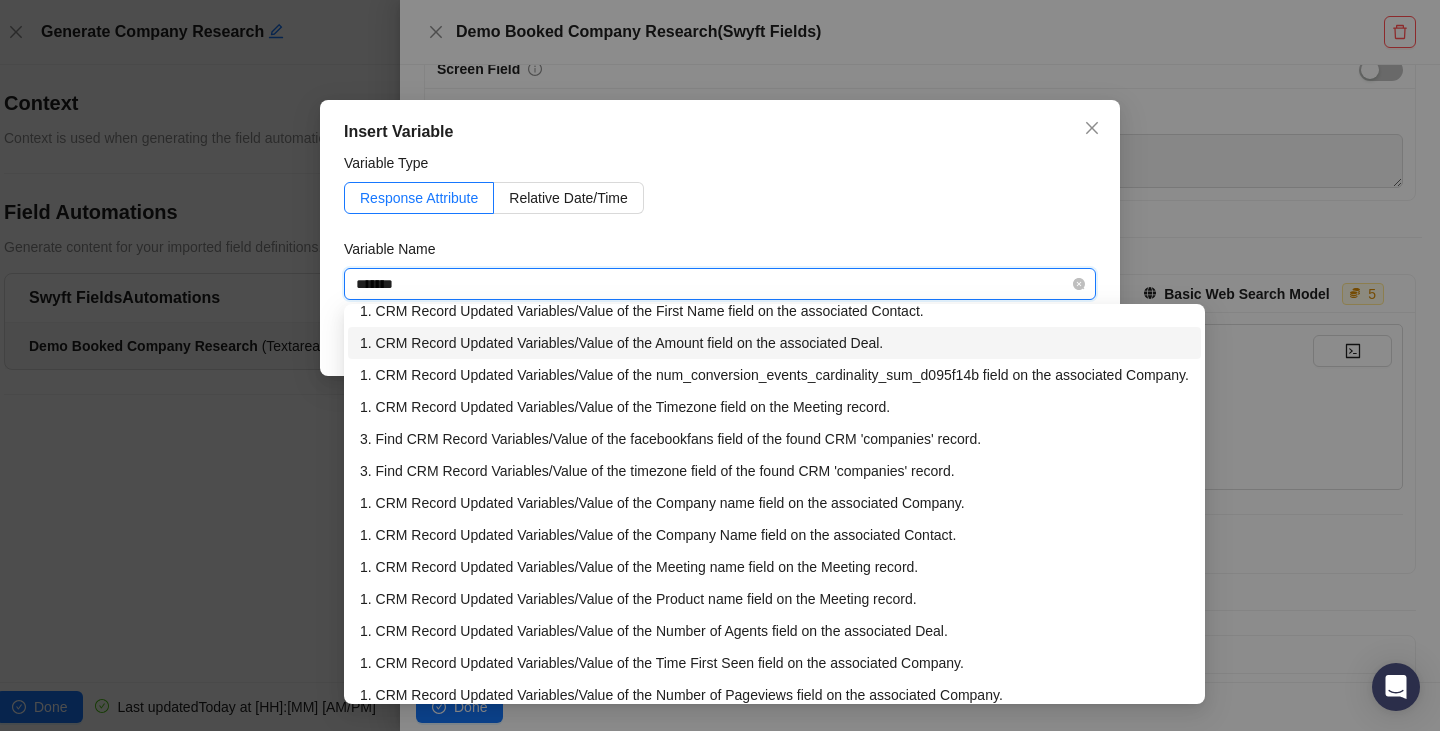 scroll, scrollTop: 590, scrollLeft: 0, axis: vertical 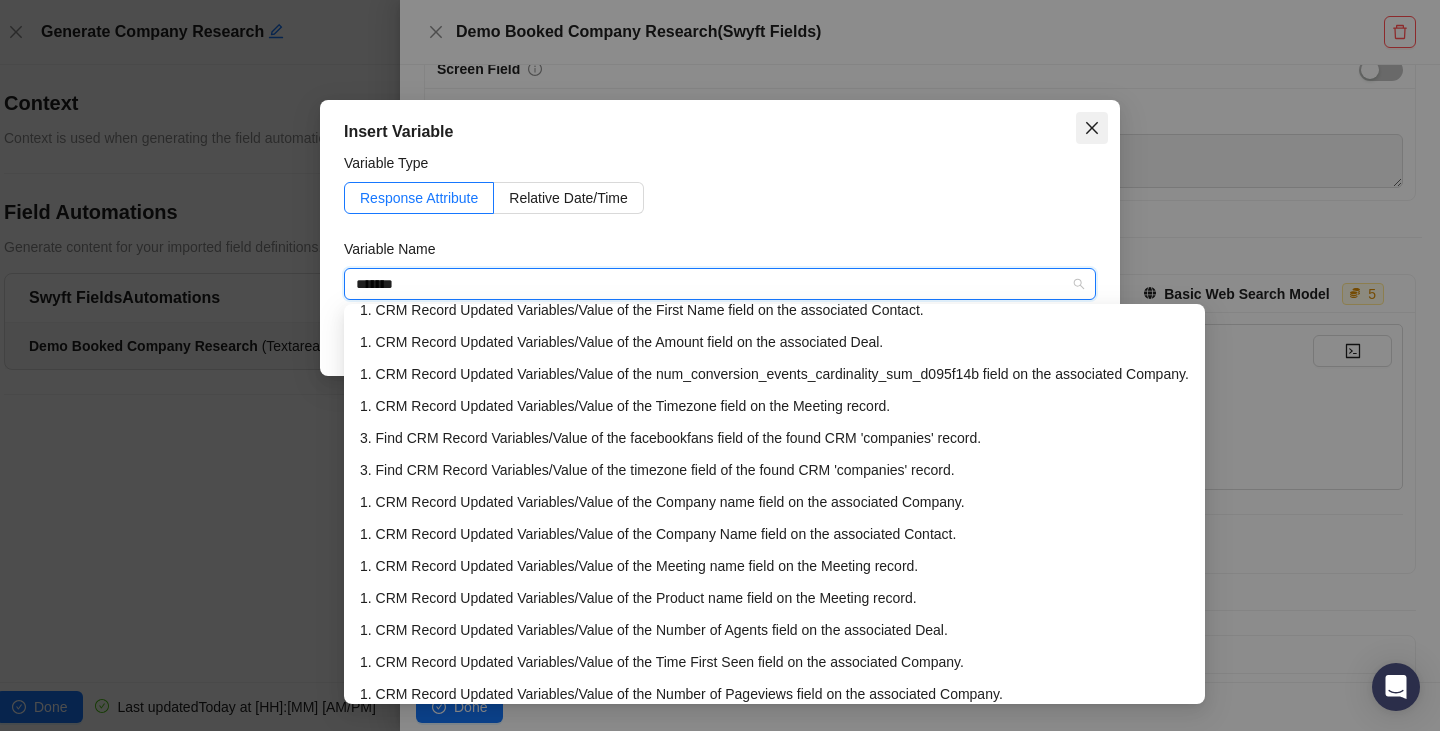 type on "*******" 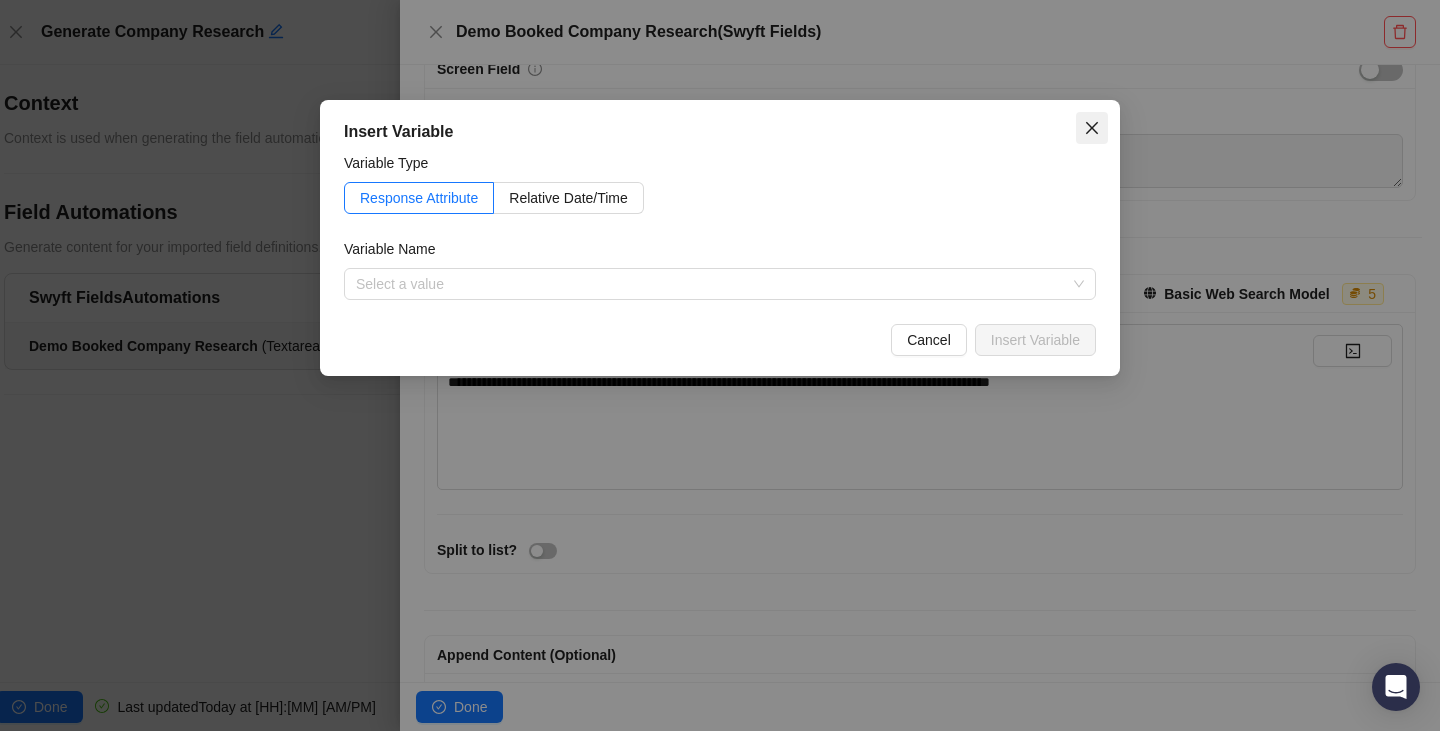 click 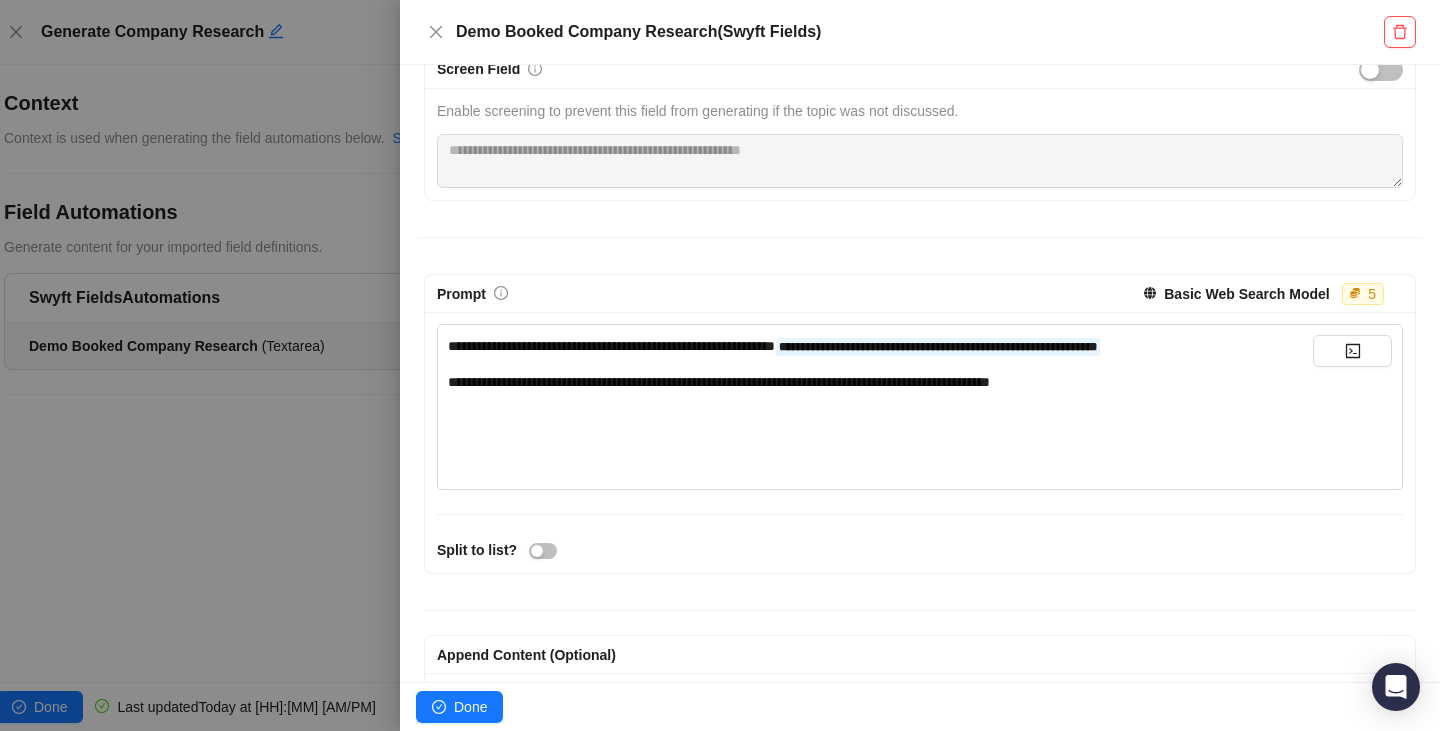 click on "﻿" at bounding box center [880, 454] 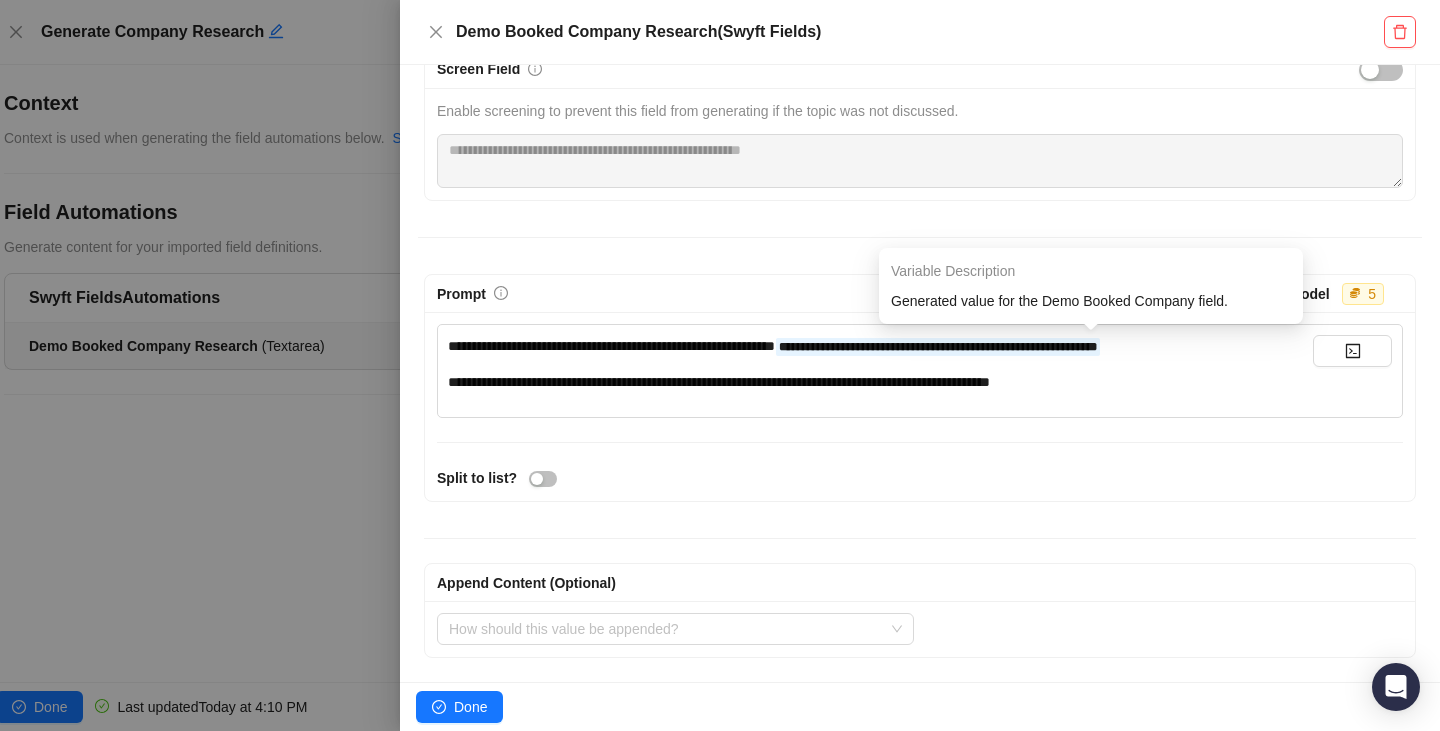 click on "**********" at bounding box center (920, 354) 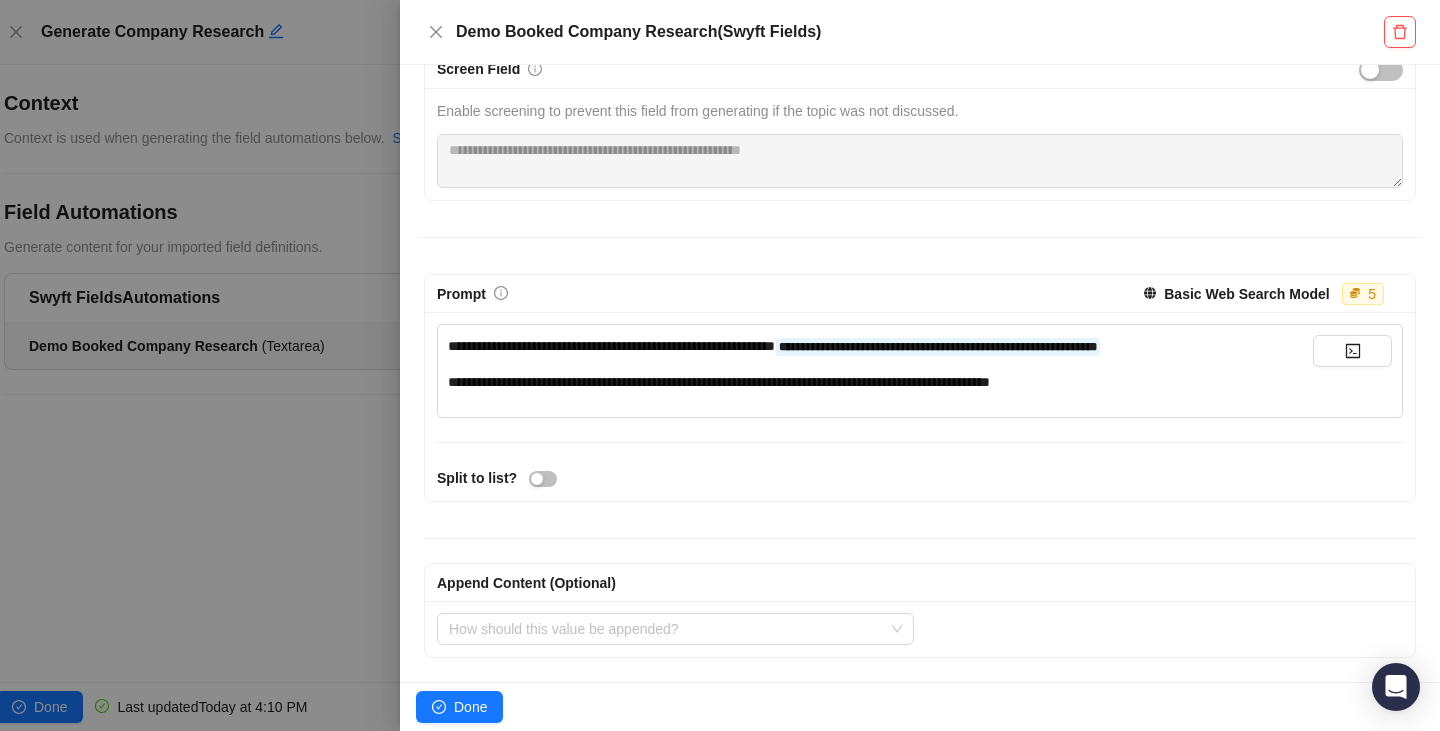 click at bounding box center [720, 365] 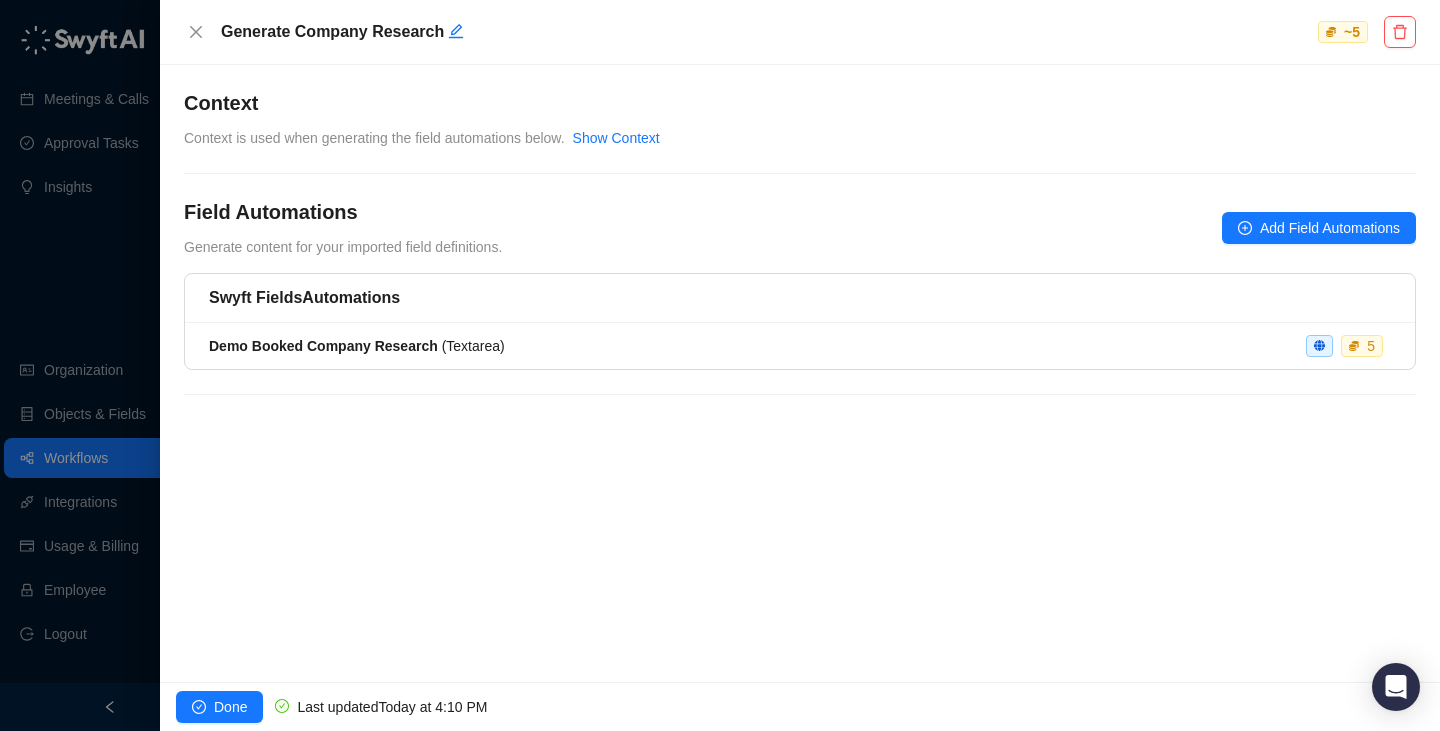 click at bounding box center (720, 365) 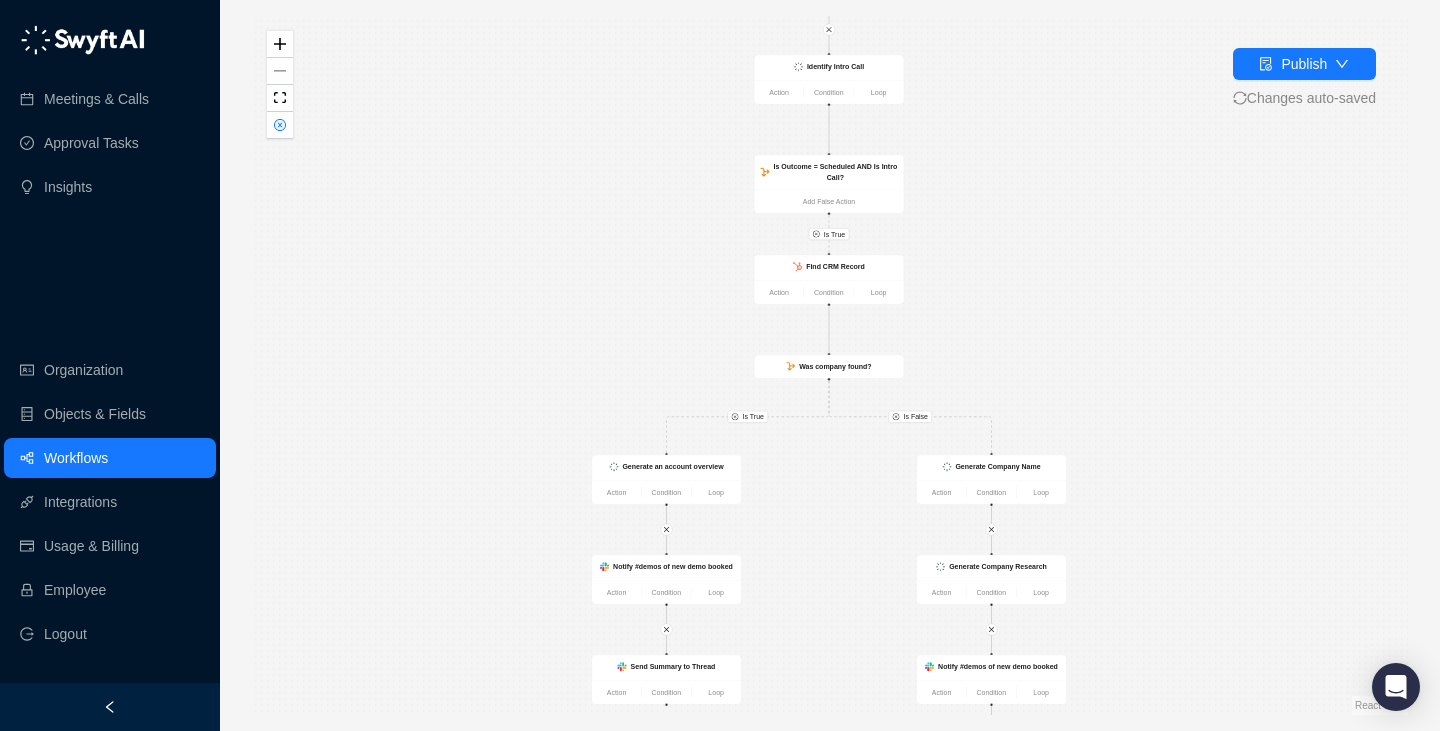 drag, startPoint x: 675, startPoint y: 307, endPoint x: 674, endPoint y: 321, distance: 14.035668 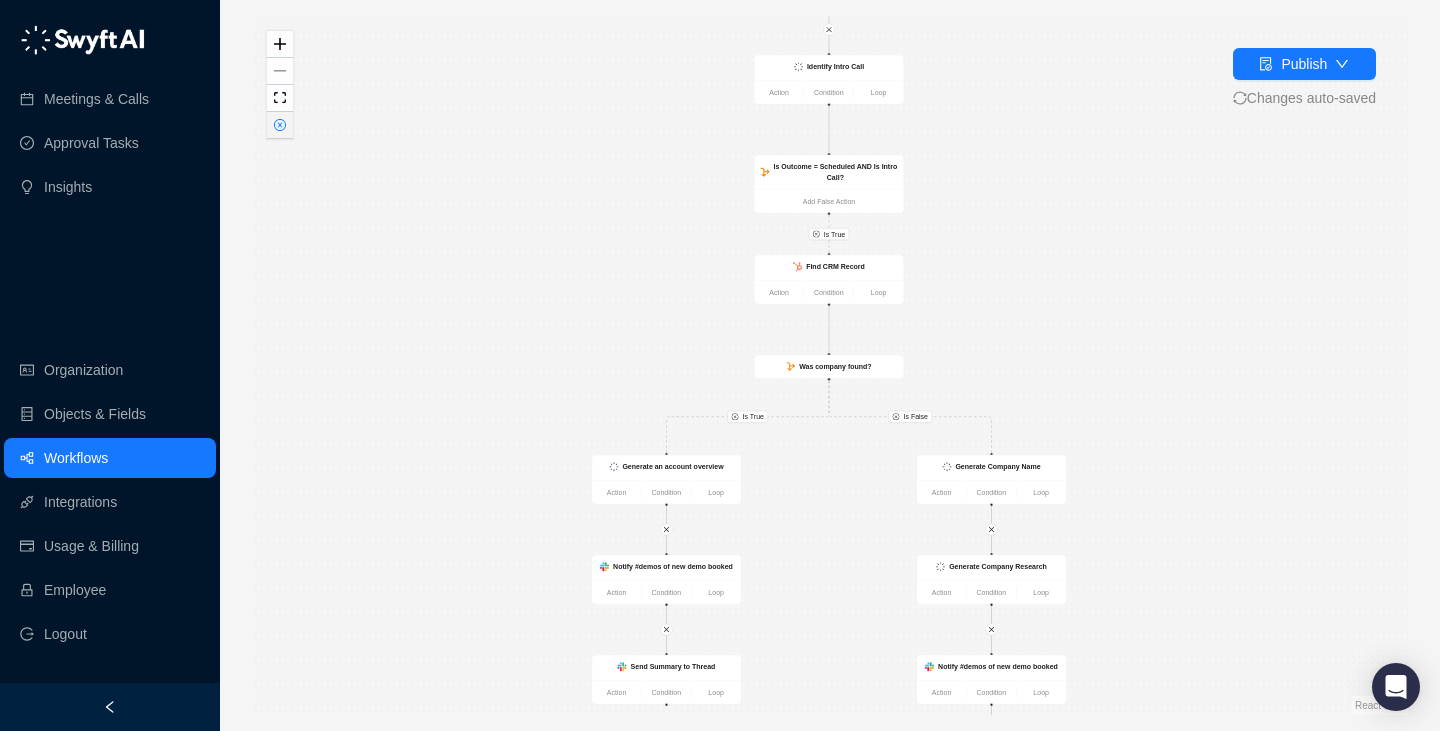 click 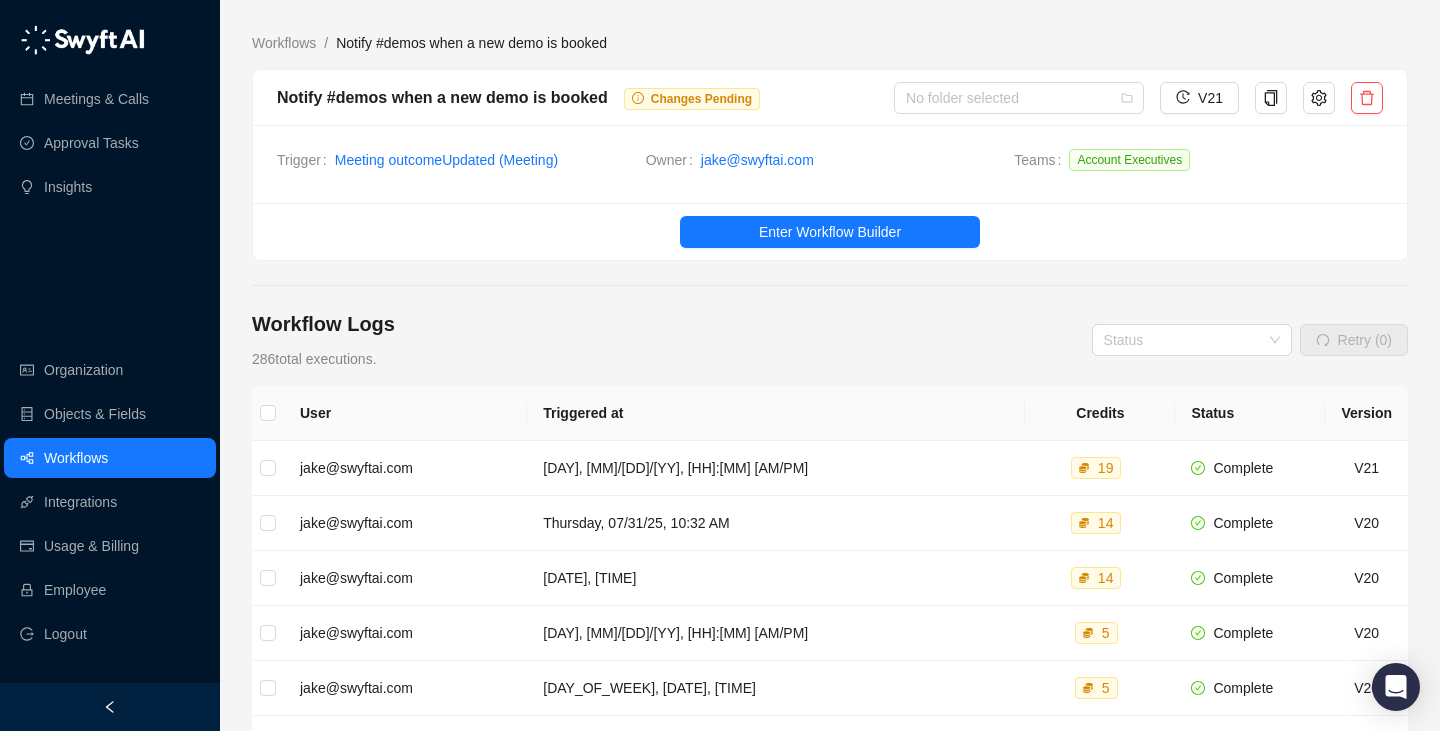 click on "Workflows / Notify #demos when a new demo is booked Notify #demos when a new demo is booked   Changes Pending No folder selected V21 Trigger Meeting outcome  Updated ( Meeting ) Owner [EMAIL] Teams Account Executives  Enter Workflow Builder Workflow Logs 286  total executions. Status Retry (0) User Triggered at Credits Status Version [EMAIL] [DATE], [TIME] 19 Complete V21 [EMAIL] [DATE], [TIME] 14 Complete V 20 [EMAIL] [DATE], [TIME] 14 Complete V 20 [EMAIL] [DATE], [TIME] 5 Complete V 20 [EMAIL] [DATE], [TIME] 5 Complete V 20 [EMAIL] [DATE], [TIME] 5 Complete V 20 [EMAIL] [DATE], [TIME] 5 Complete V 20 [EMAIL] [DATE], [TIME] 5 Complete V 20 [EMAIL] [DATE], [TIME] 5 Complete V 20 [EMAIL] [DATE], [TIME] 5 Complete V 20 1 2 3 4 5 ••• 29 10 / page" at bounding box center [830, 618] 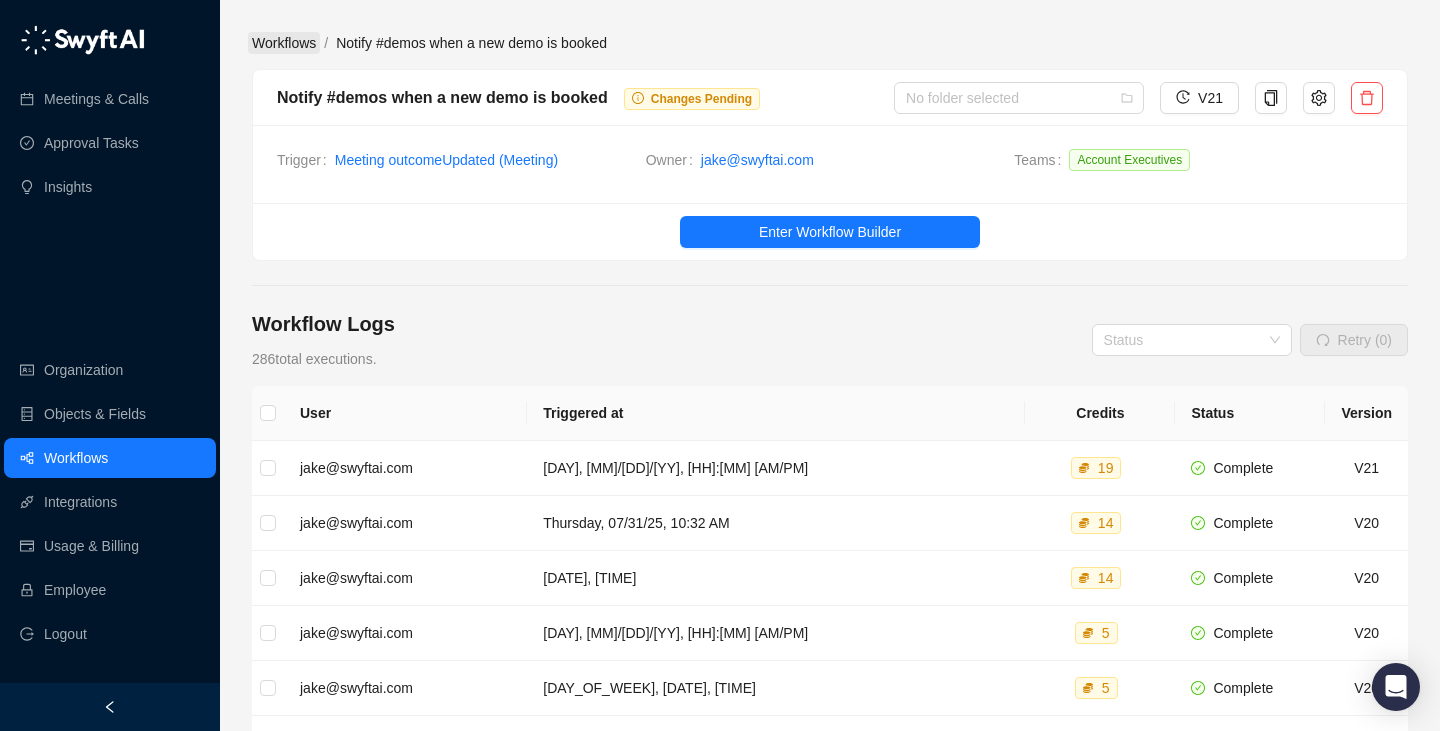 click on "Workflows" at bounding box center [284, 43] 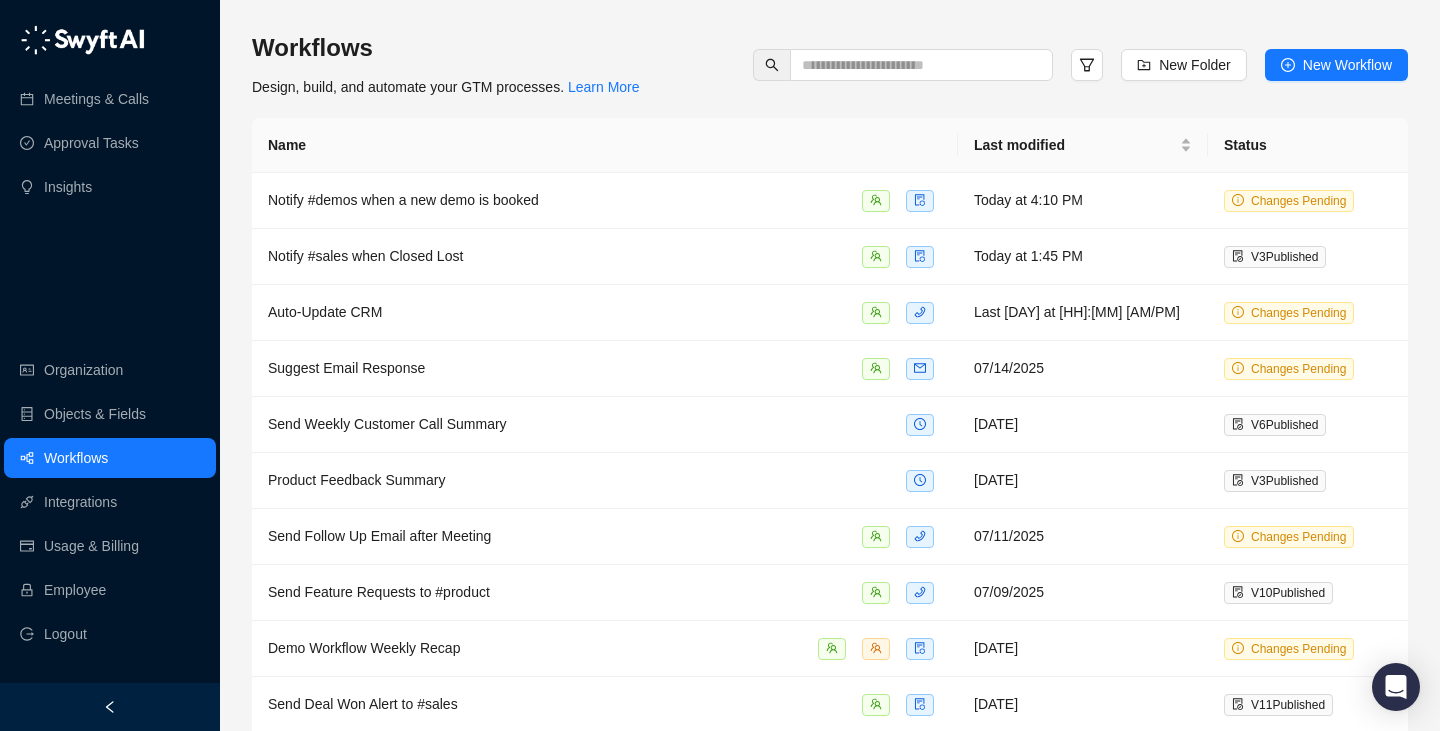 click on "Employee" at bounding box center [75, 590] 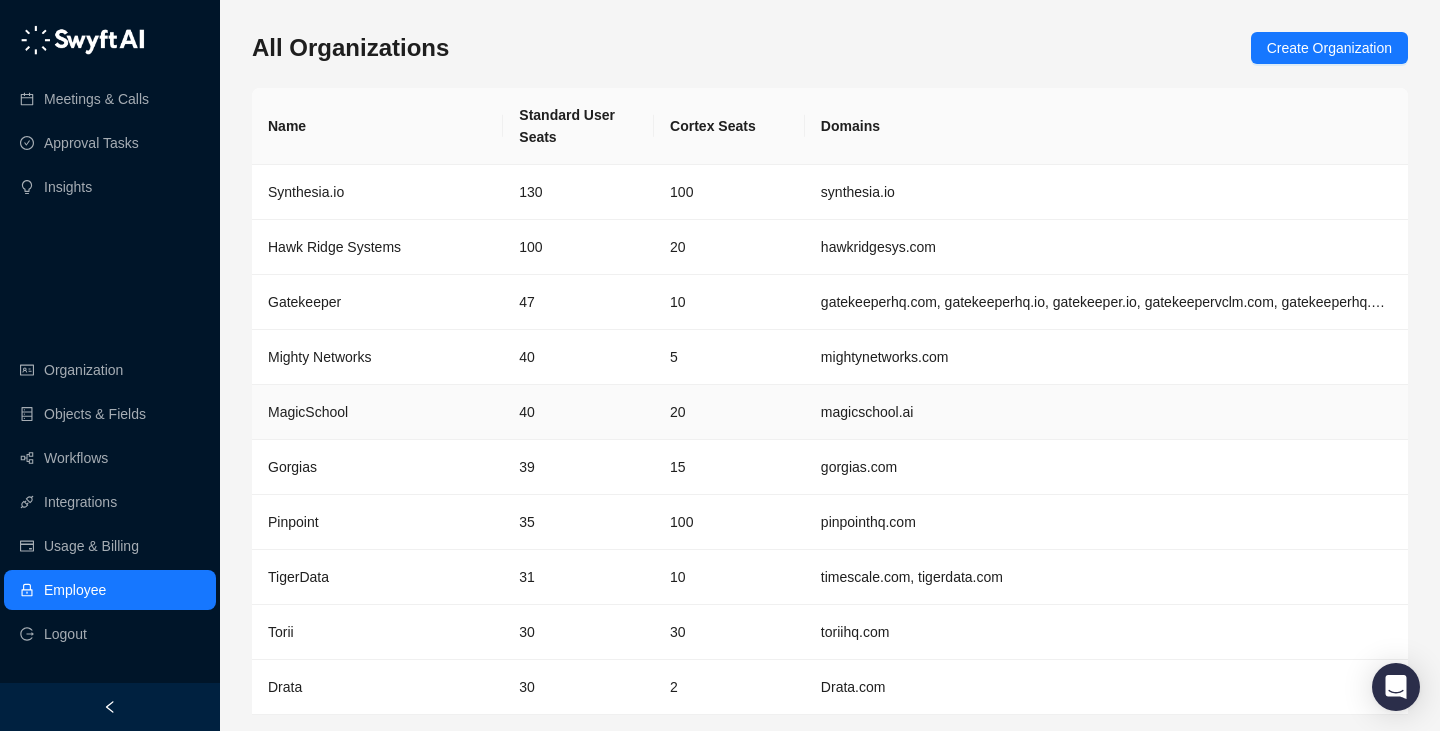 scroll, scrollTop: 64, scrollLeft: 0, axis: vertical 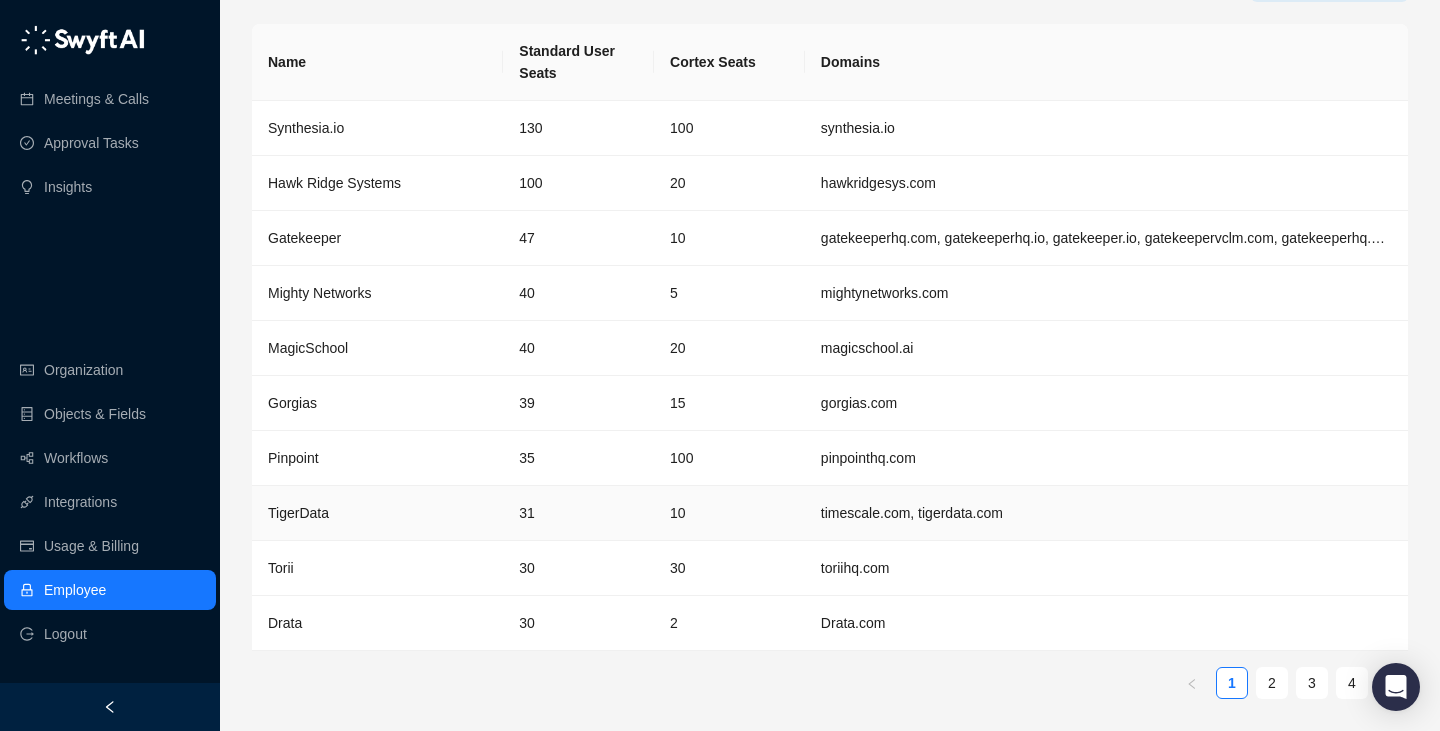 click on "10" at bounding box center [729, 513] 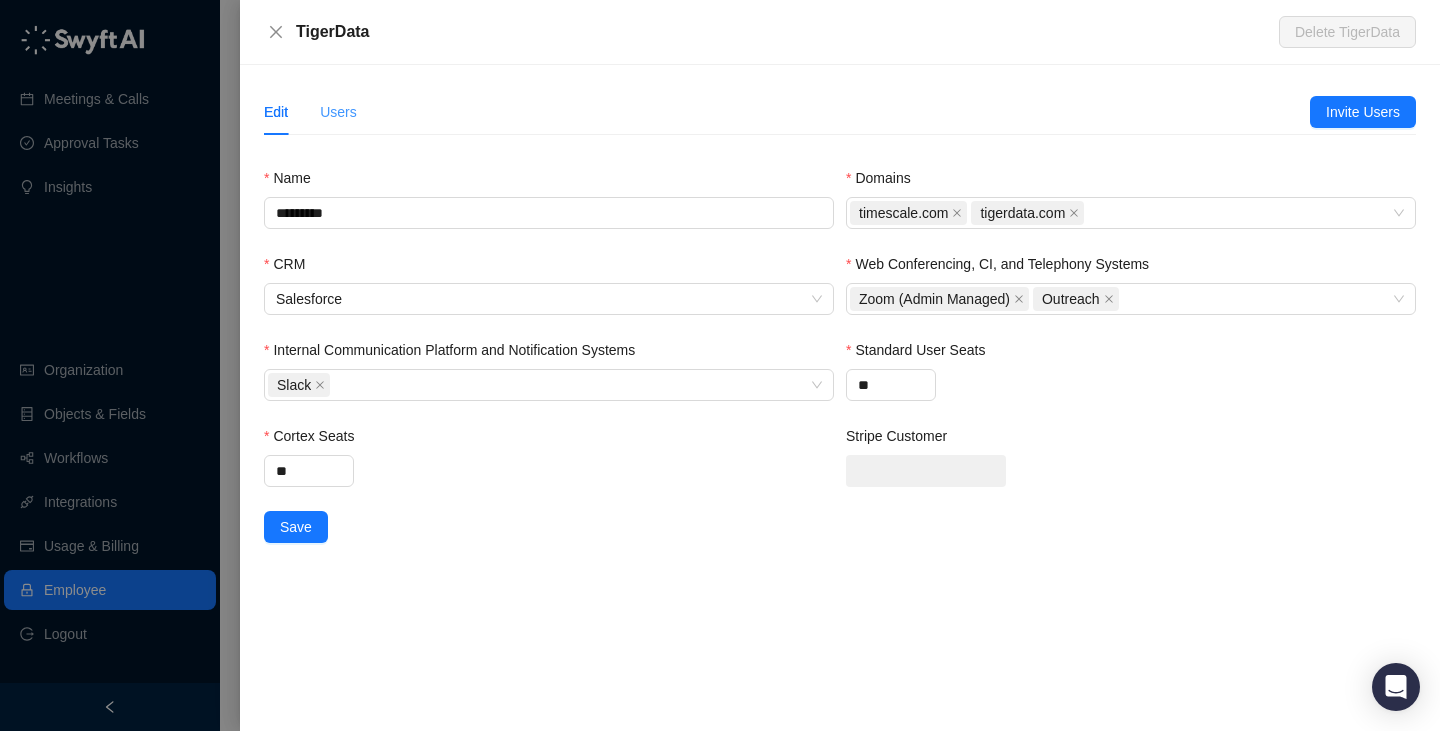 click on "Users" at bounding box center [338, 112] 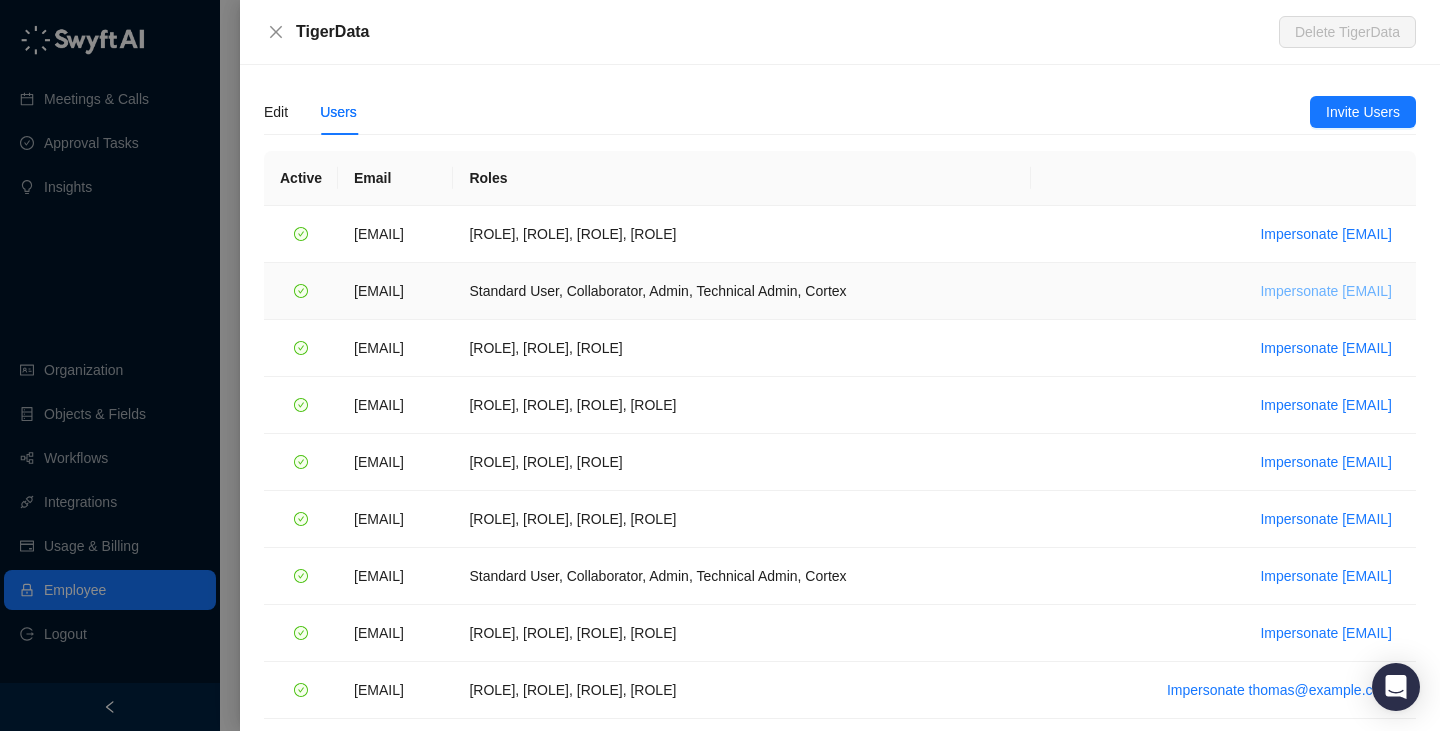 click on "Impersonate [EMAIL]" at bounding box center [1326, 291] 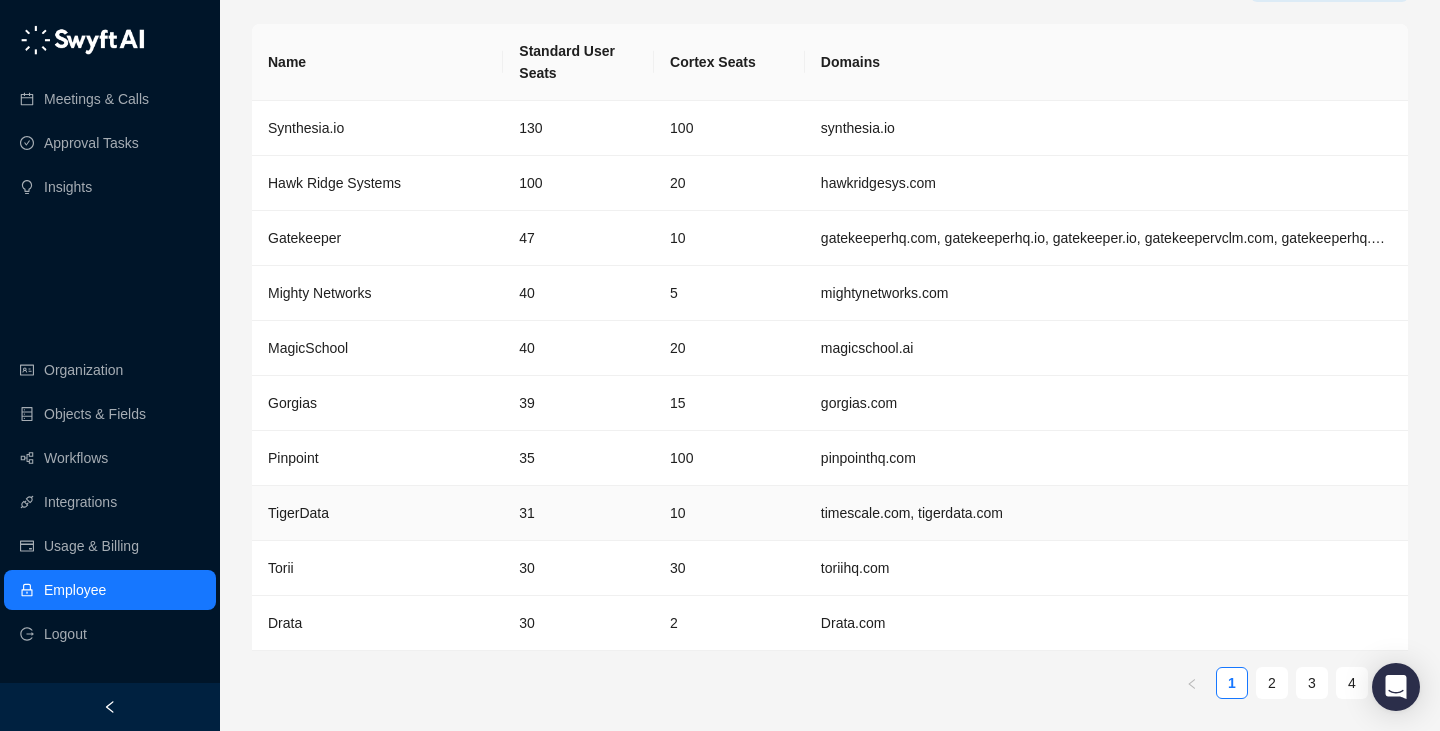 scroll, scrollTop: 0, scrollLeft: 0, axis: both 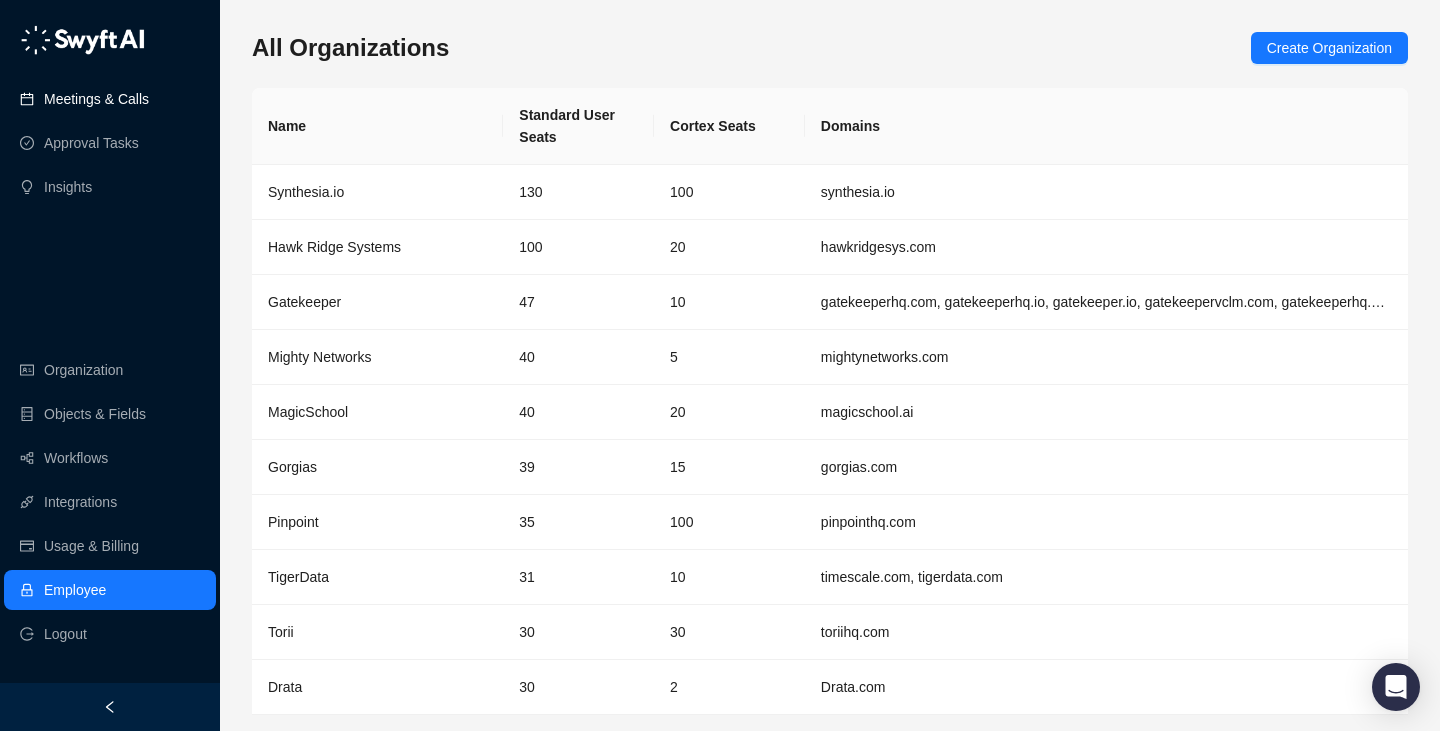 click on "Meetings & Calls" at bounding box center (96, 99) 